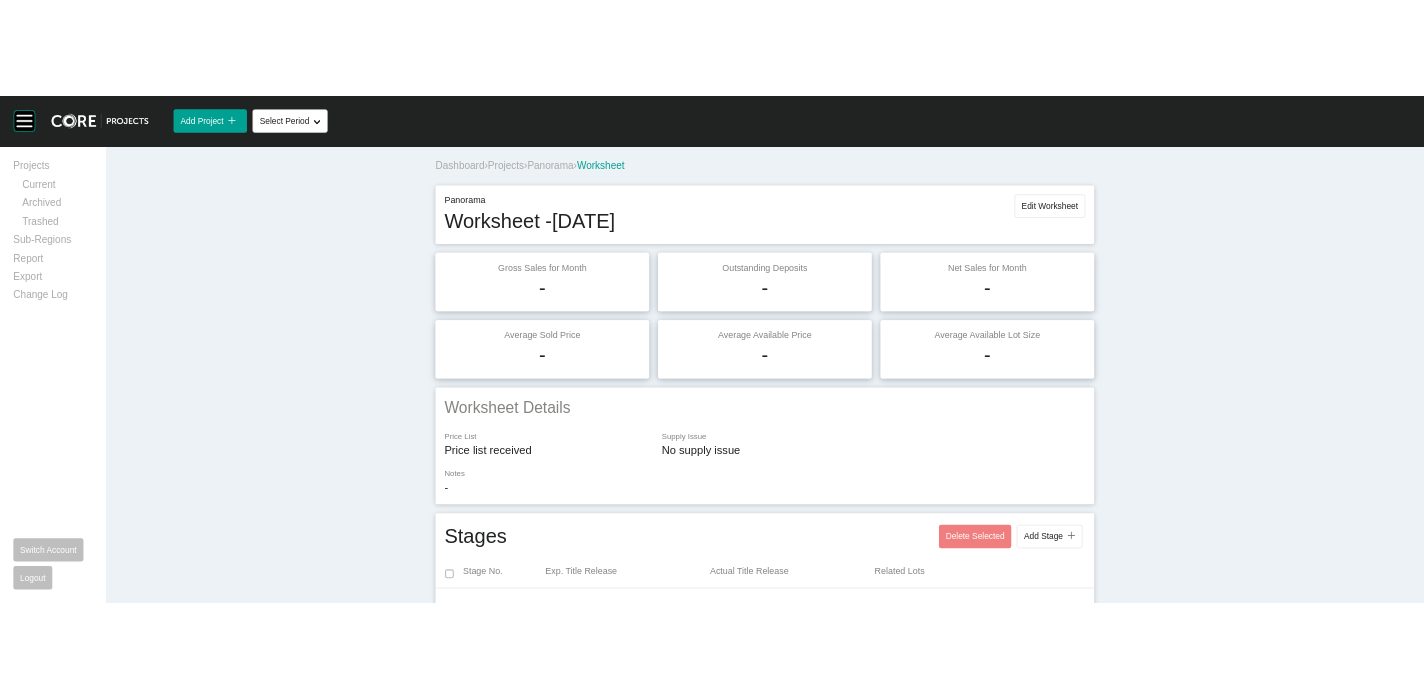 scroll, scrollTop: 0, scrollLeft: 0, axis: both 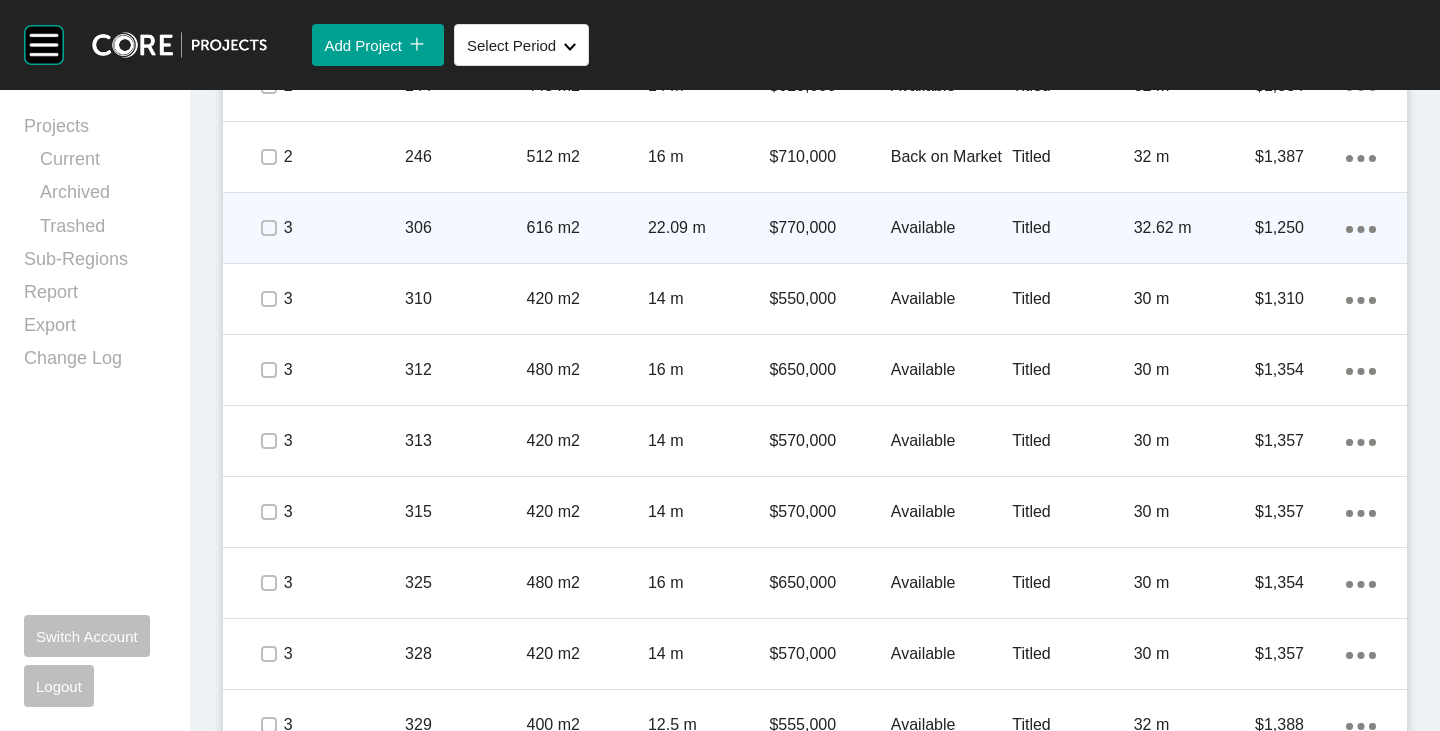 click 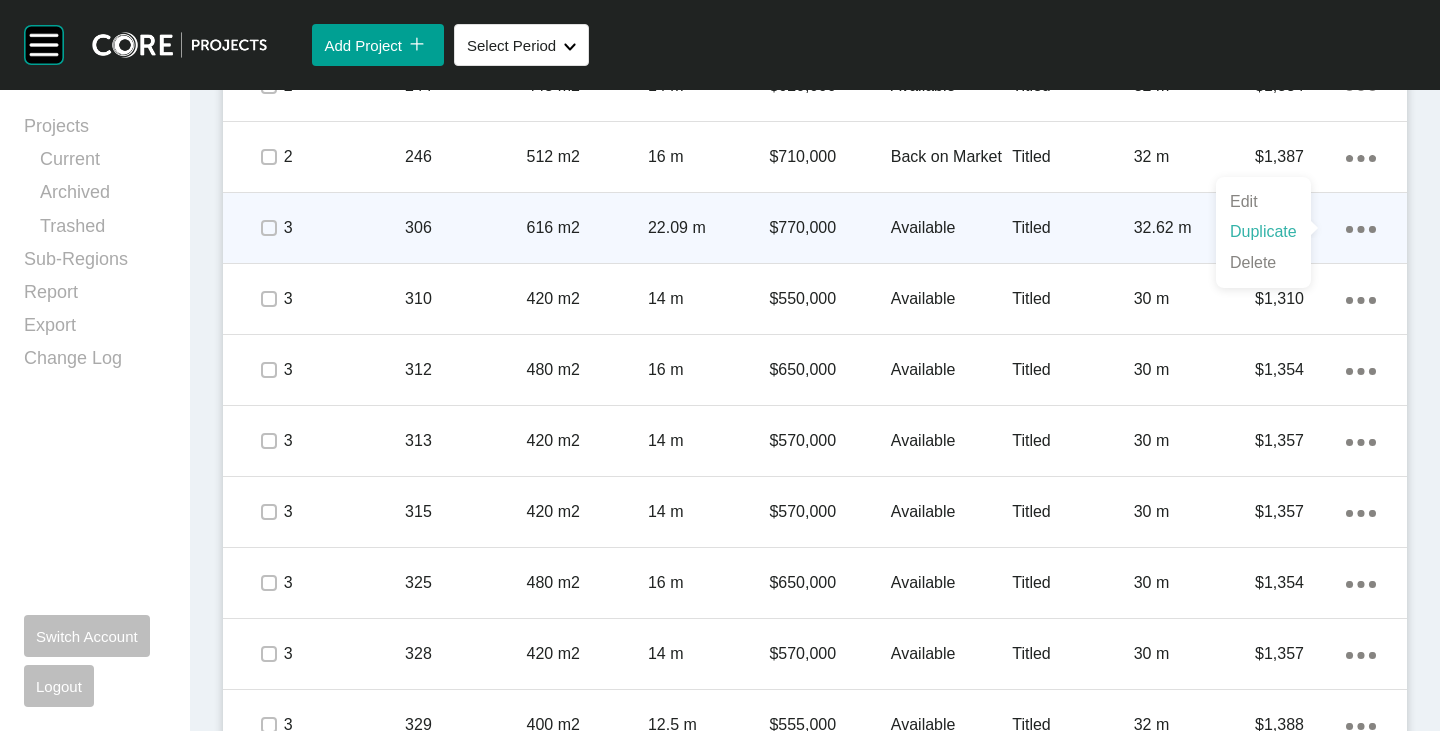 click on "Duplicate" at bounding box center (1263, 232) 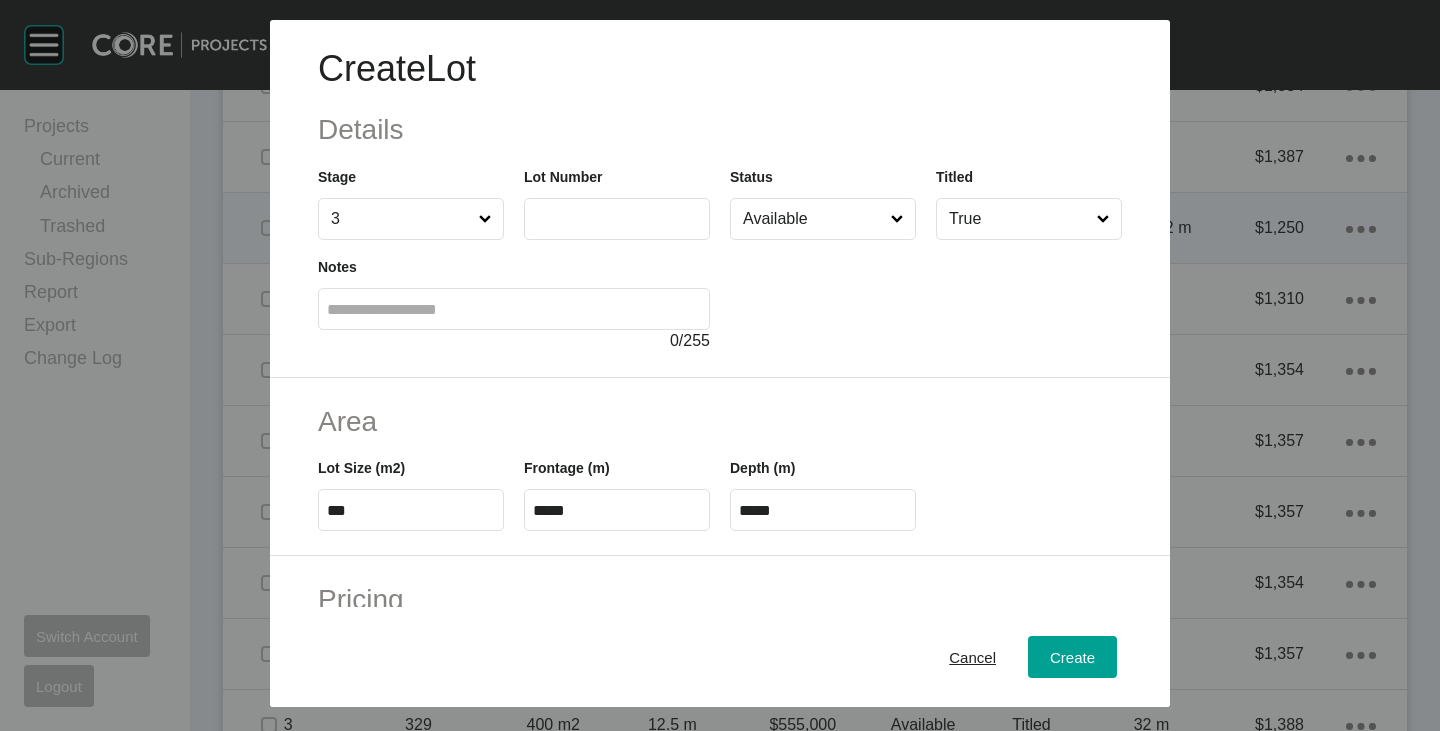 click at bounding box center (617, 219) 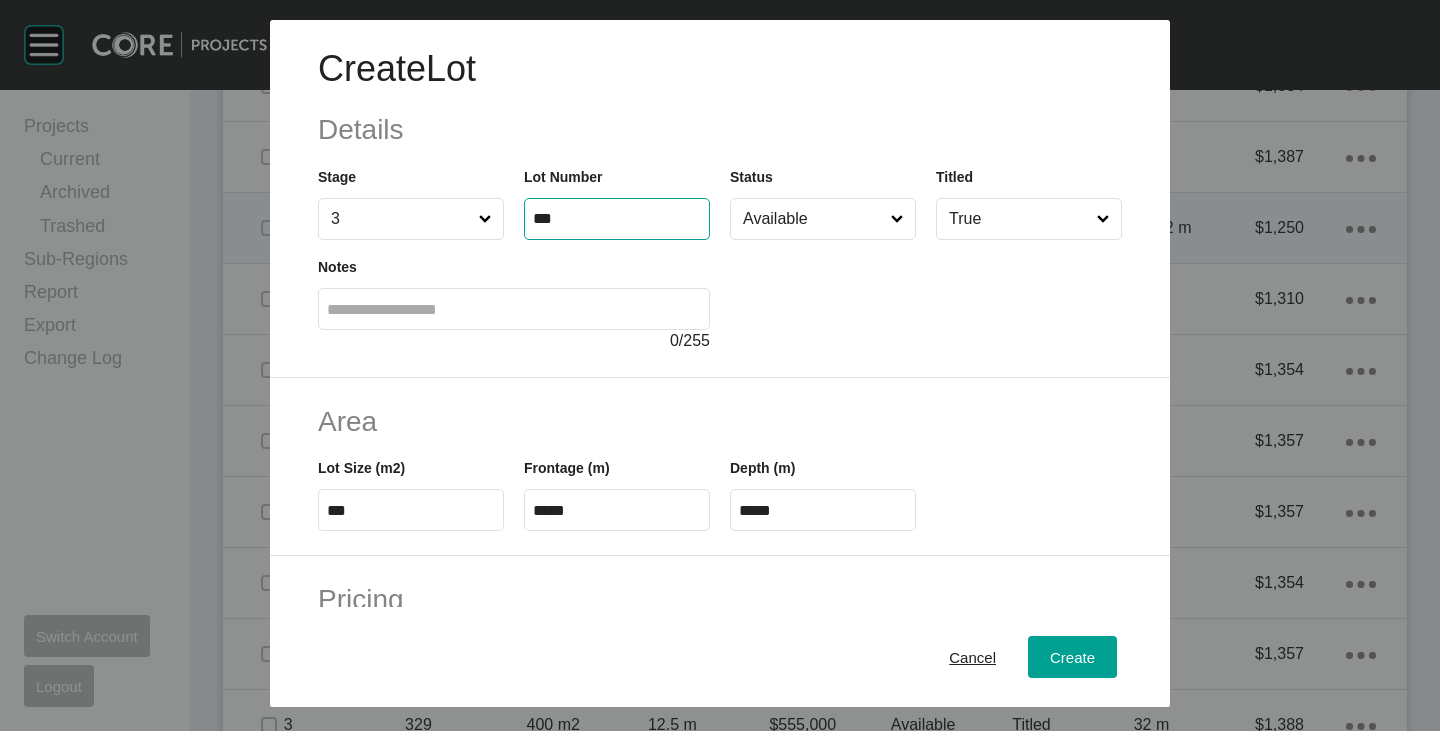 type on "***" 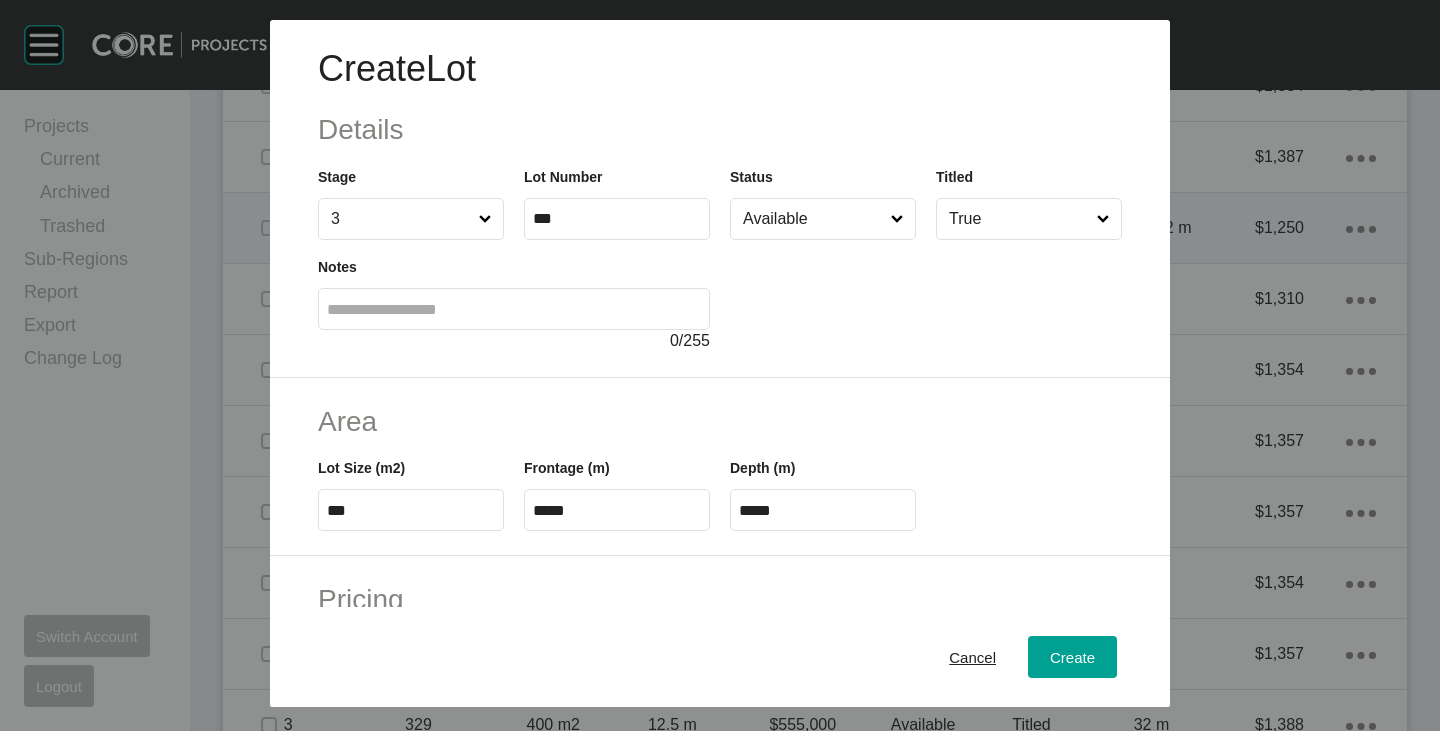 type on "*******" 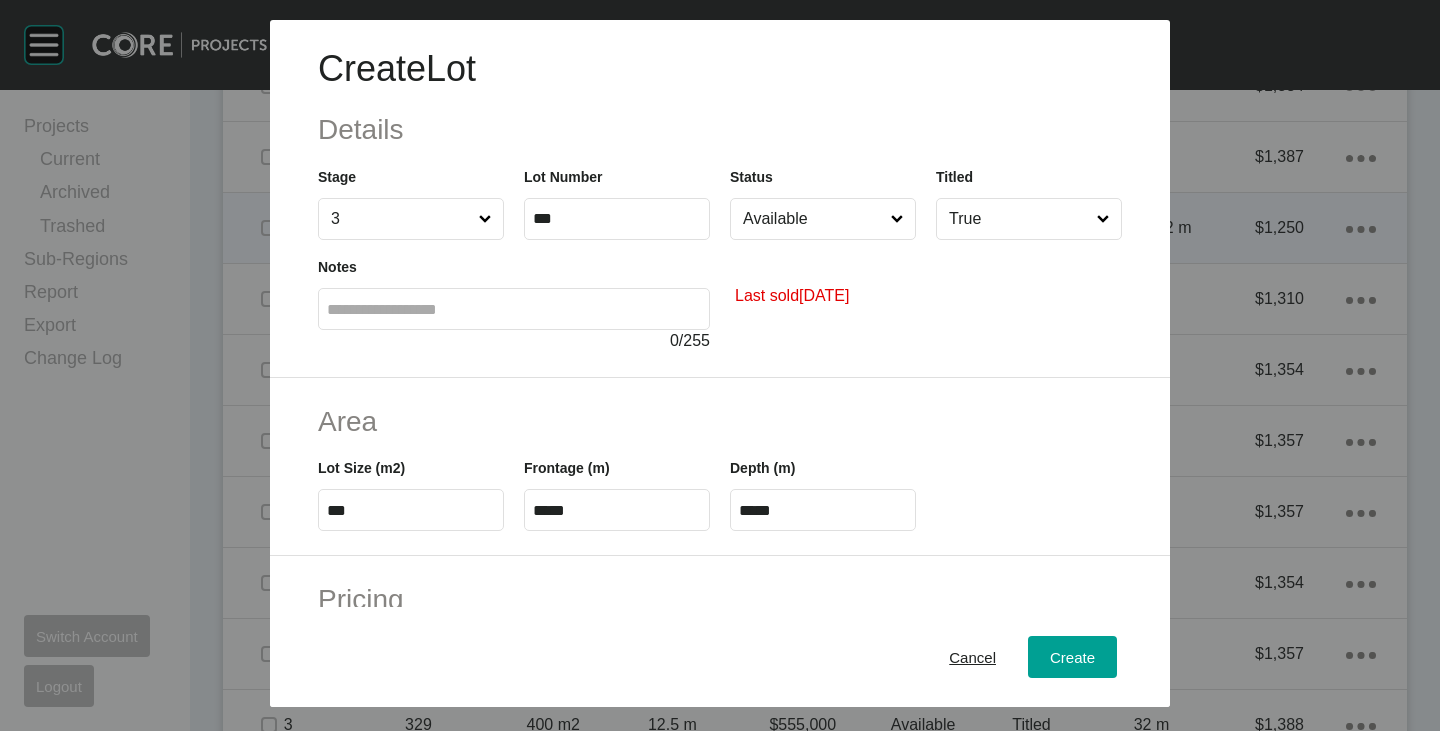 click on "Available" at bounding box center [813, 219] 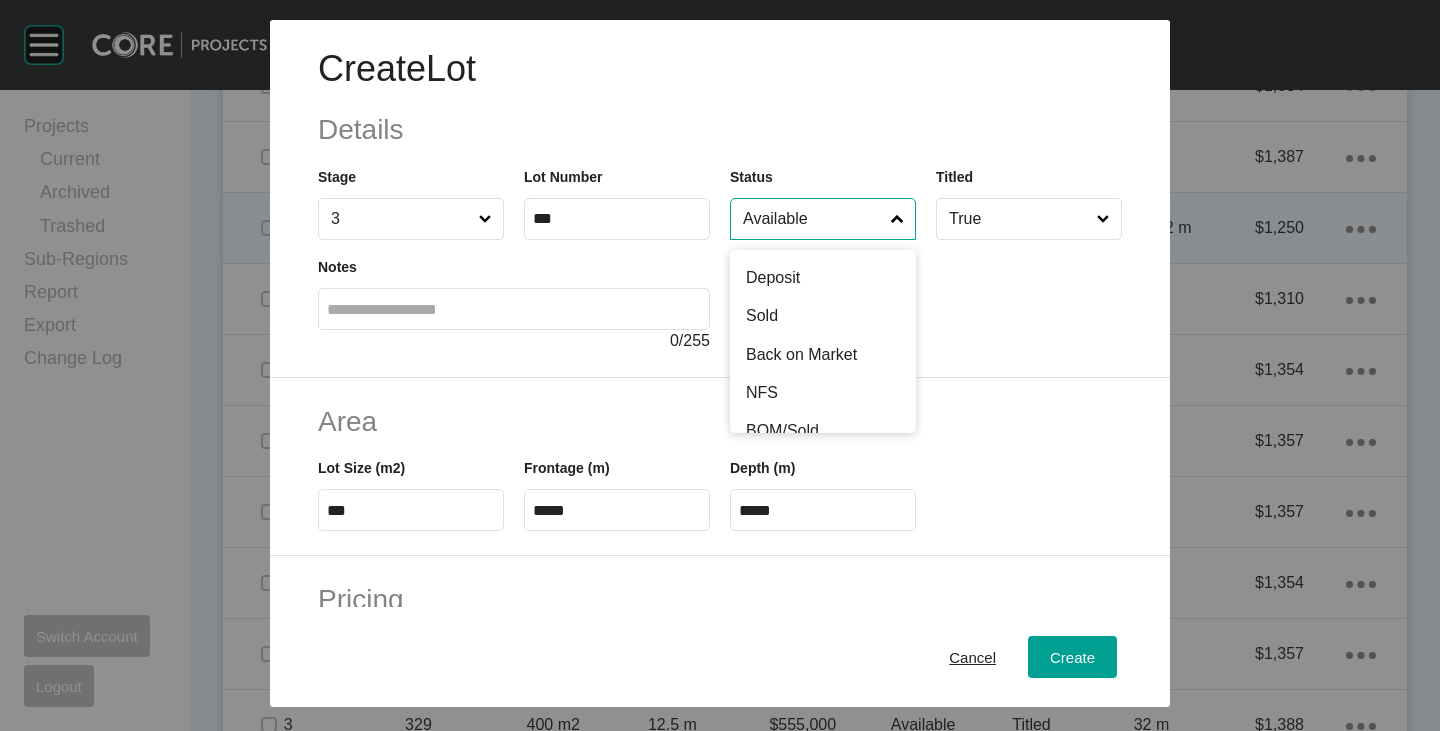 scroll, scrollTop: 85, scrollLeft: 0, axis: vertical 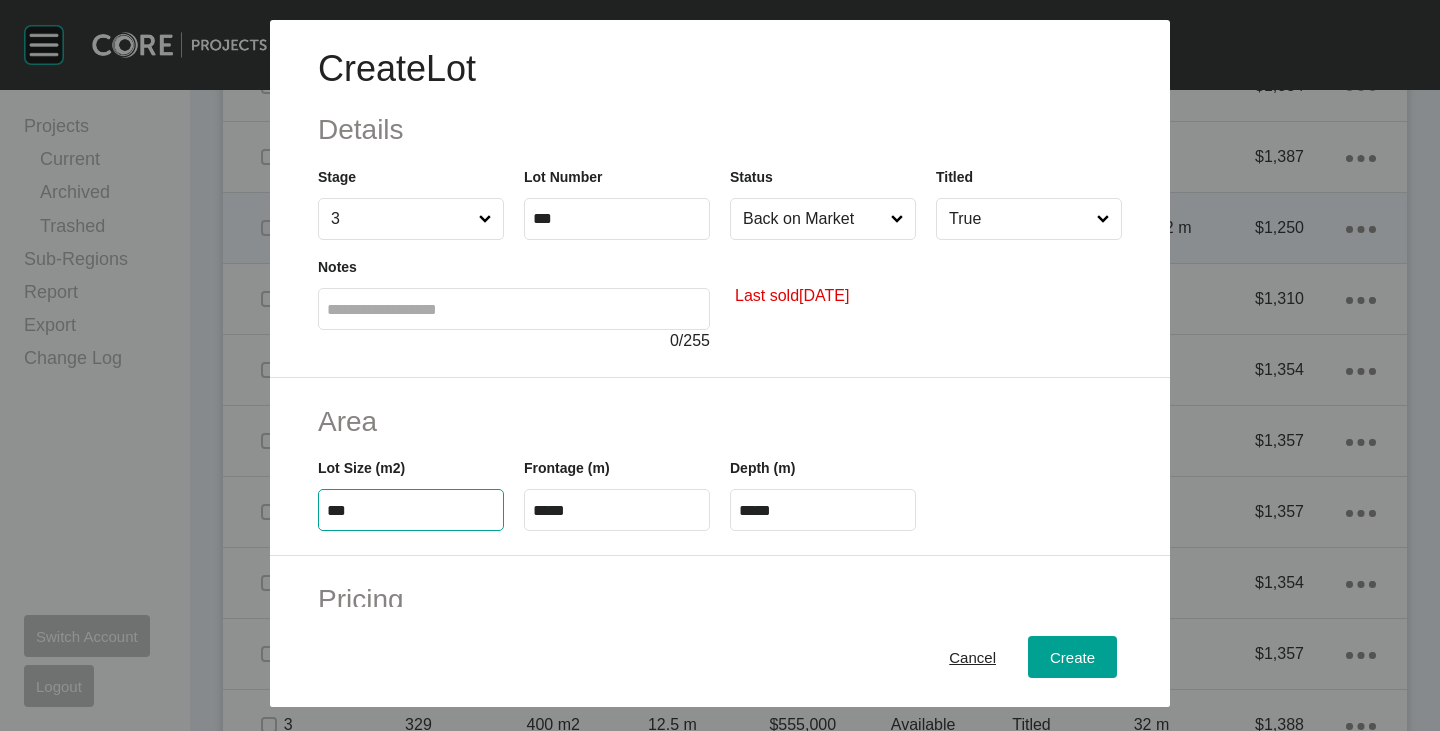 click on "***" at bounding box center [411, 510] 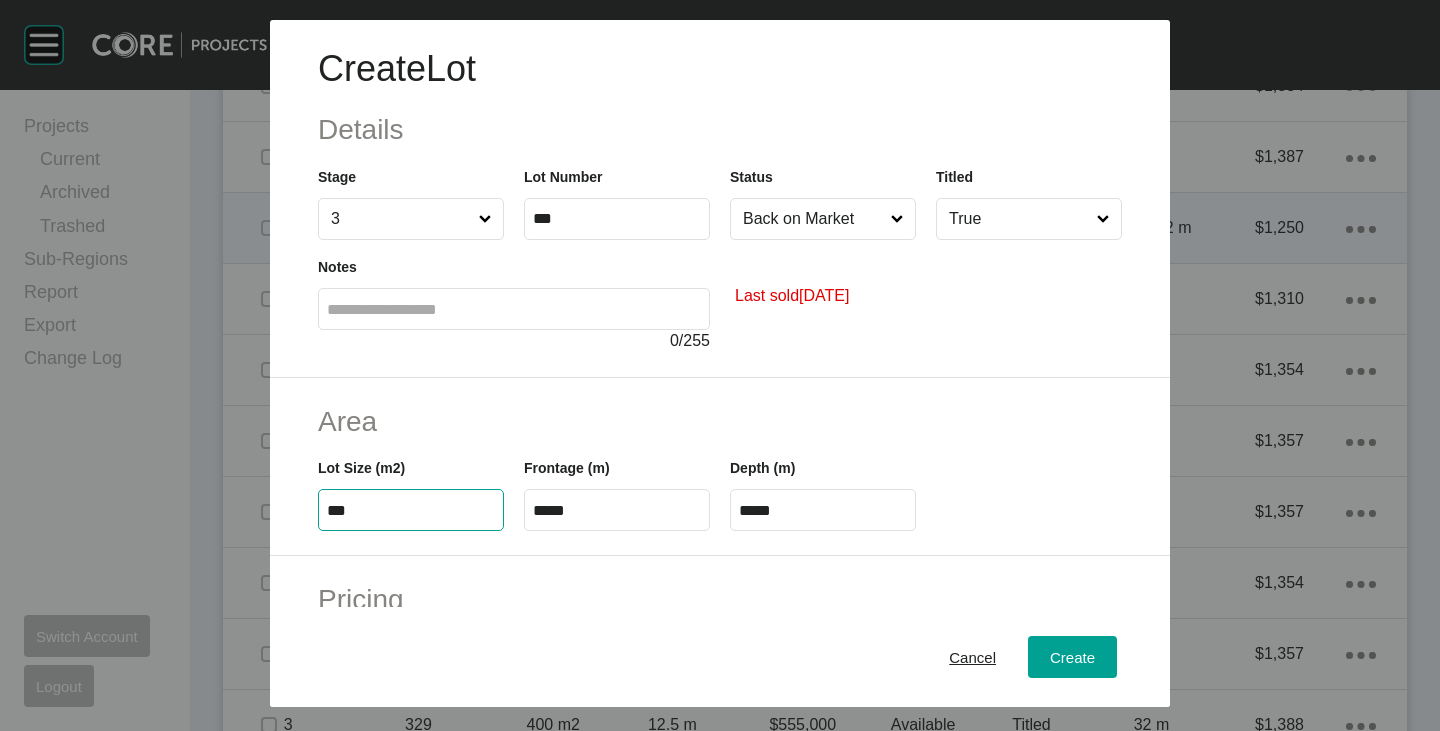 type on "***" 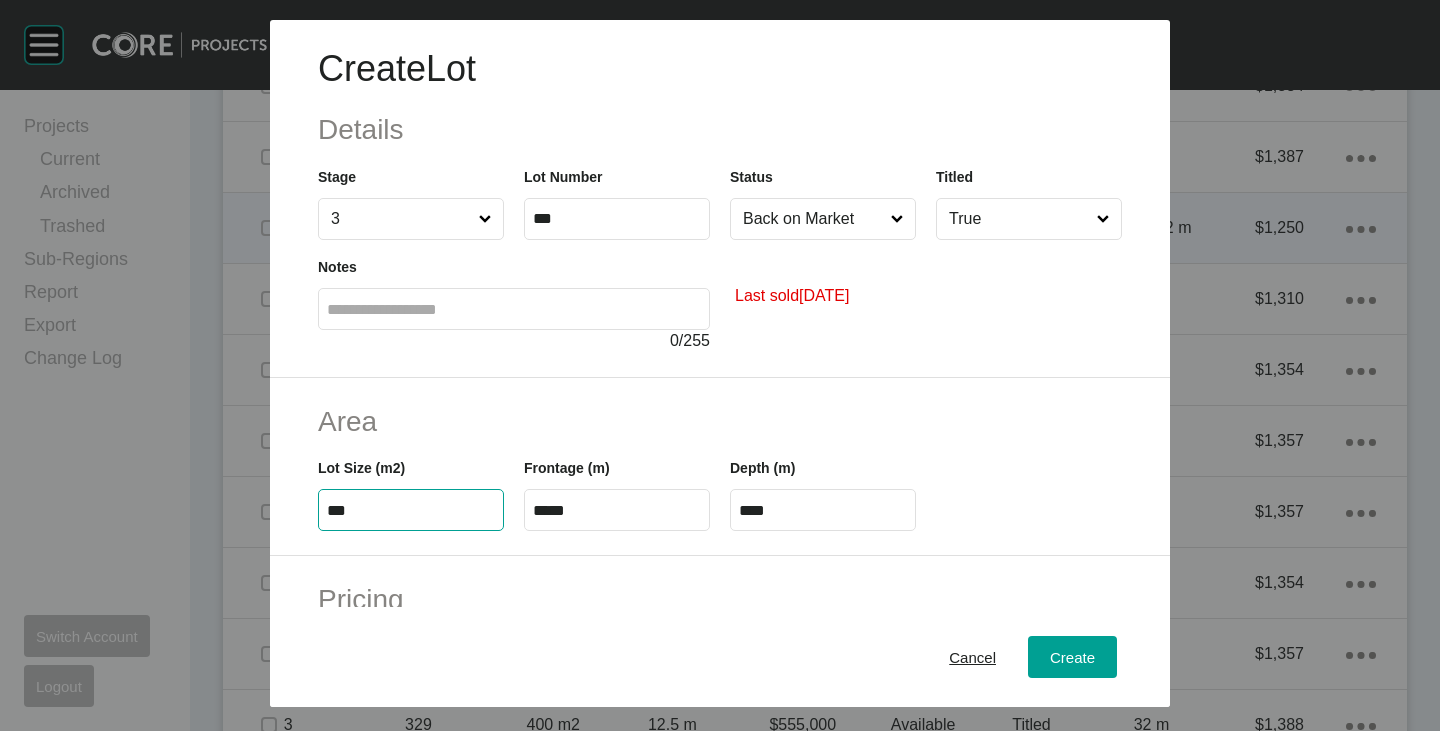 click on "*****" at bounding box center (617, 510) 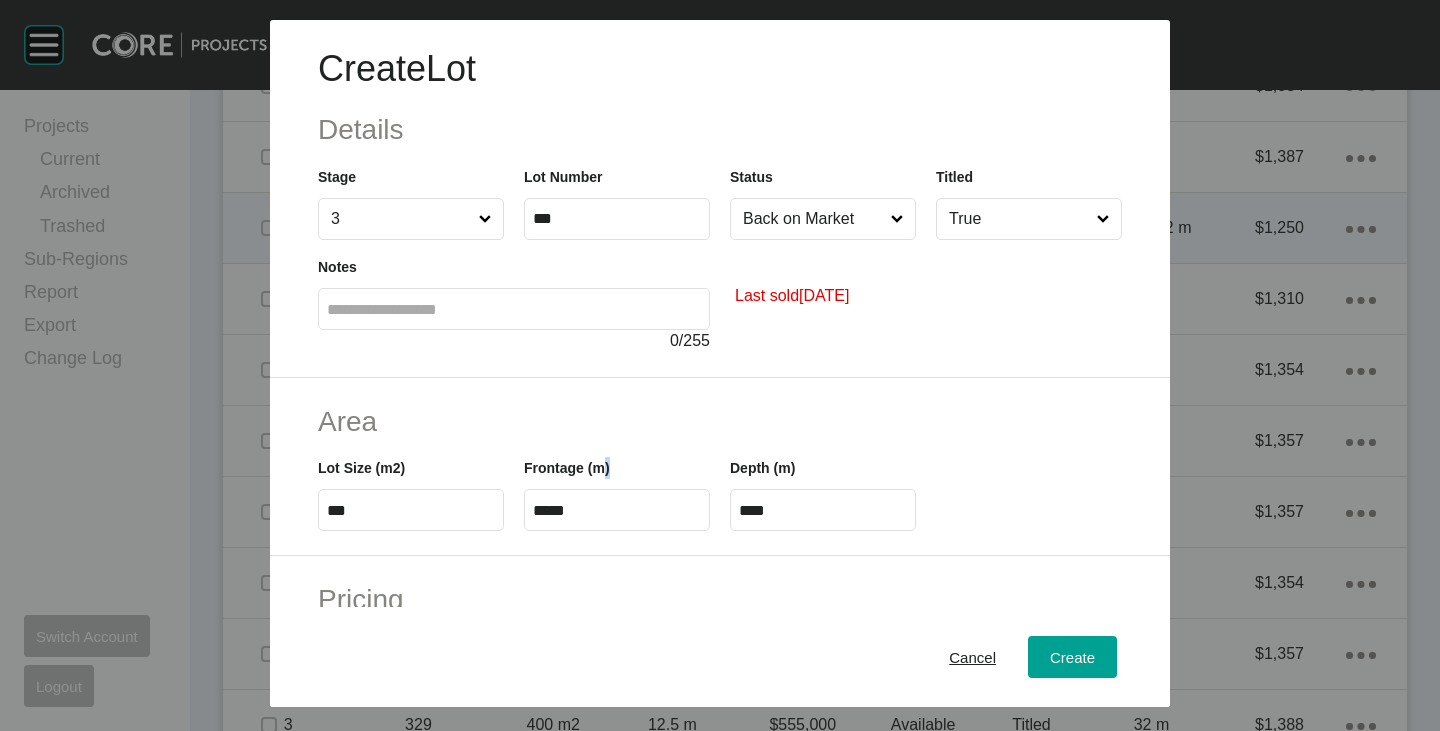 click on "*****" at bounding box center [617, 510] 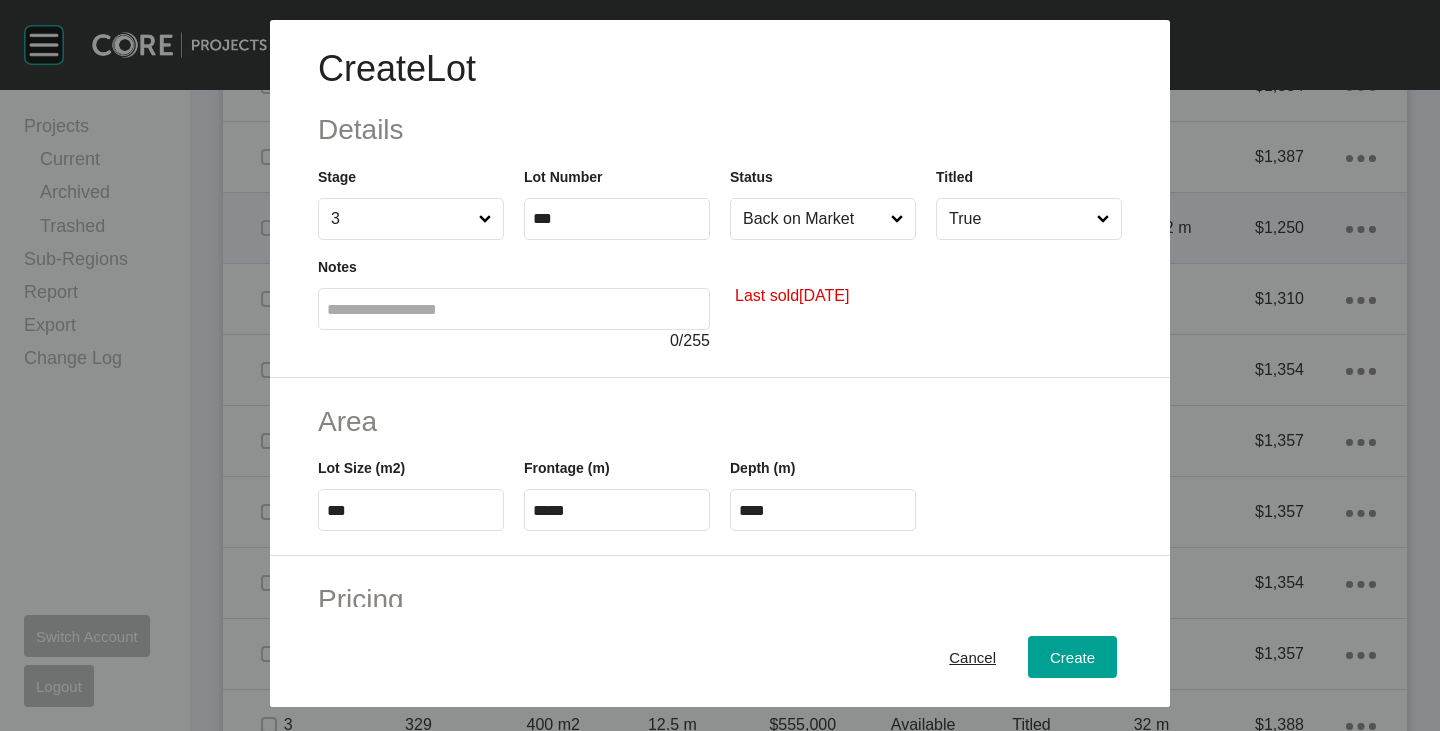 click on "*****" at bounding box center [617, 510] 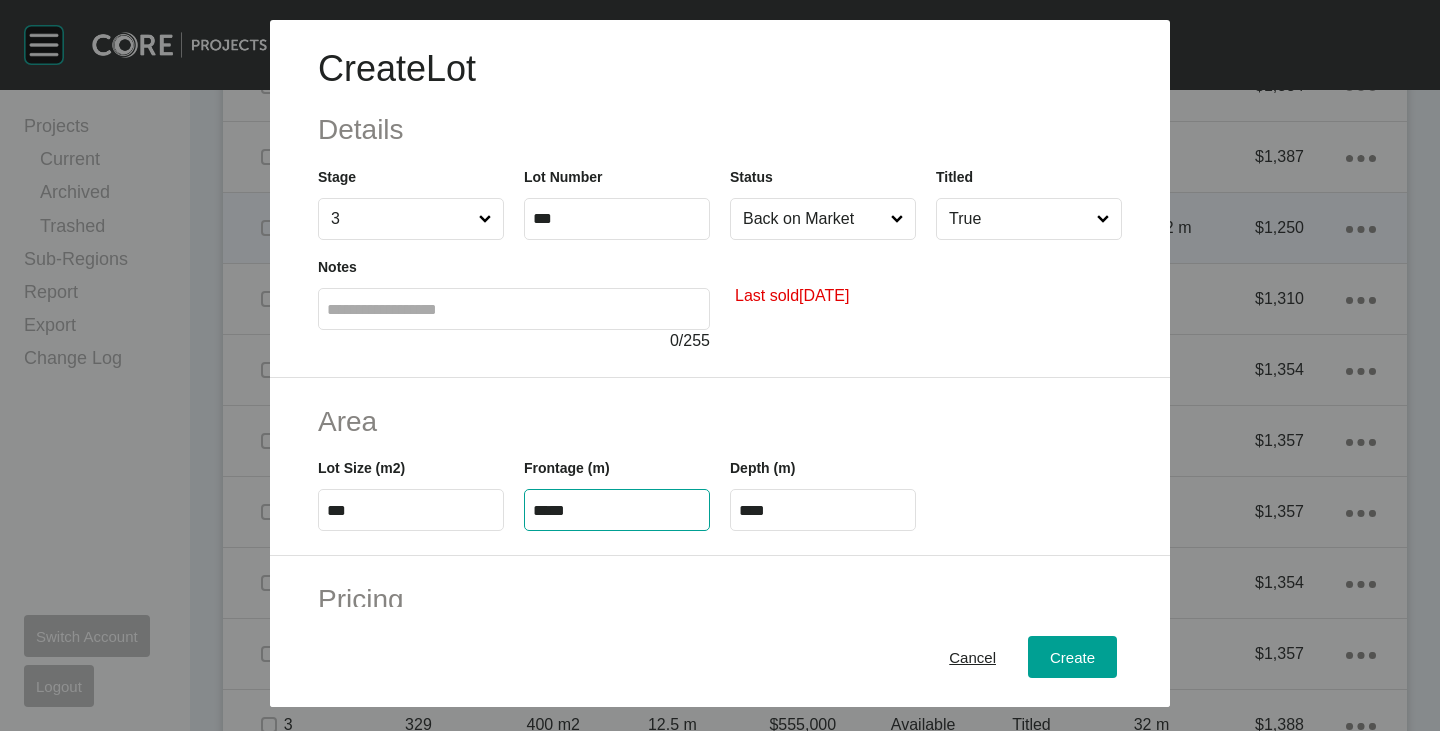 click on "*****" at bounding box center (617, 510) 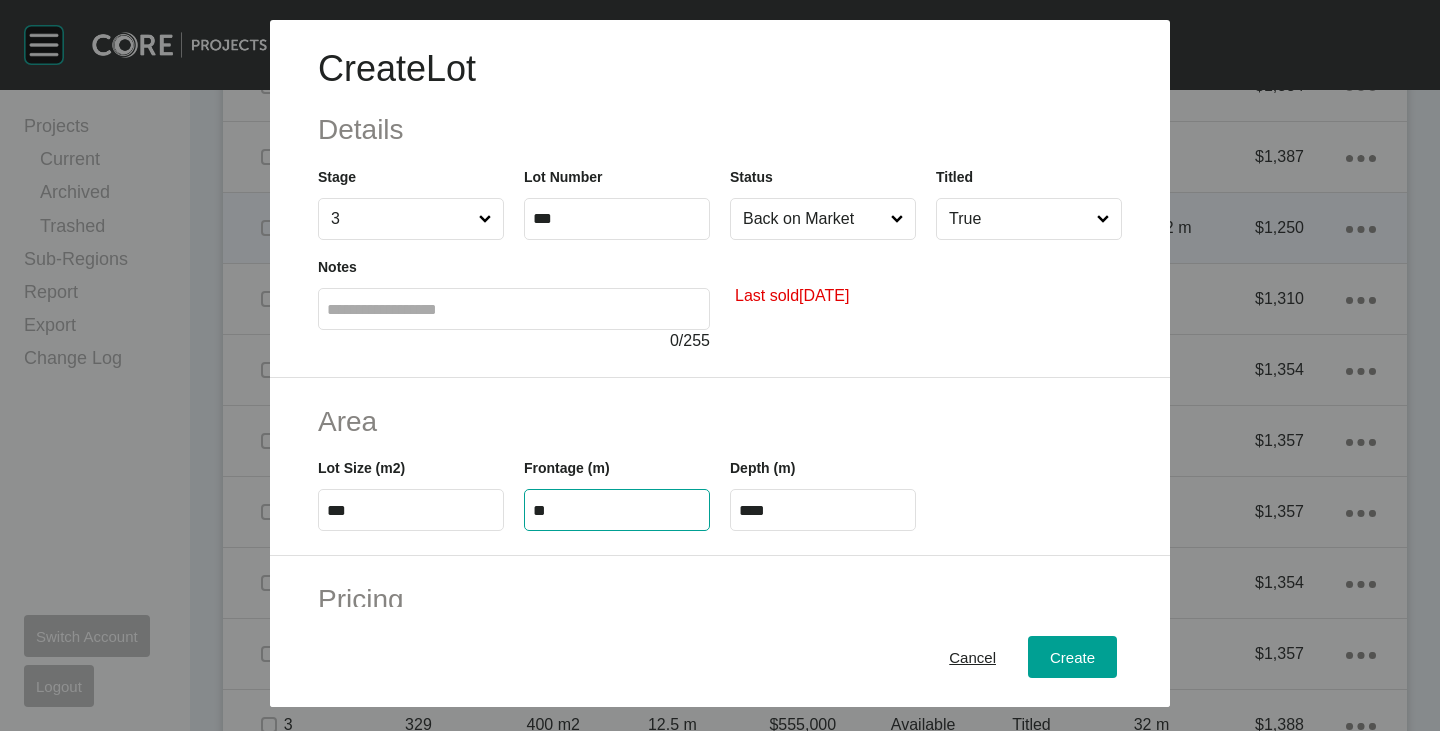 type on "**" 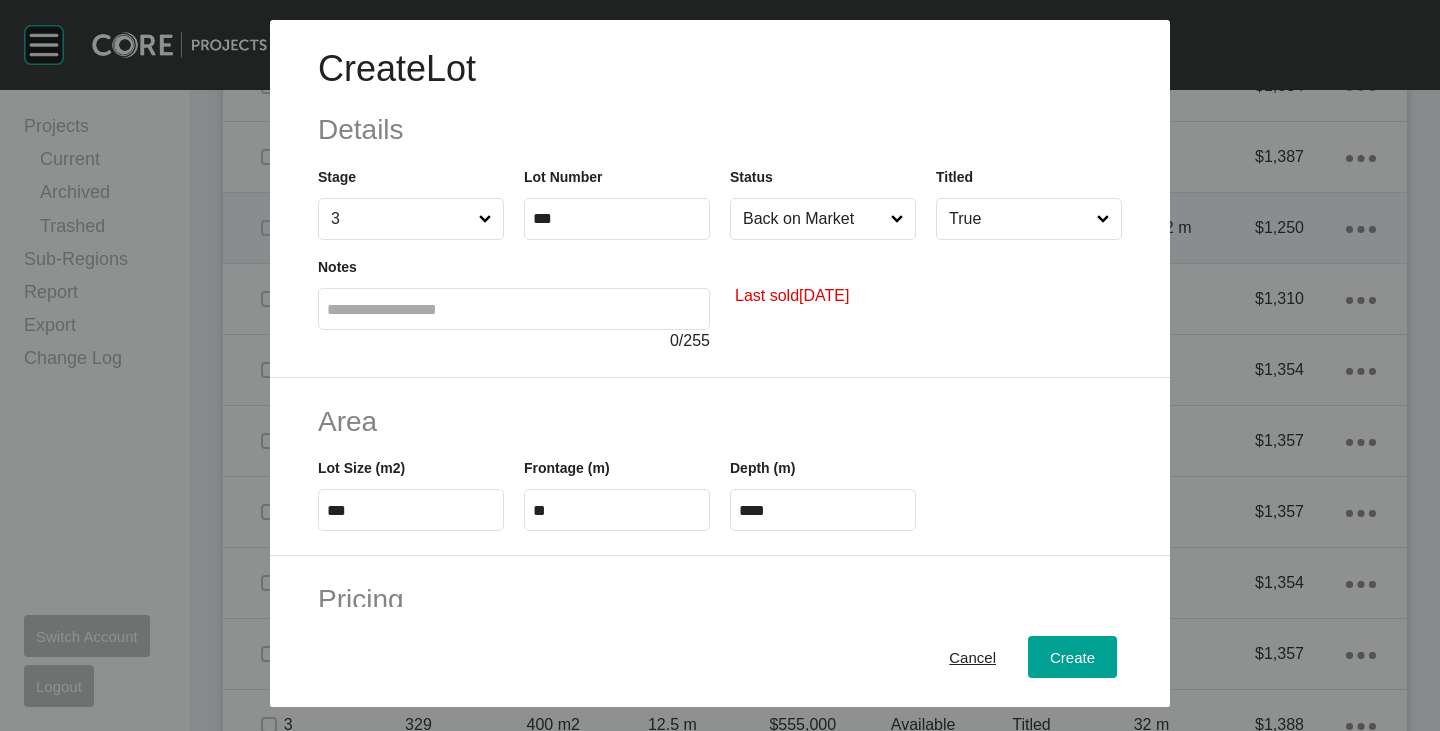 click on "****" at bounding box center [823, 510] 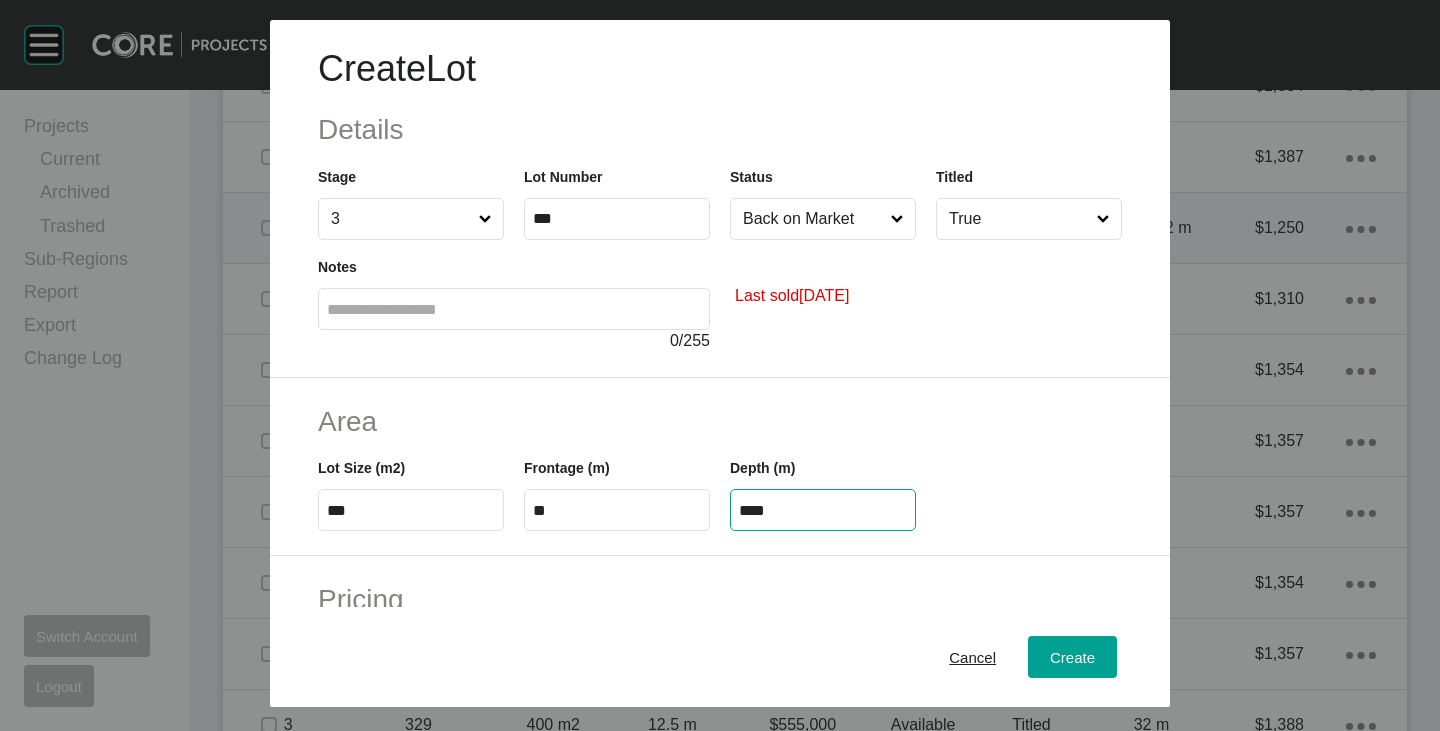 type on "****" 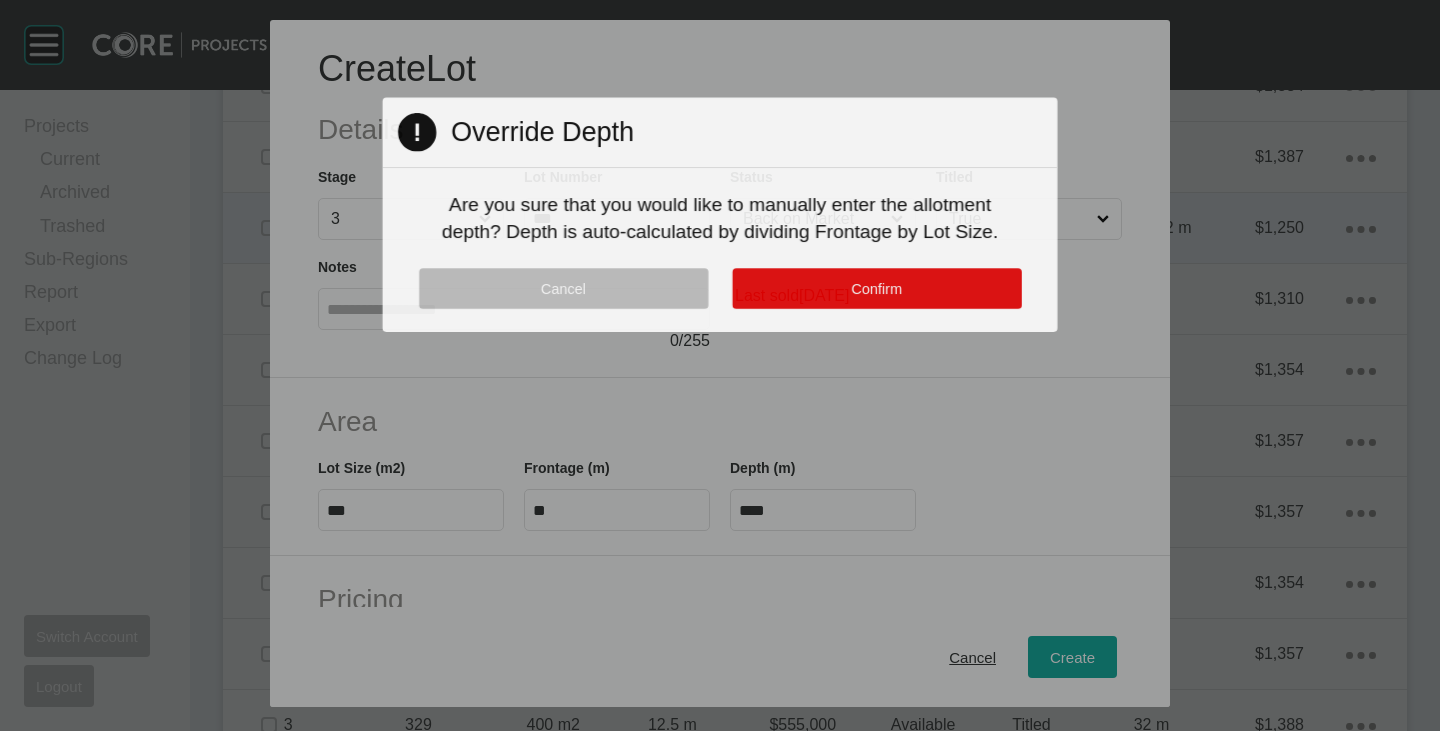 click on "Cancel Confirm" at bounding box center [720, 300] 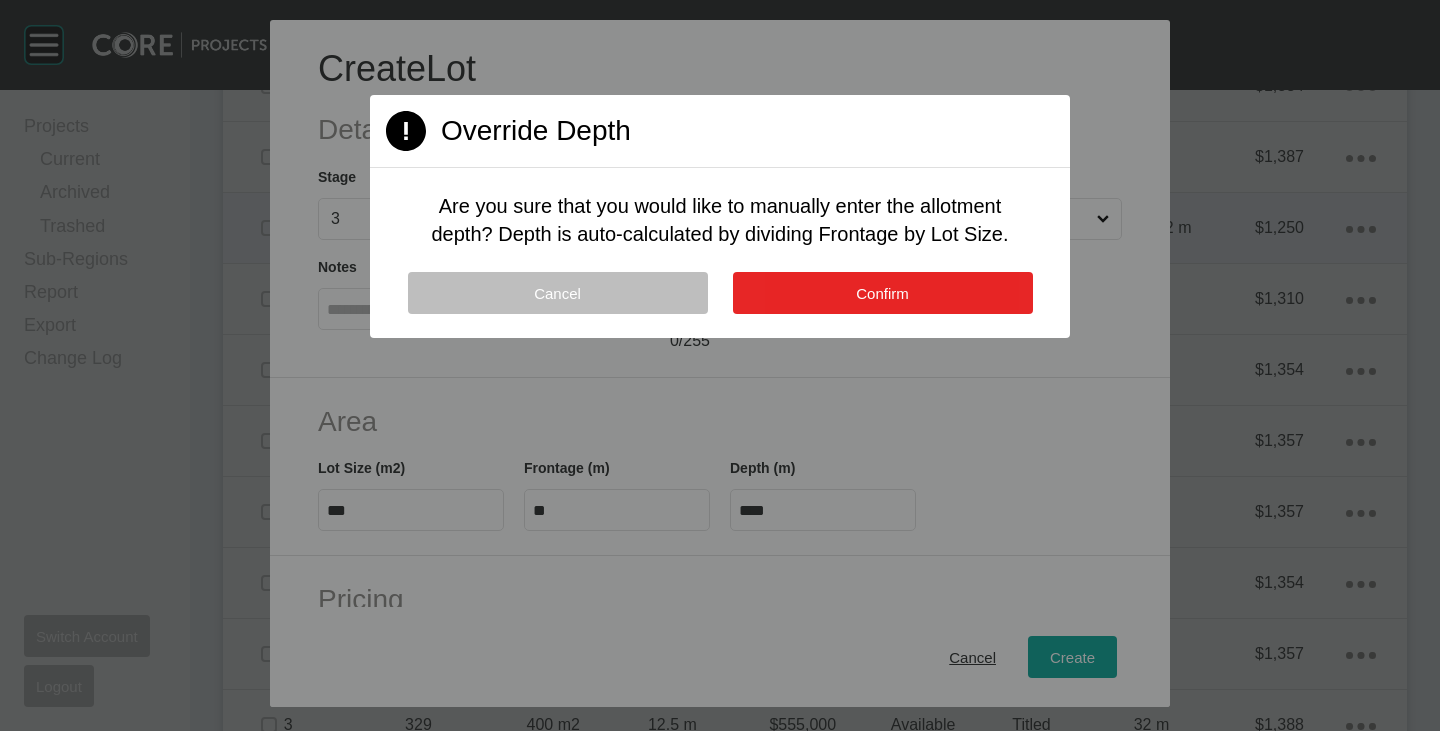 click on "Confirm" at bounding box center [882, 293] 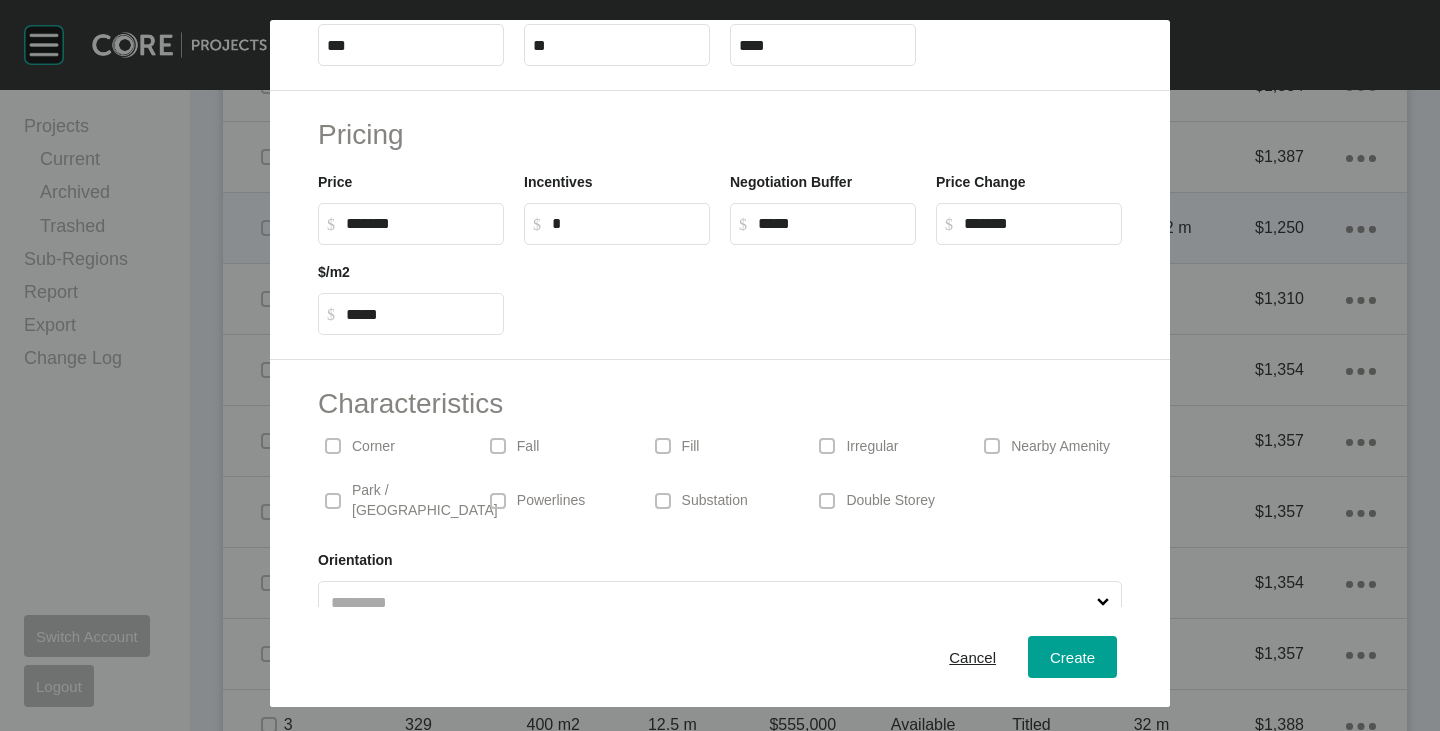 scroll, scrollTop: 489, scrollLeft: 0, axis: vertical 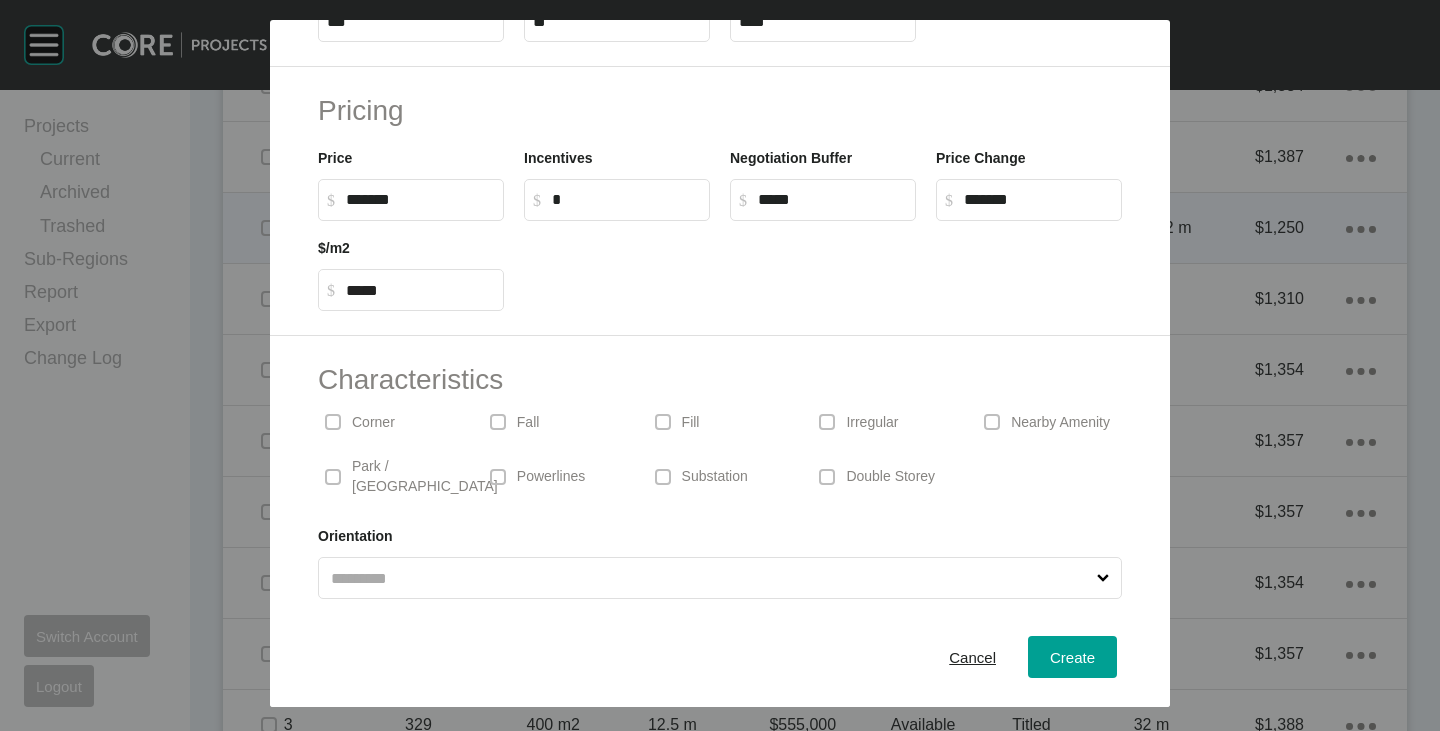 click on "Corner" at bounding box center [373, 423] 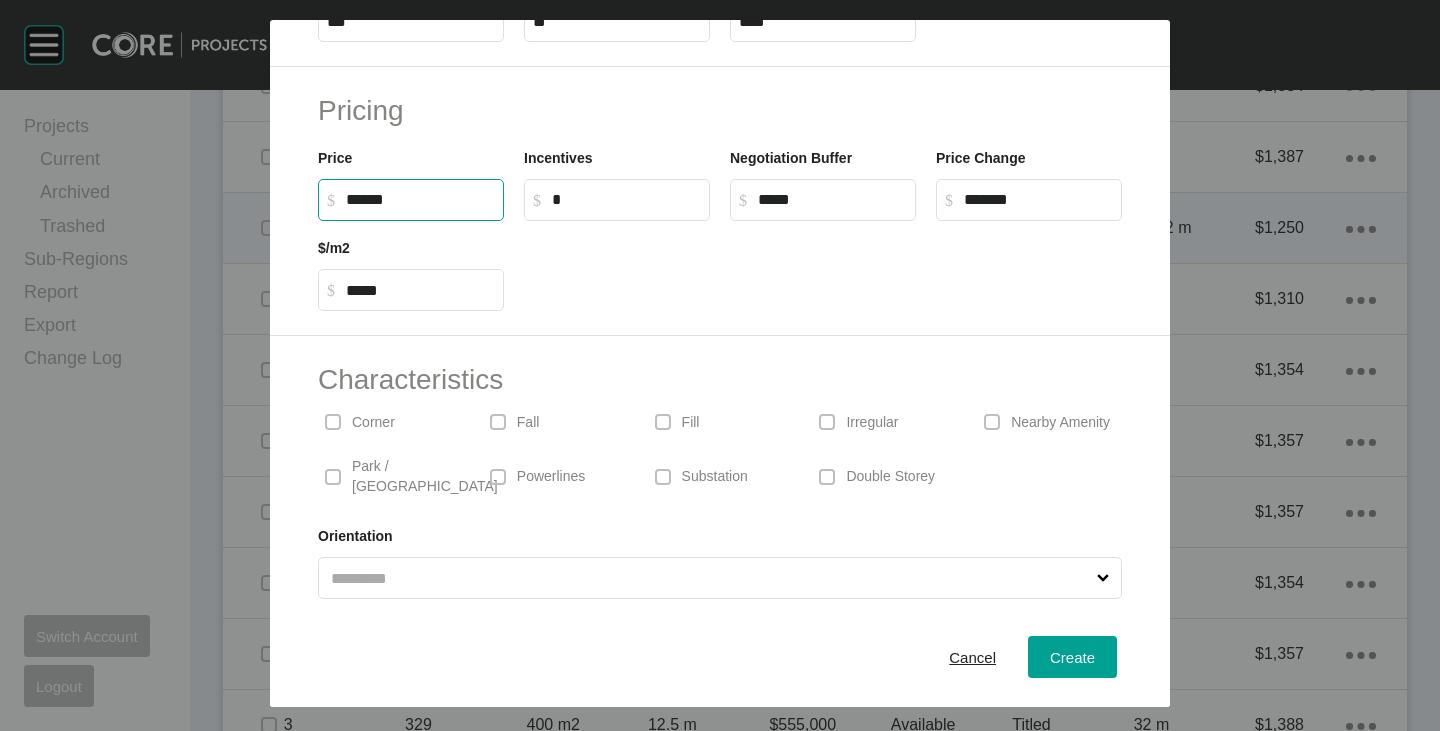 drag, startPoint x: 347, startPoint y: 199, endPoint x: 371, endPoint y: 207, distance: 25.298222 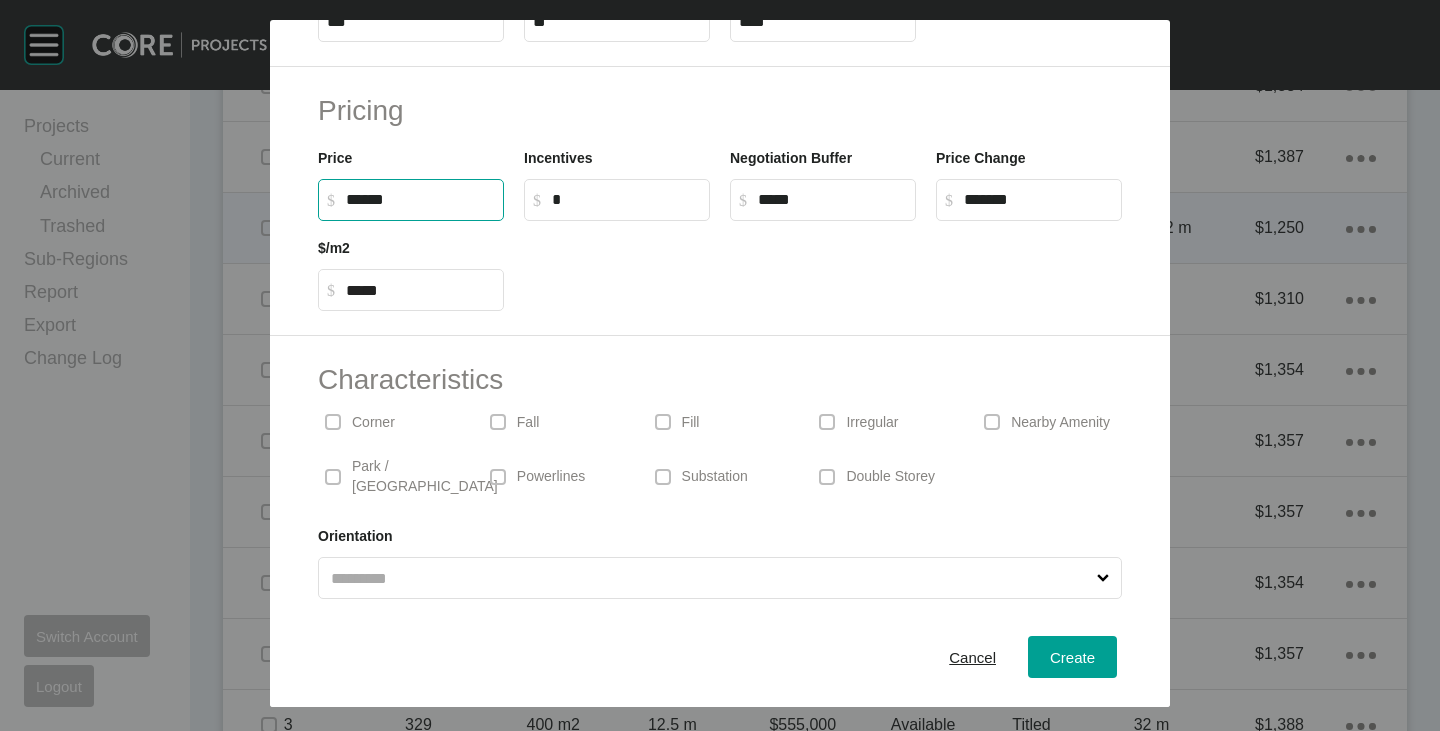 type on "*******" 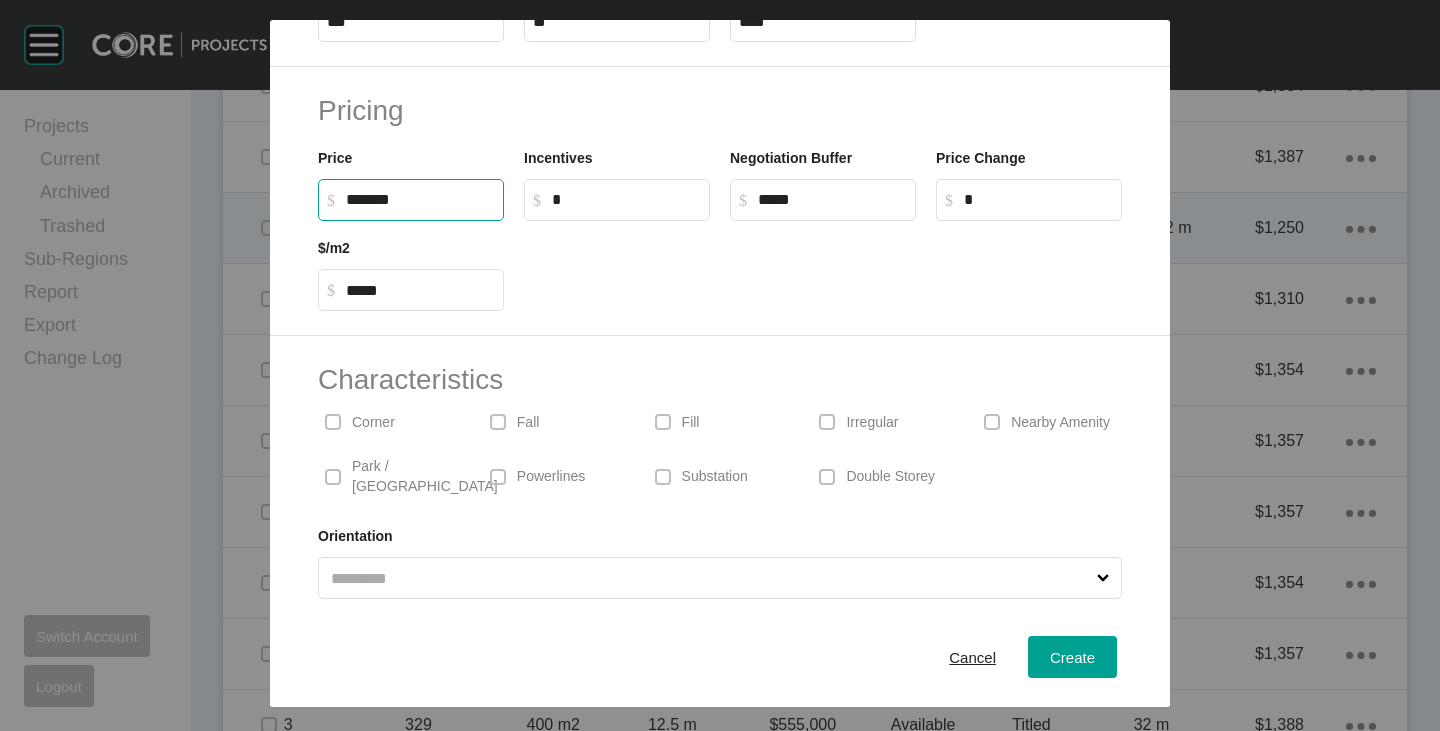 click at bounding box center [823, 266] 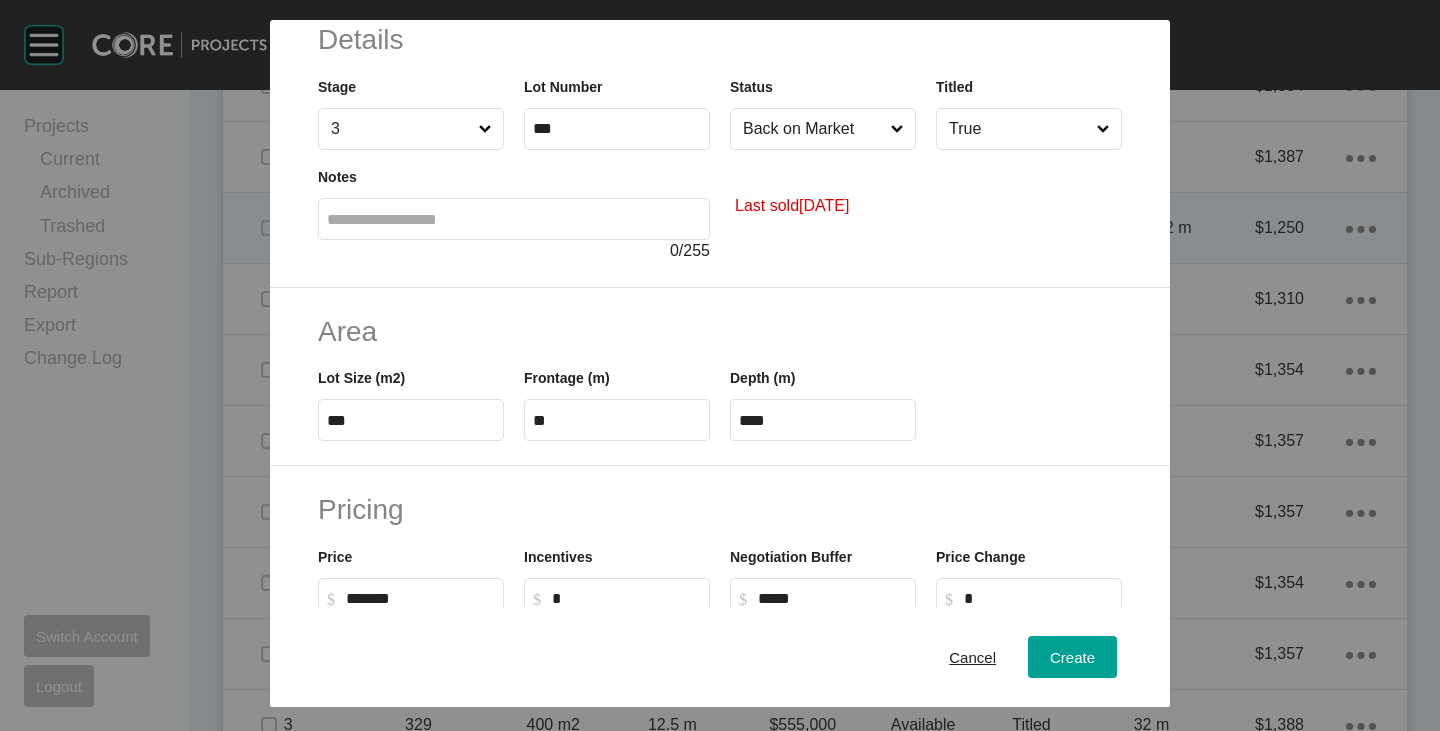 scroll, scrollTop: 0, scrollLeft: 0, axis: both 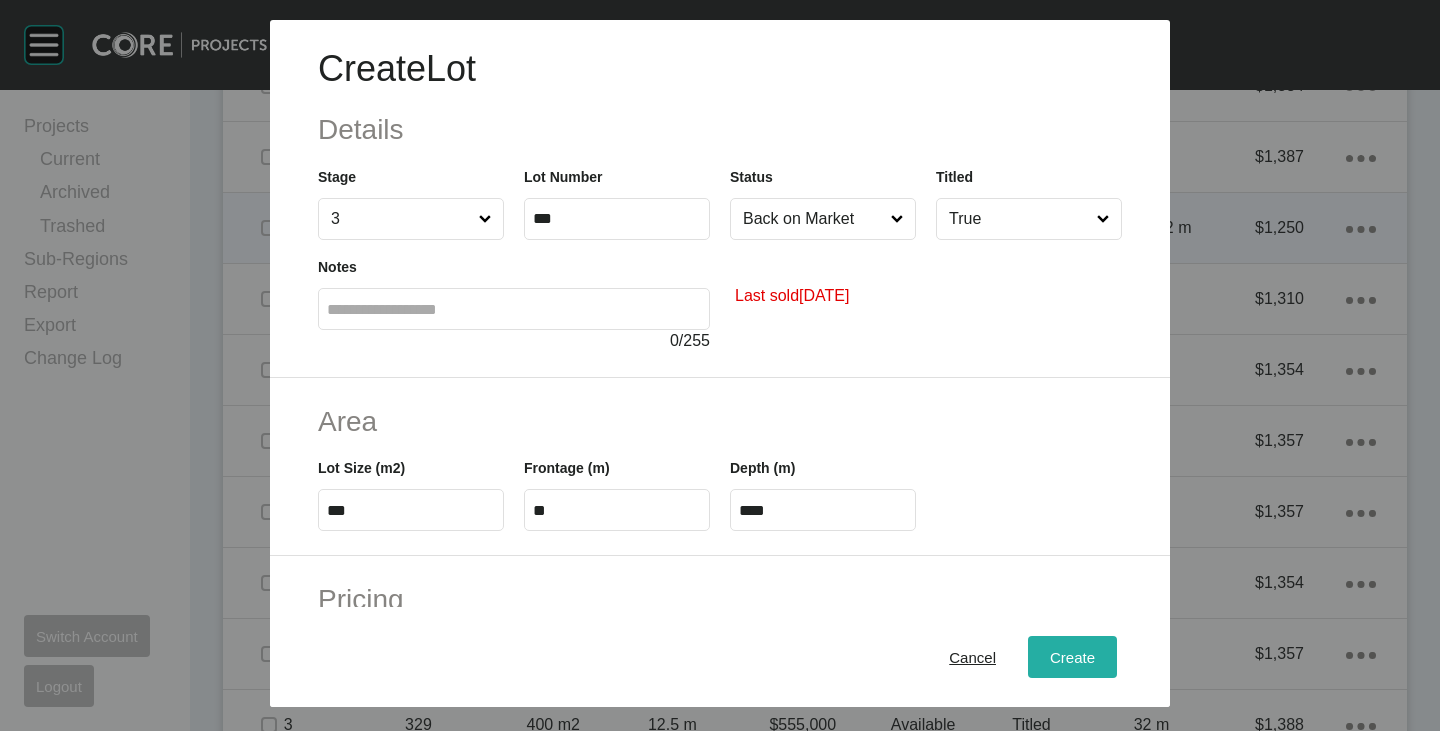 click on "Create" at bounding box center [1072, 657] 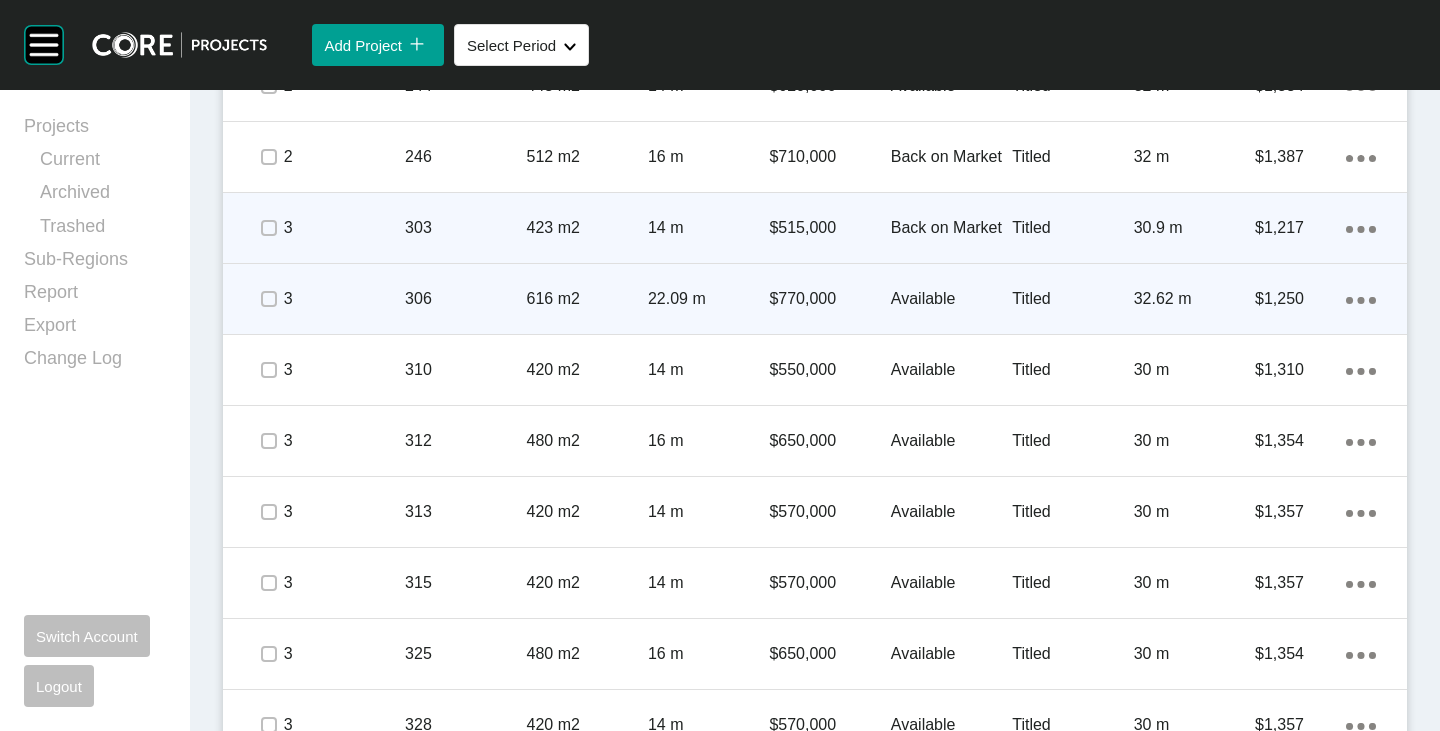 click on "Action Menu Dots Copy 6 Created with Sketch." 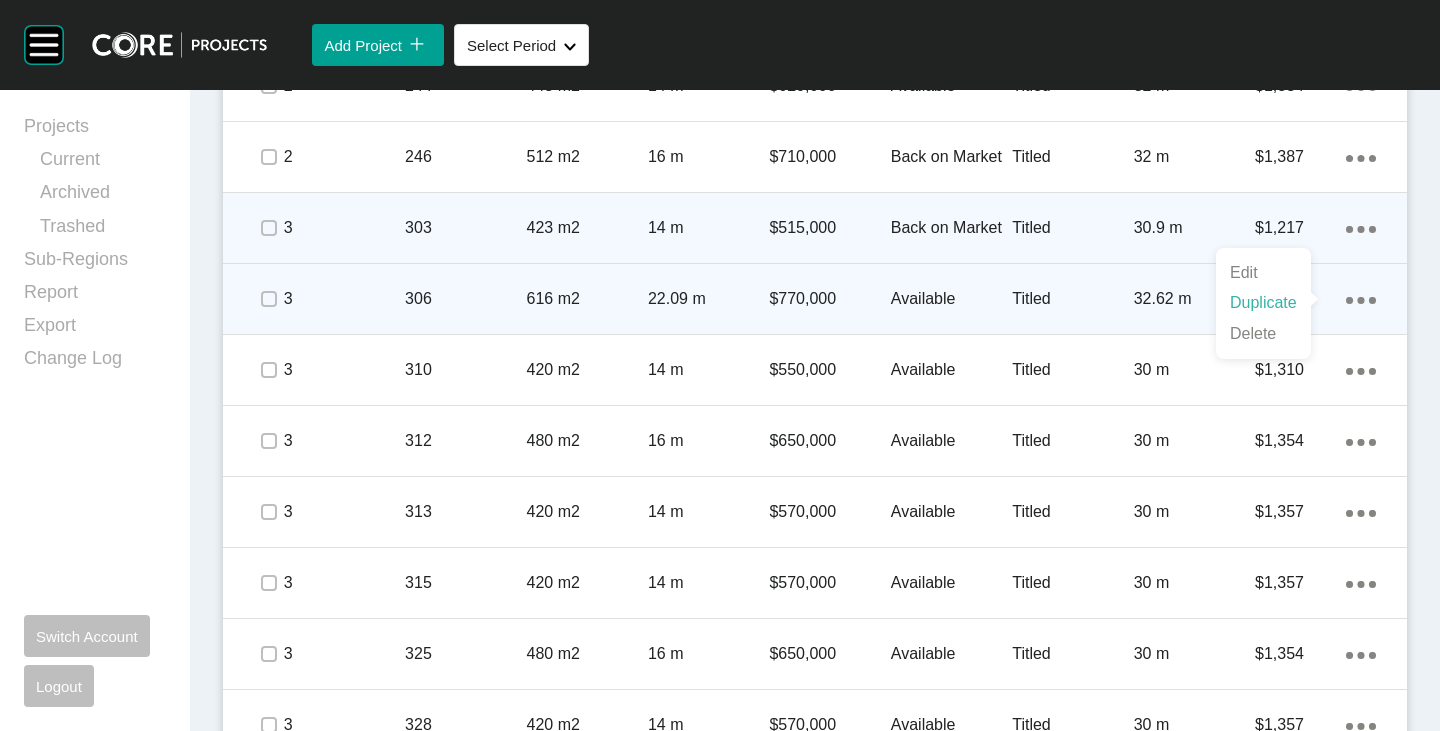 click on "Duplicate" at bounding box center [1263, 303] 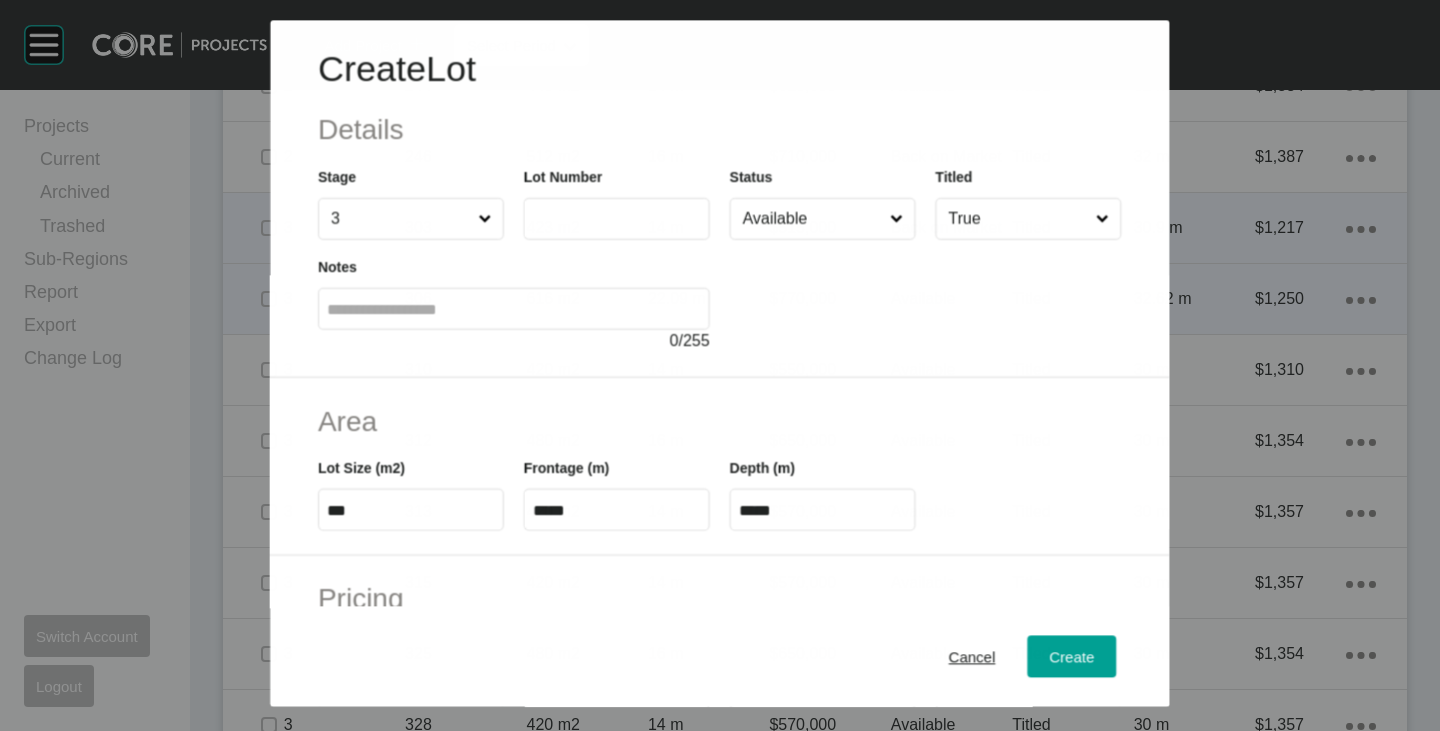 click at bounding box center [617, 219] 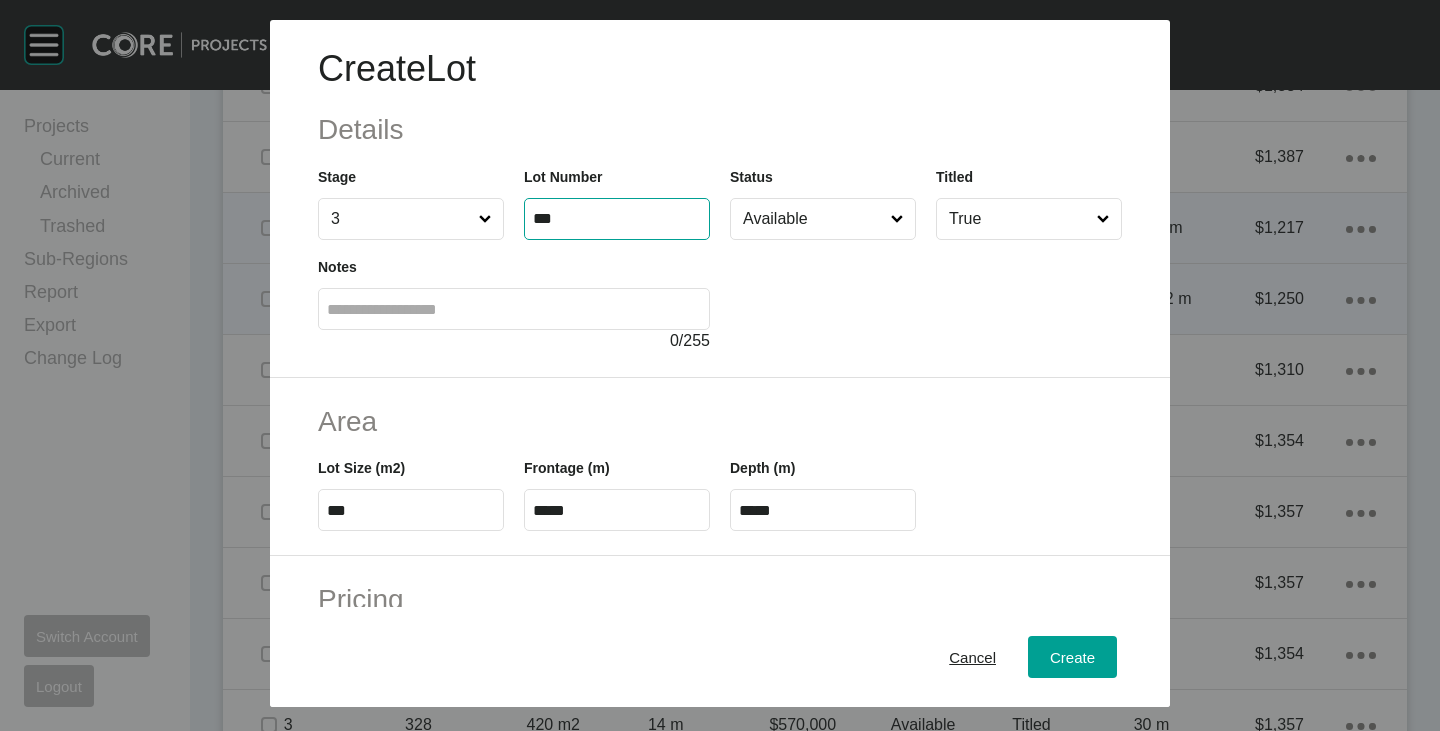 type on "***" 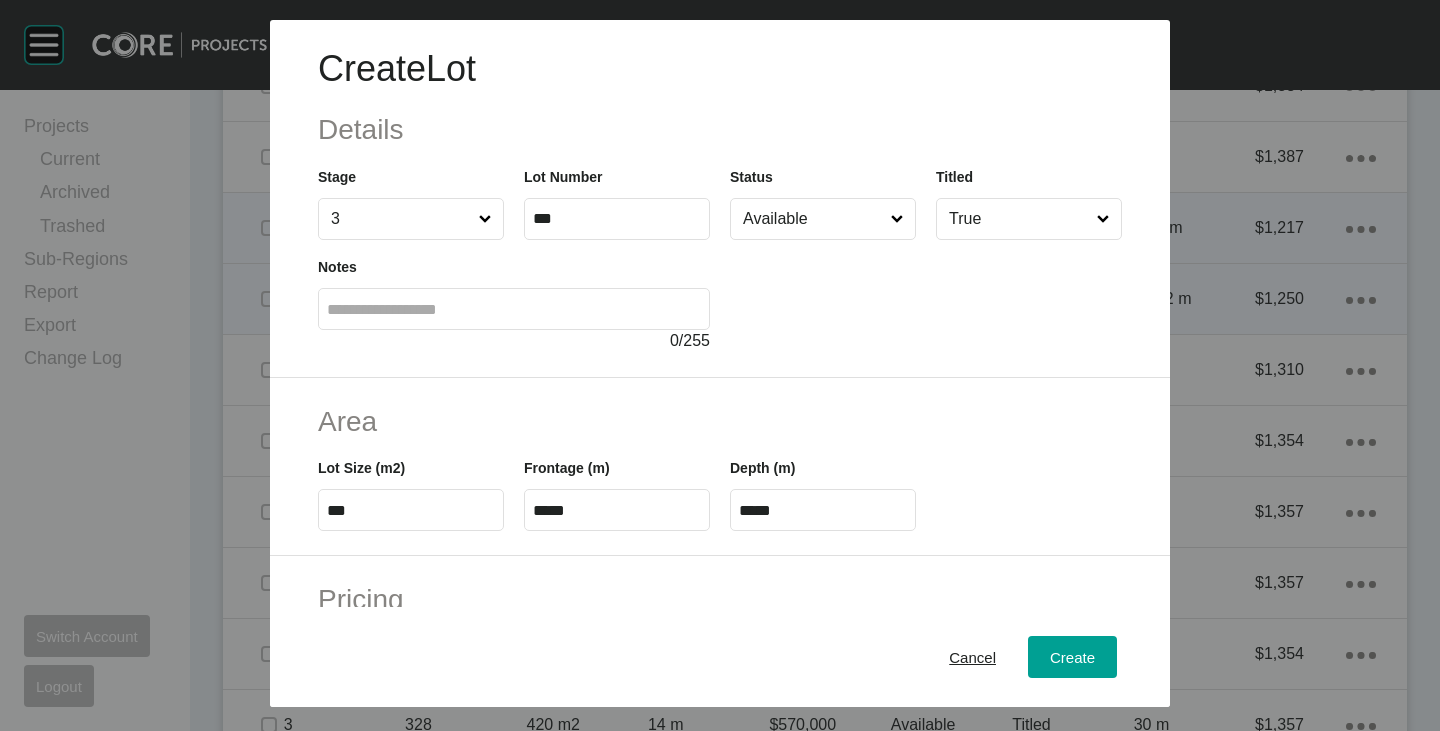 type on "*******" 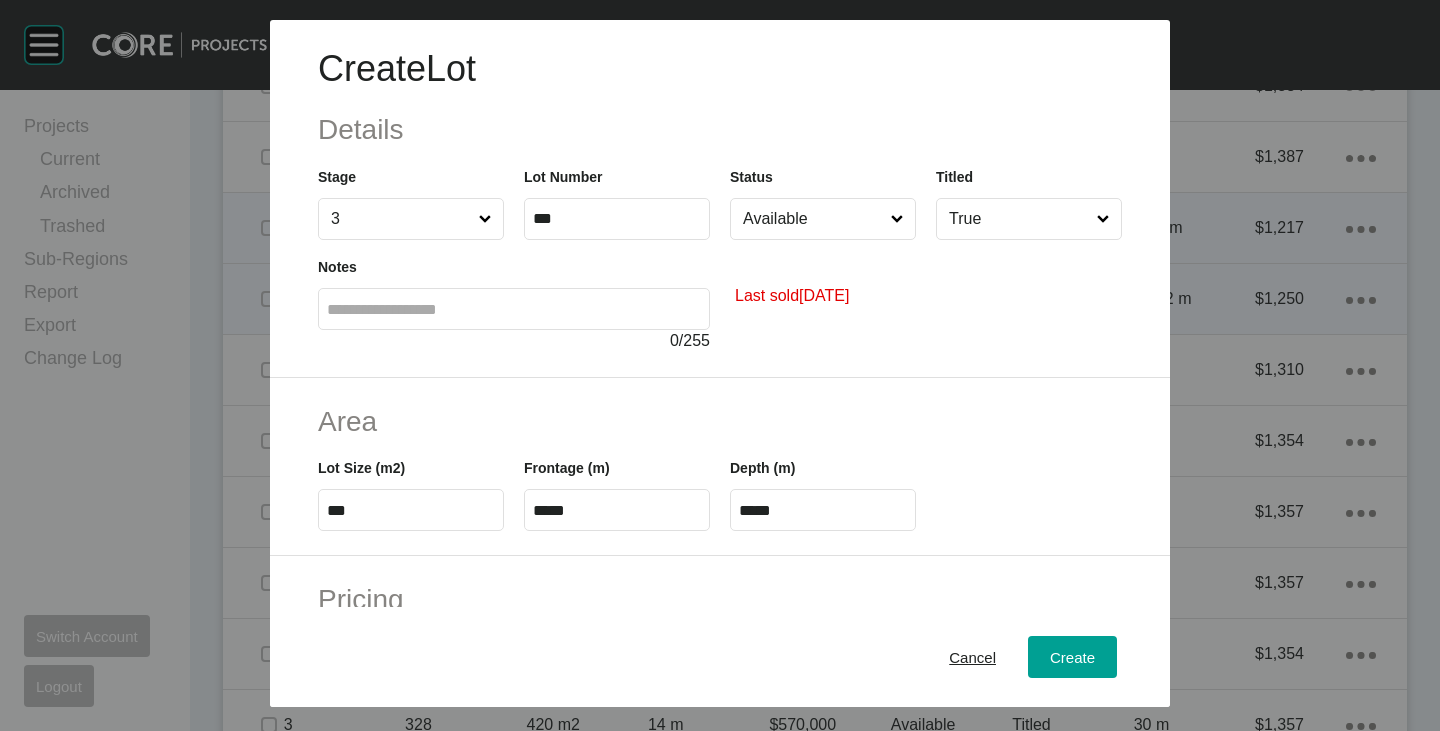 click on "Available" at bounding box center (813, 219) 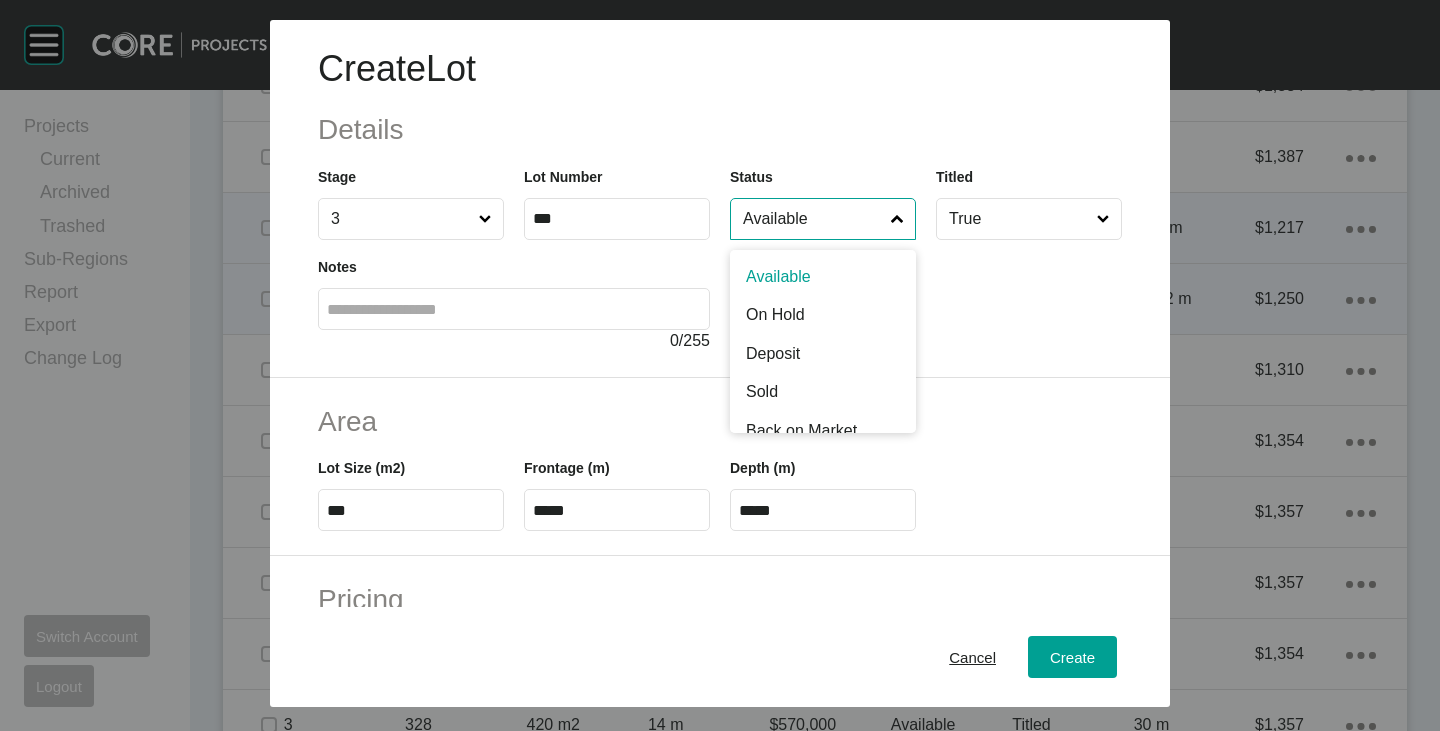 scroll, scrollTop: 85, scrollLeft: 0, axis: vertical 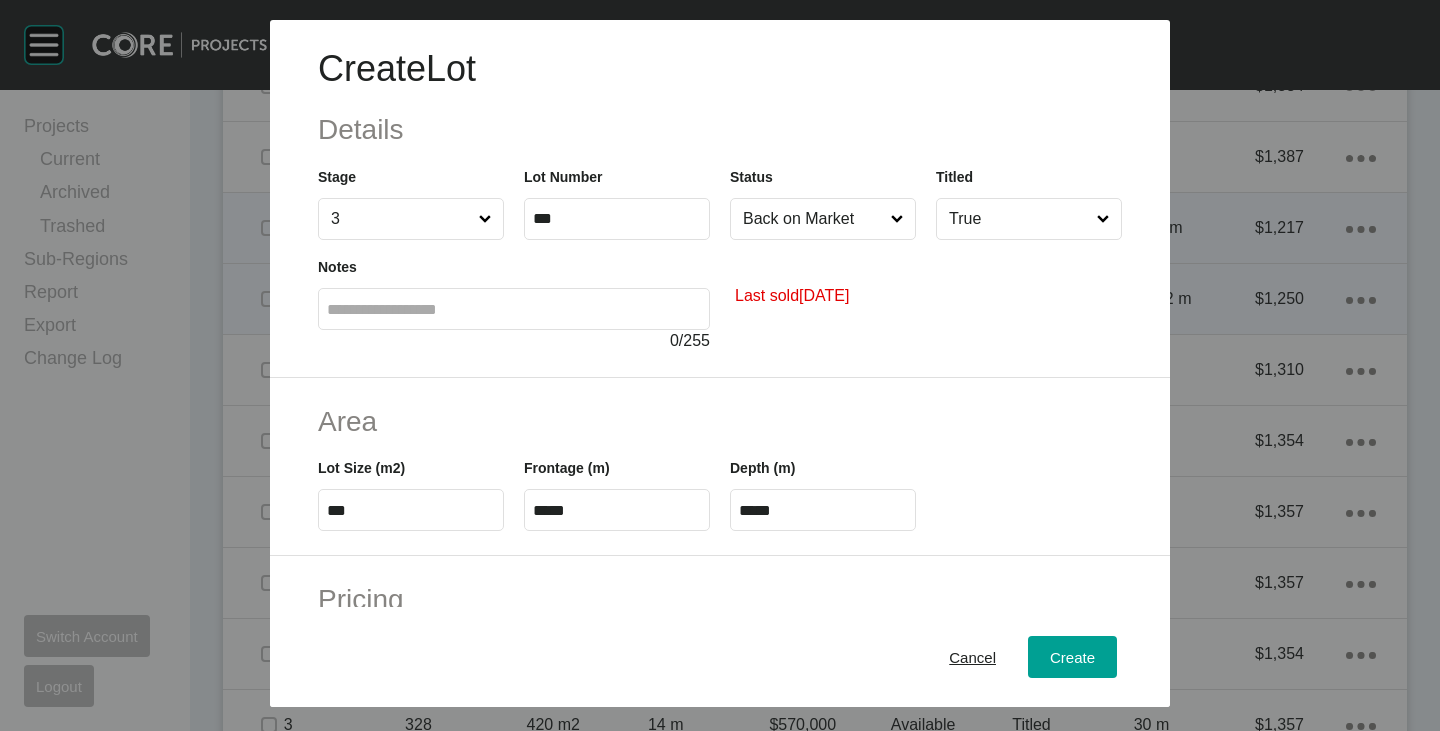 click on "***" at bounding box center [411, 510] 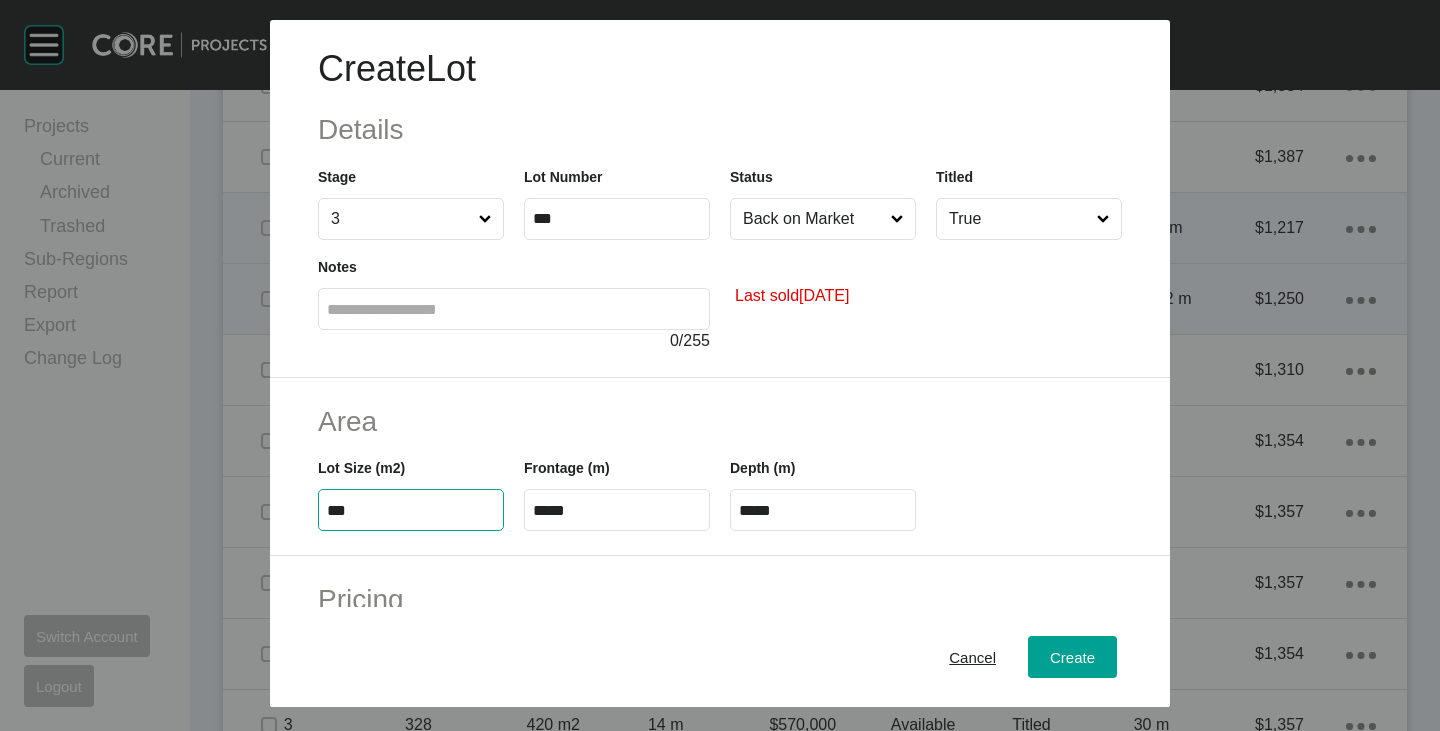 click on "***" at bounding box center [411, 510] 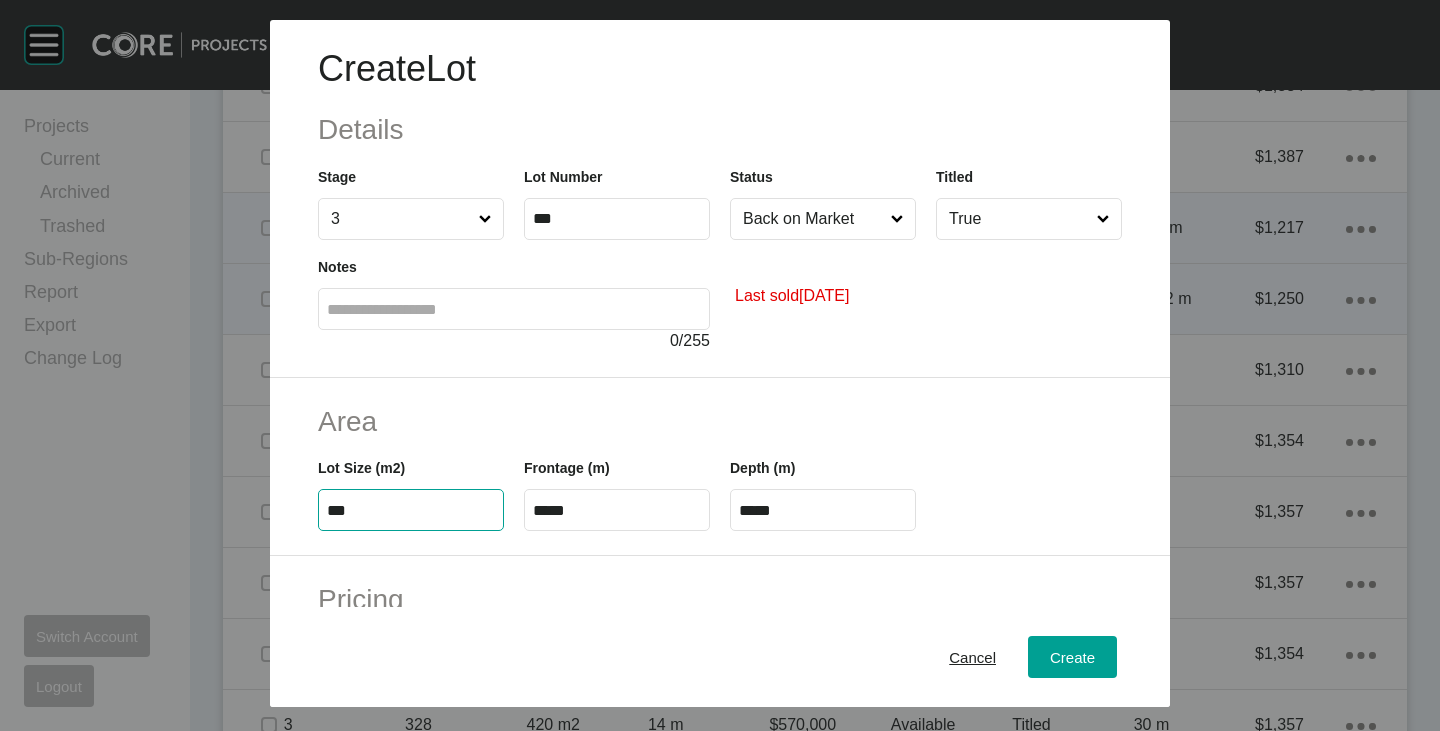type on "***" 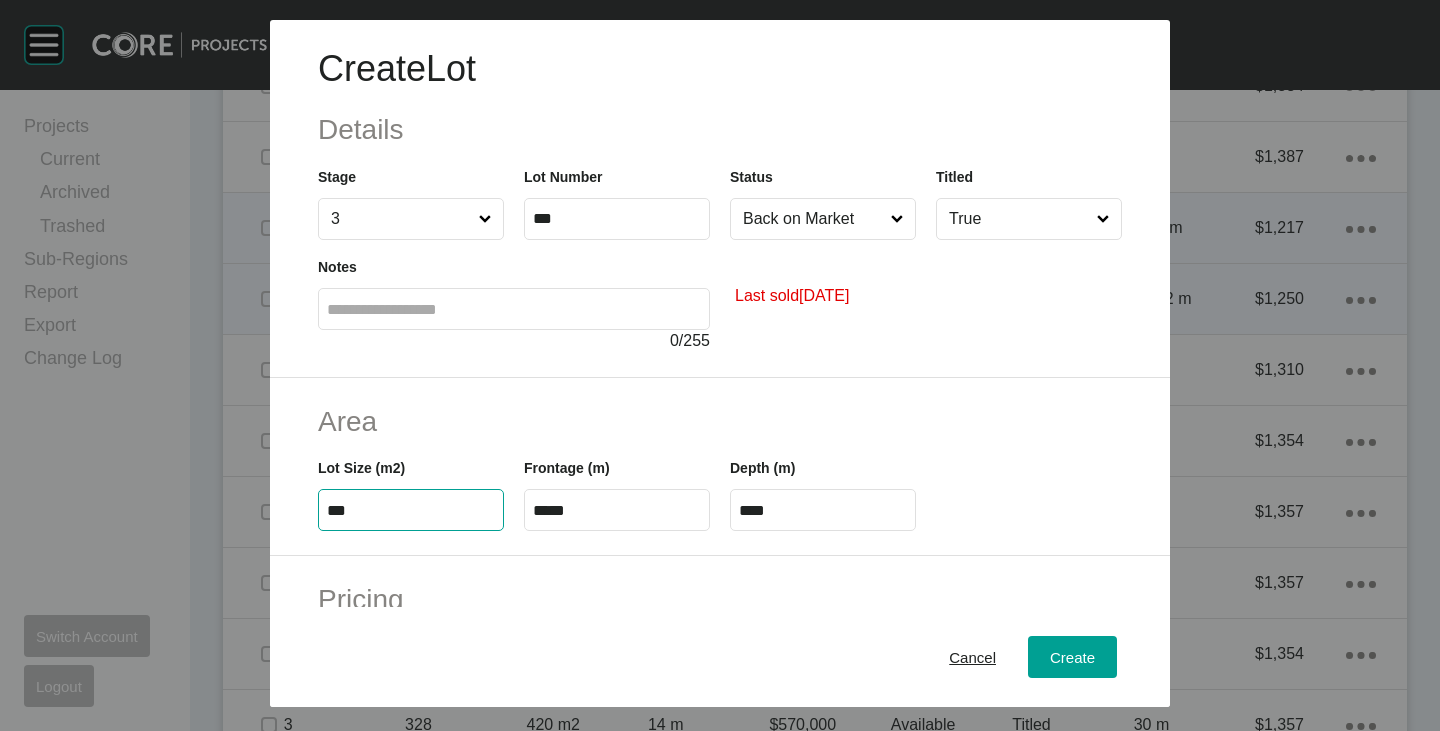 click on "Area" at bounding box center [720, 421] 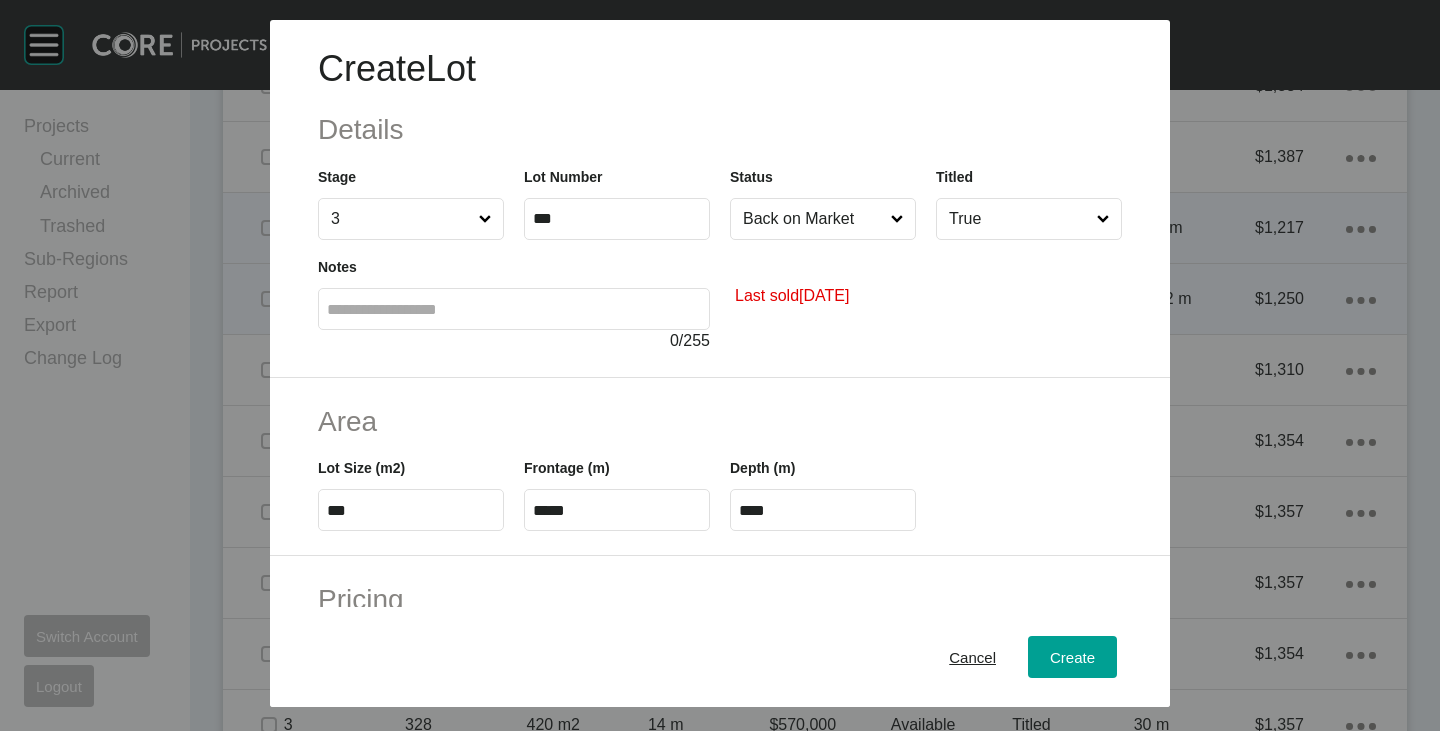 click on "*****" at bounding box center (617, 510) 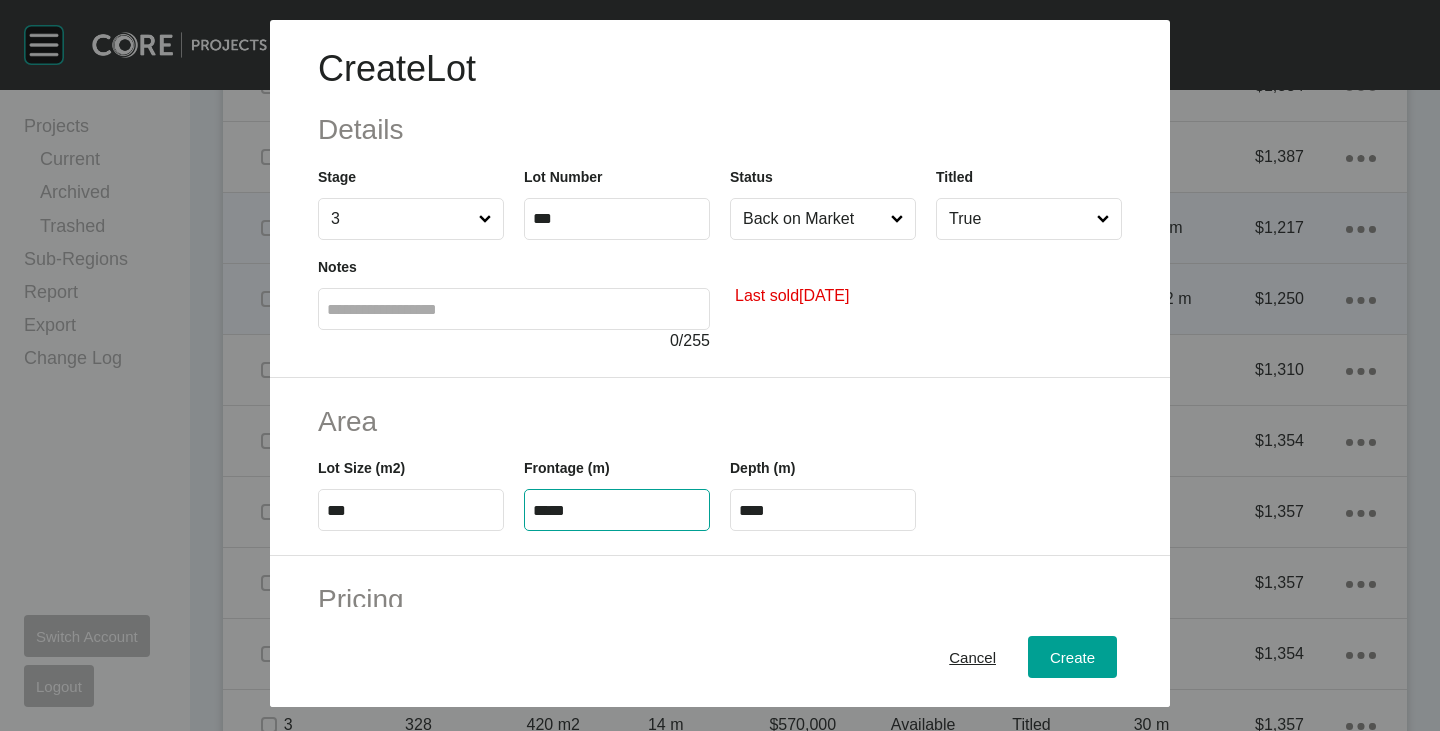 click on "*****" at bounding box center (617, 510) 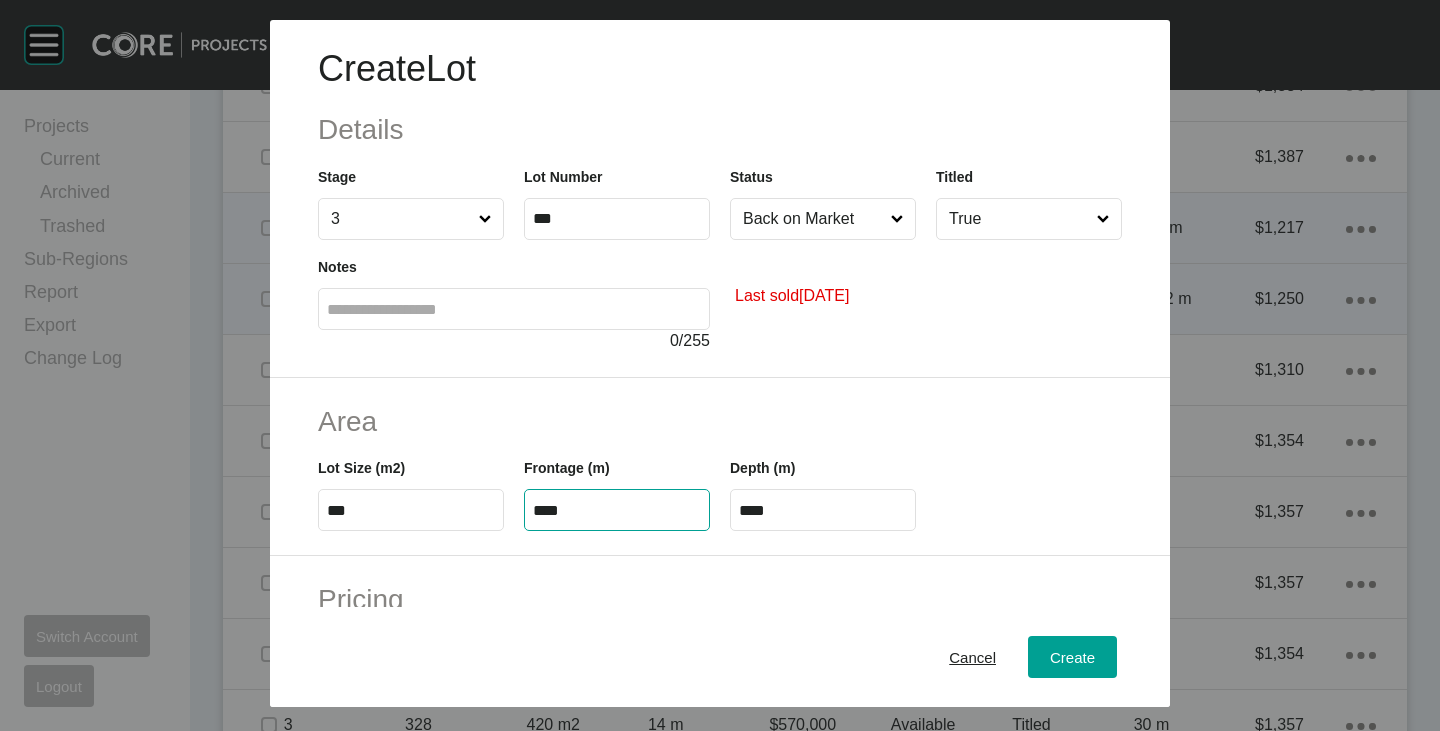 type on "****" 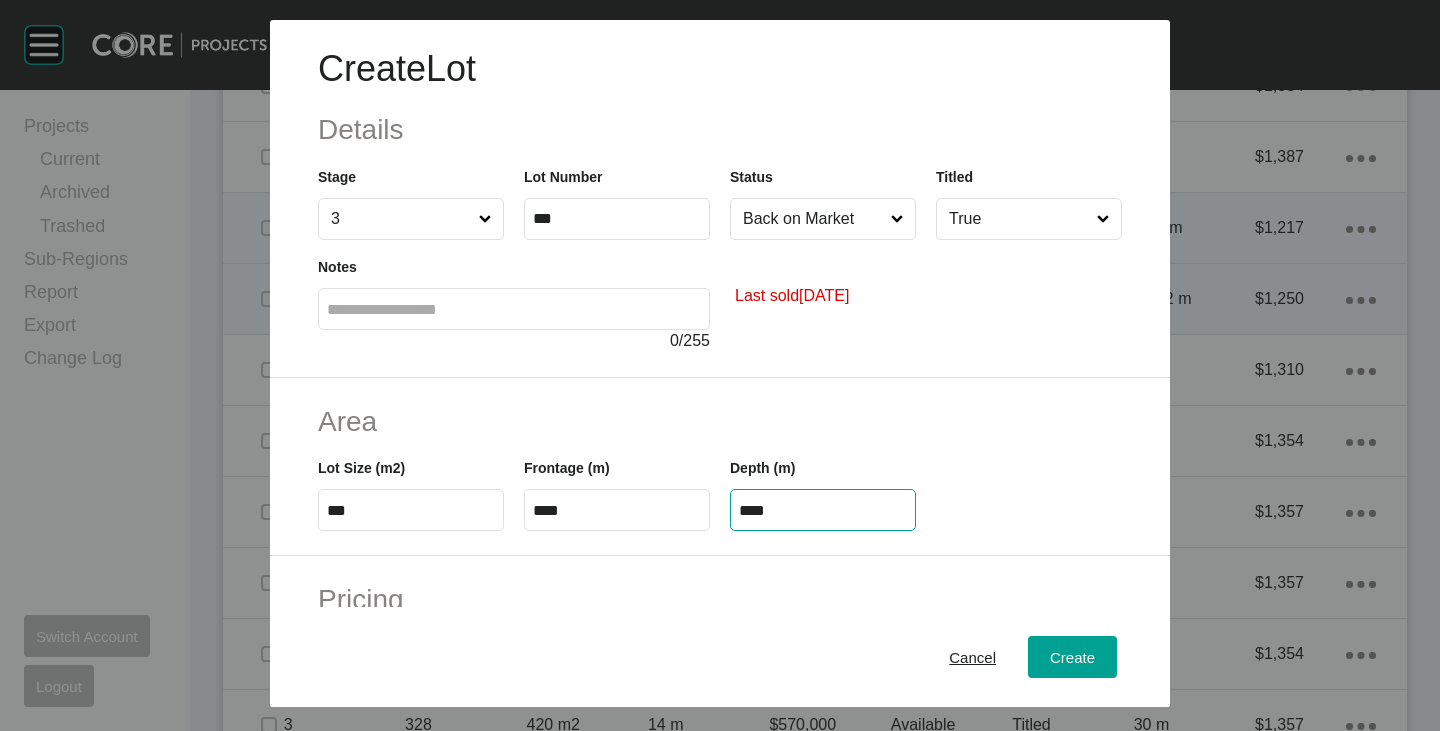 click on "****" at bounding box center [823, 510] 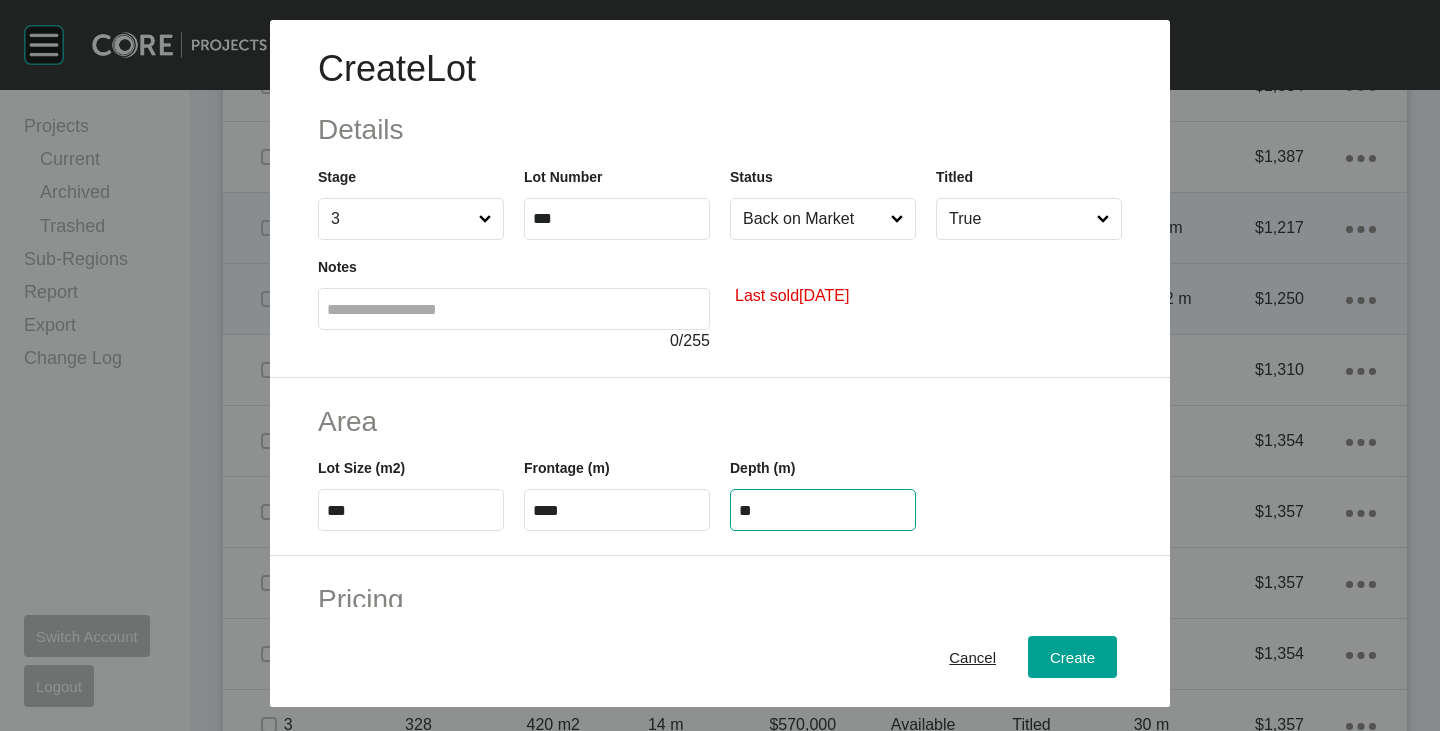 type on "**" 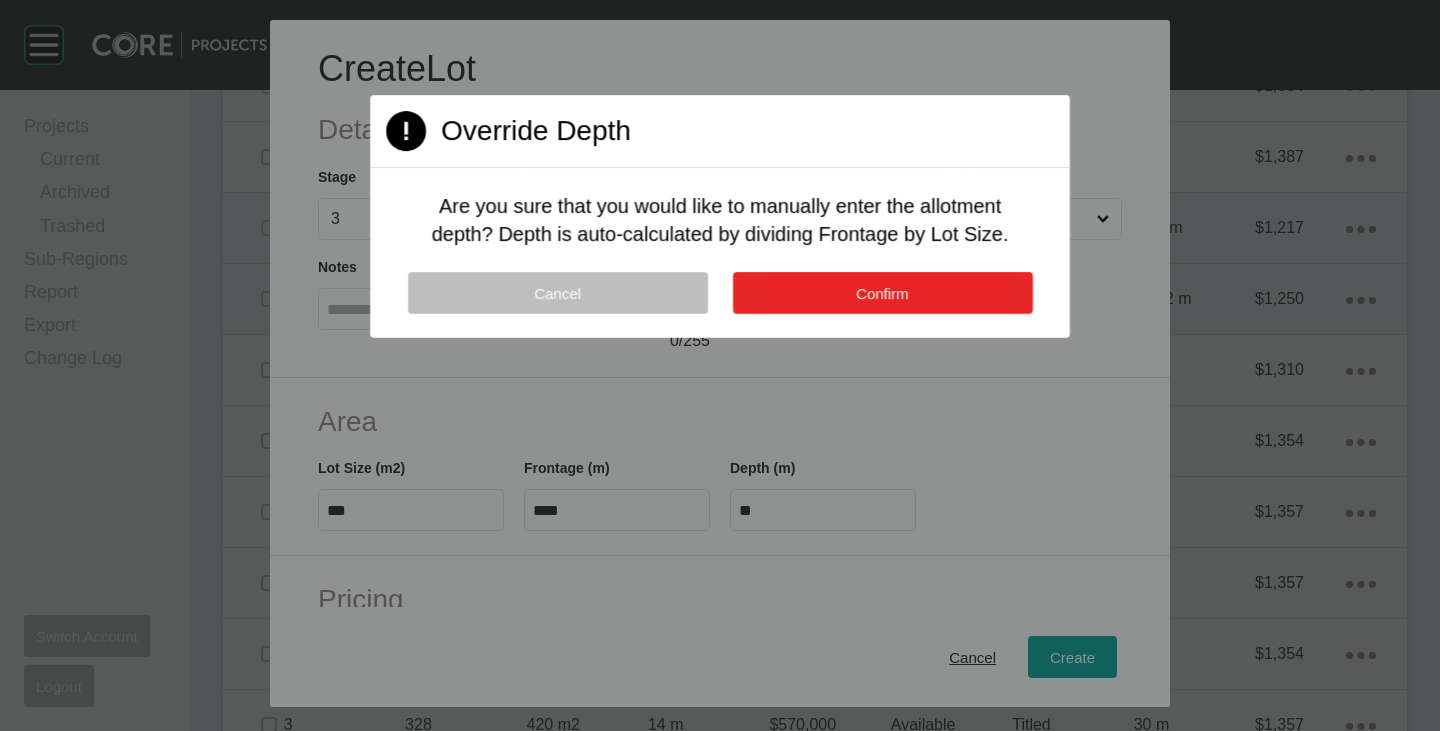 click on "Confirm" at bounding box center (882, 293) 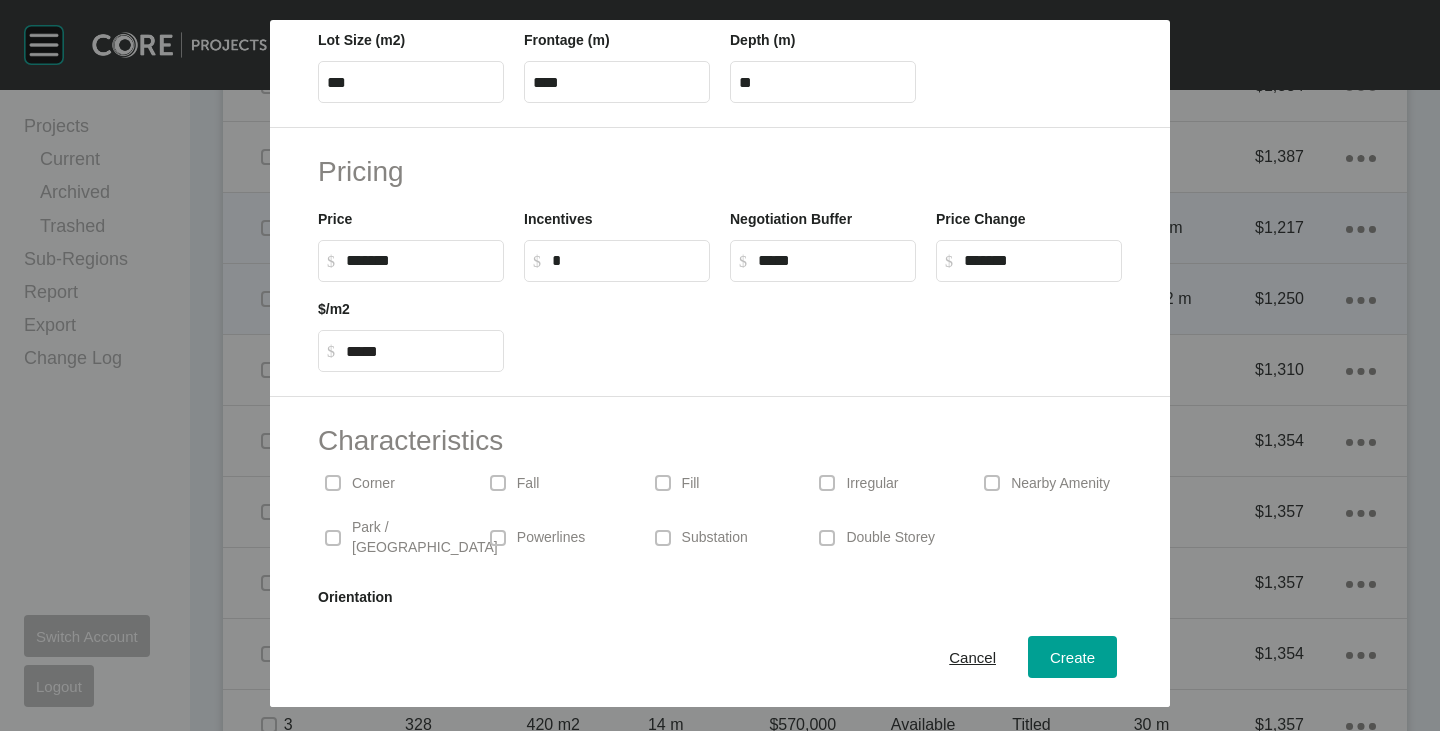 scroll, scrollTop: 489, scrollLeft: 0, axis: vertical 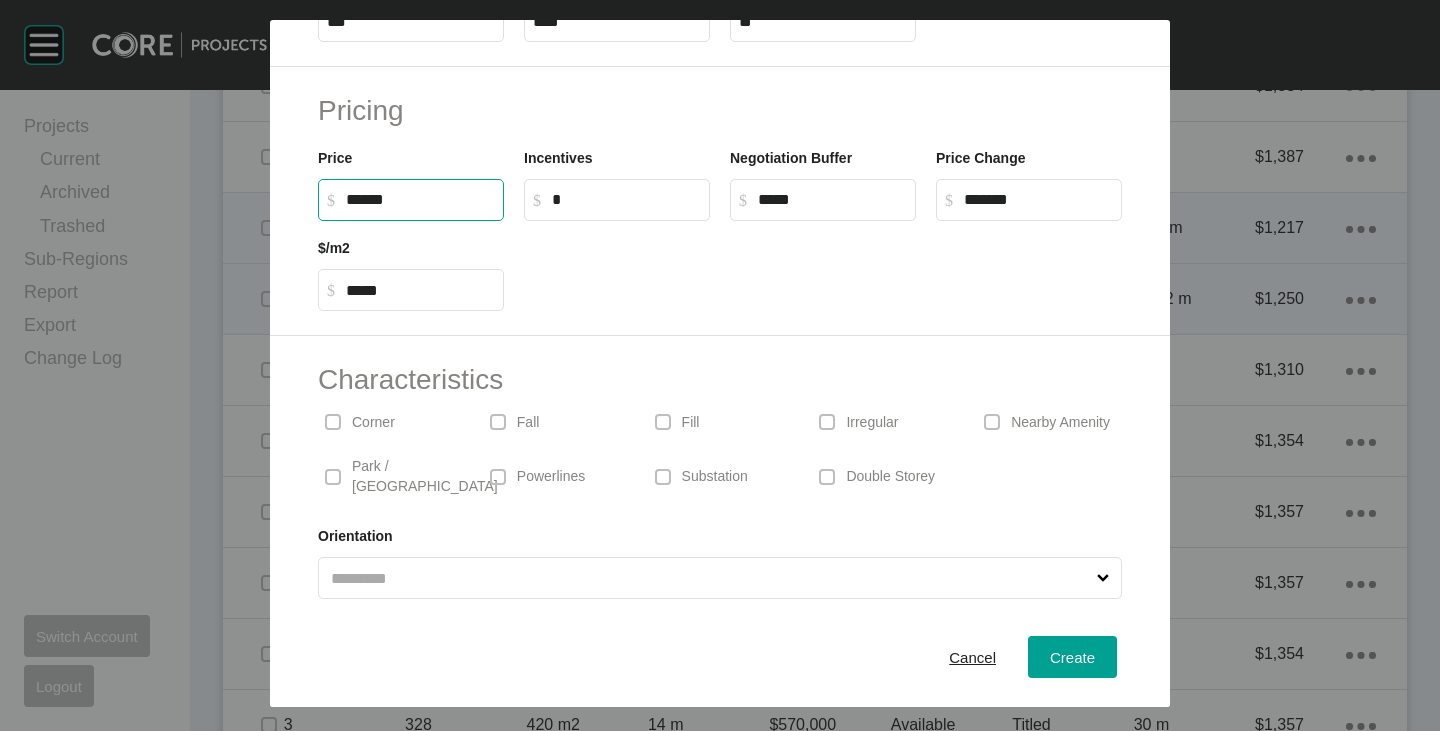 drag, startPoint x: 348, startPoint y: 199, endPoint x: 373, endPoint y: 212, distance: 28.178005 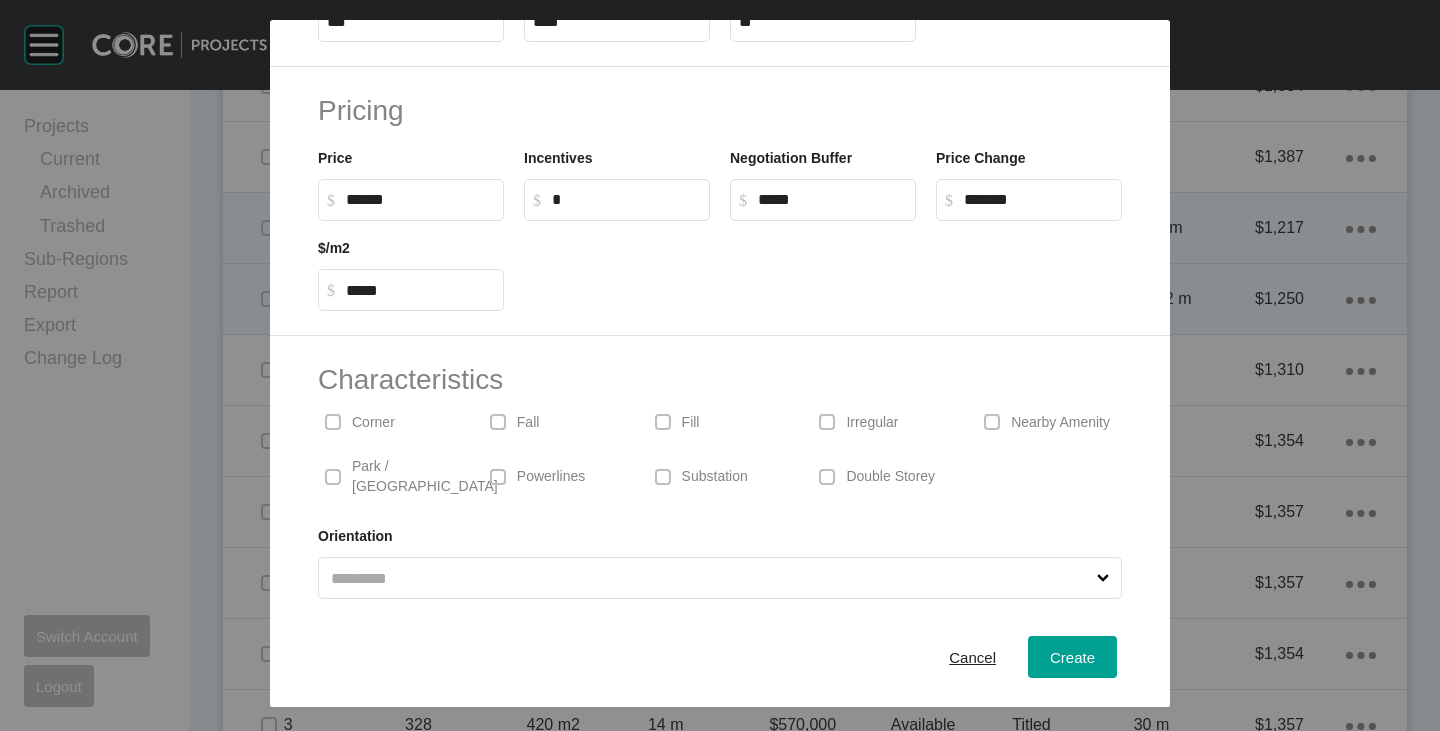 click on "Create  Lot Details Stage 3 Lot Number *** Status Back on Market Titled True Notes 0 / 255 Last sold  [DATE] Area Lot Size (m2) *** Frontage (m) **** Depth (m) ** Pricing Price $ Created with Sketch. $ ****** Incentives $ Created with Sketch. $ * Negotiation Buffer $ Created with Sketch. $ ***** Price Change $ Created with Sketch. $ ******* $/m2 $ Created with Sketch. $ ***** Characteristics Corner Fall Fill Irregular Nearby [GEOGRAPHIC_DATA] / Wetlands Powerlines Substation Double Storey Orientation Cancel Create Page 1 Created with Sketch.   Oops! You have entered an allotment outside of the expected price range: $200,000 - $600,000 Oops, better check that I know what I'm doing" at bounding box center (720, 365) 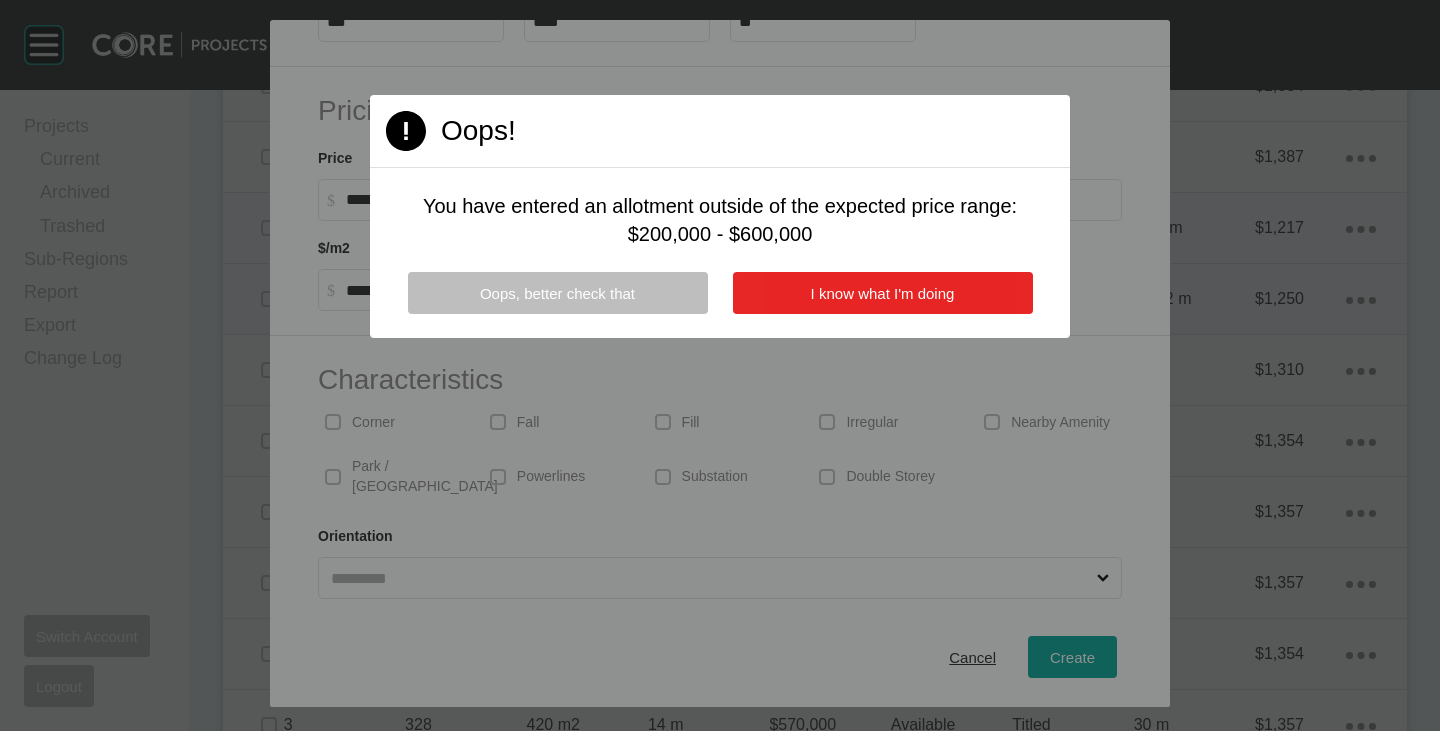 click on "I know what I'm doing" at bounding box center (883, 293) 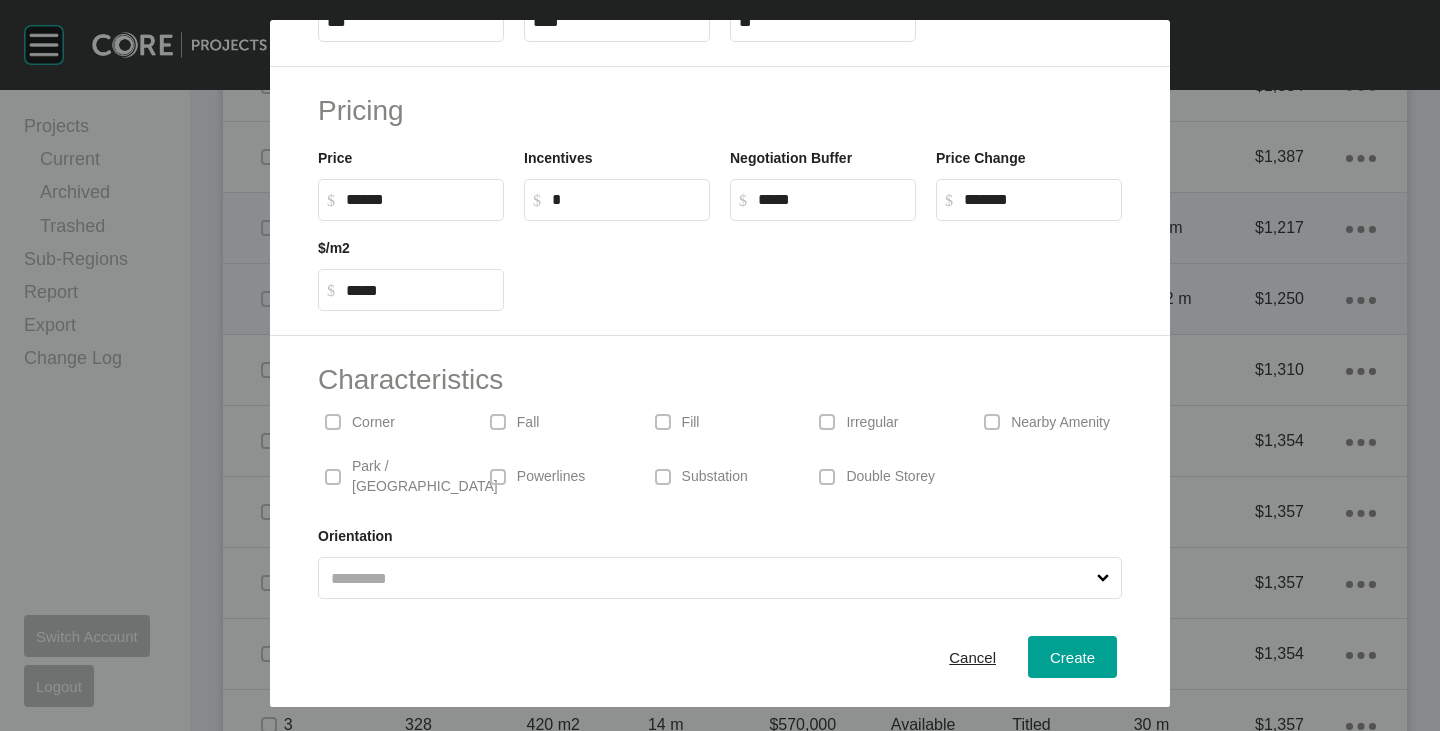 drag, startPoint x: 423, startPoint y: 191, endPoint x: 560, endPoint y: 249, distance: 148.77164 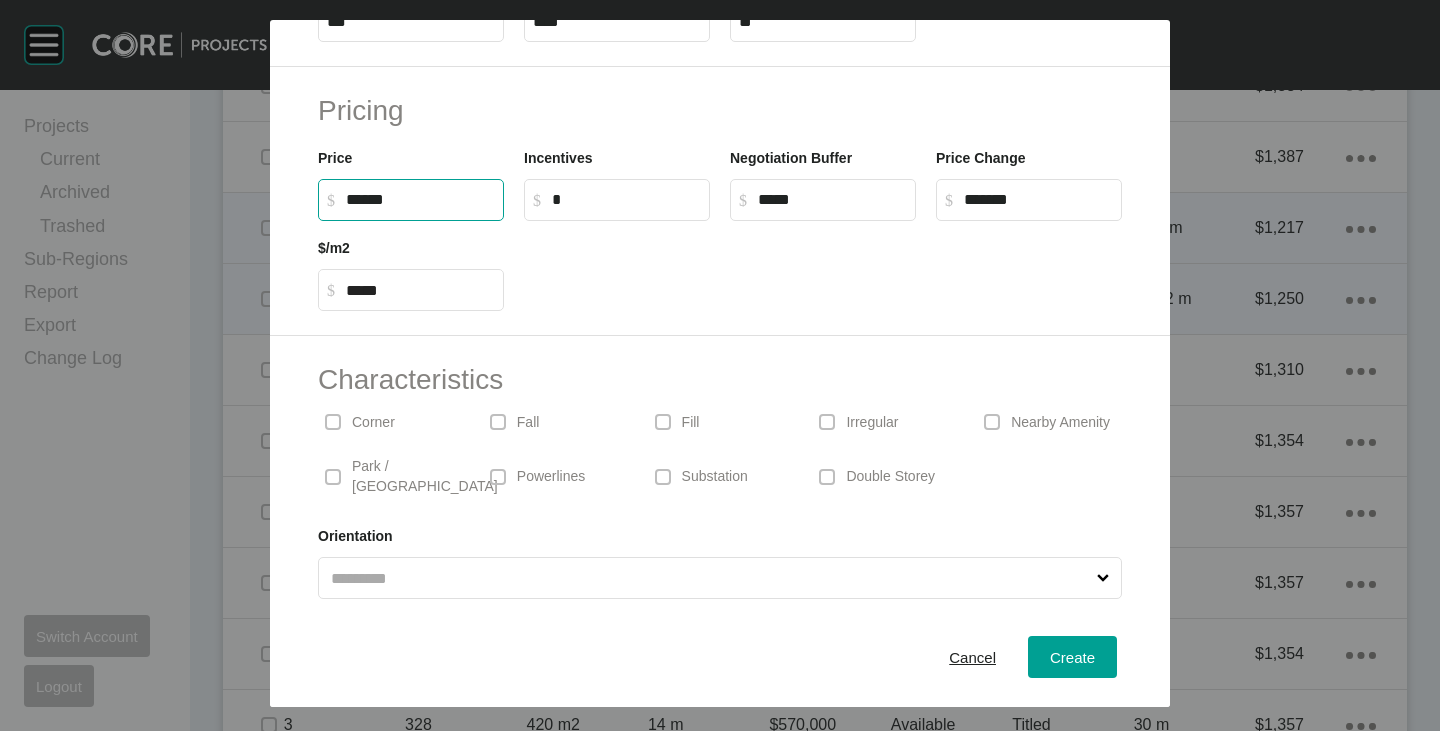 type on "*******" 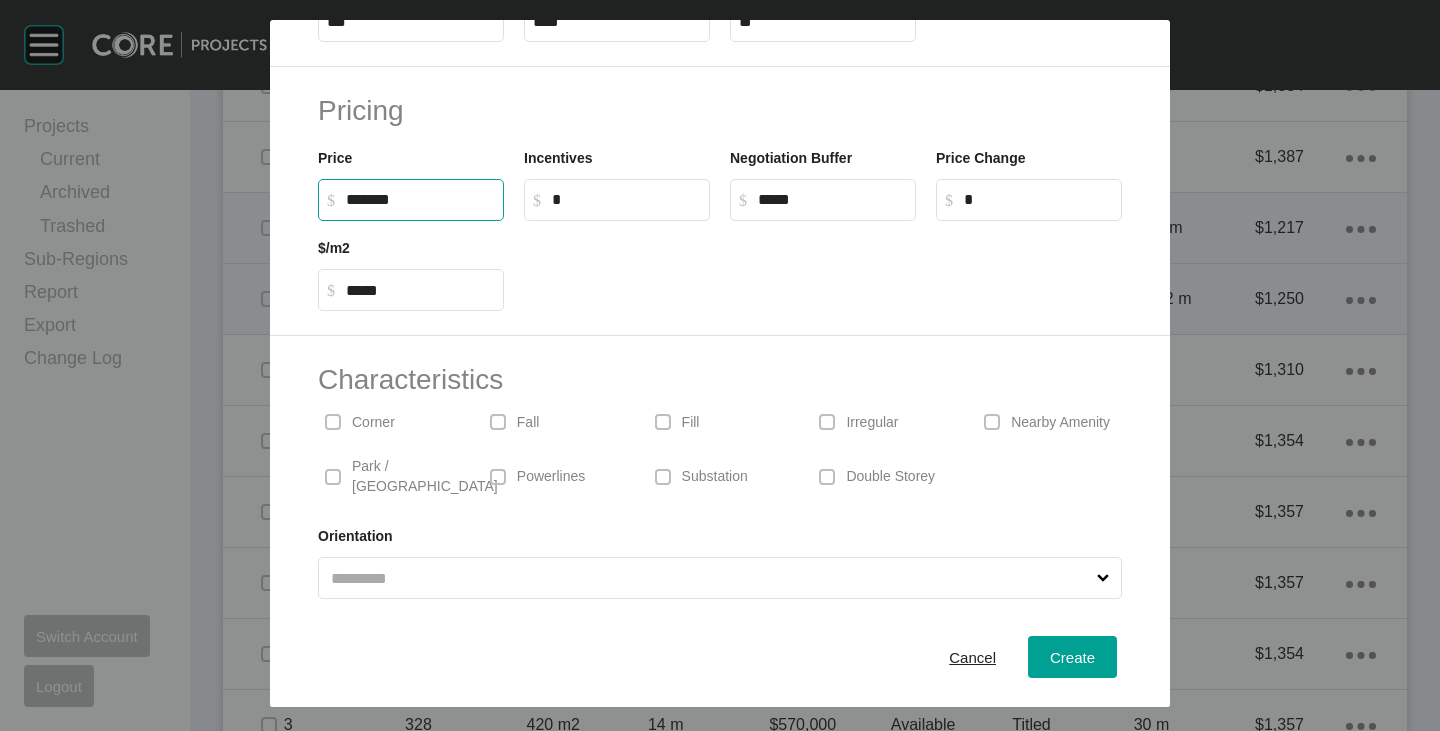 click at bounding box center [823, 266] 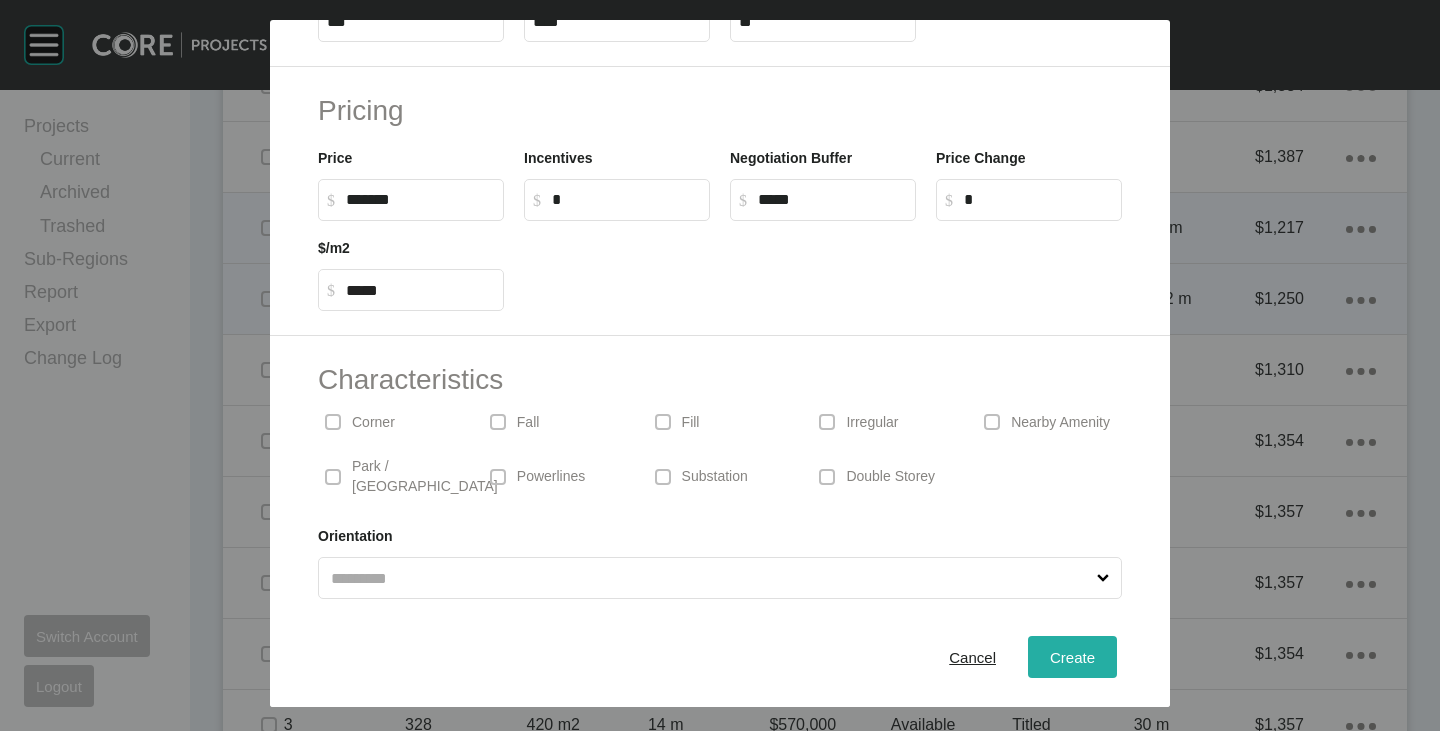 click on "Create" at bounding box center [1072, 657] 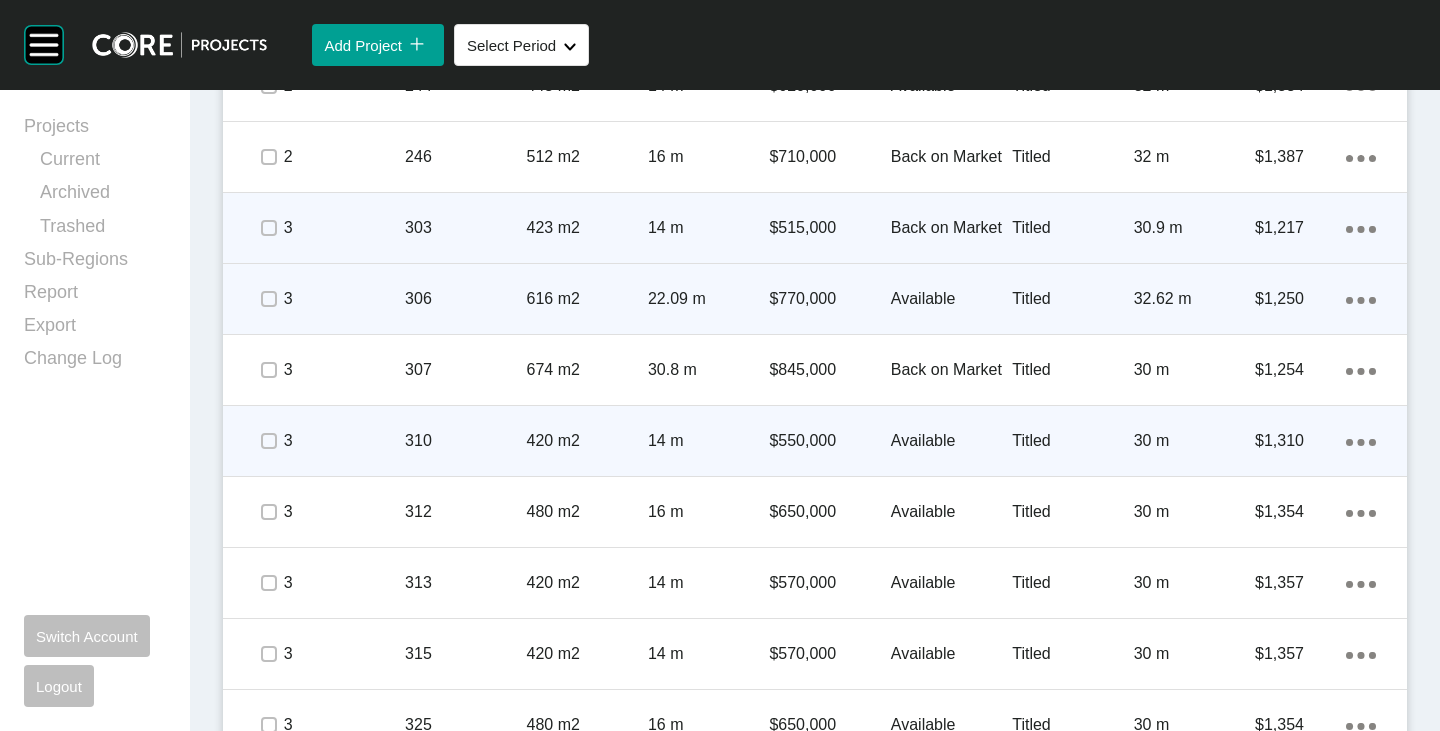 click on "Action Menu Dots Copy 6 Created with Sketch." 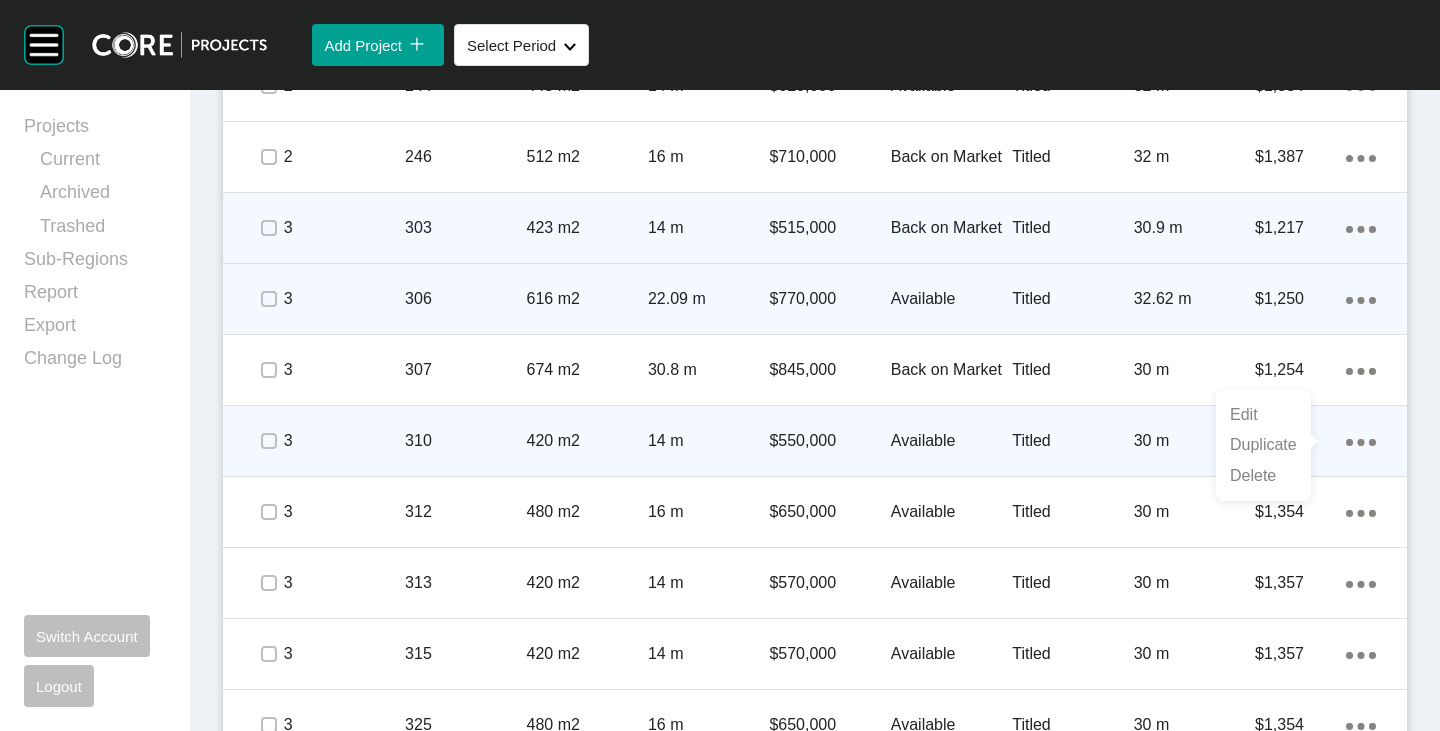 click on "Duplicate" at bounding box center [1263, 445] 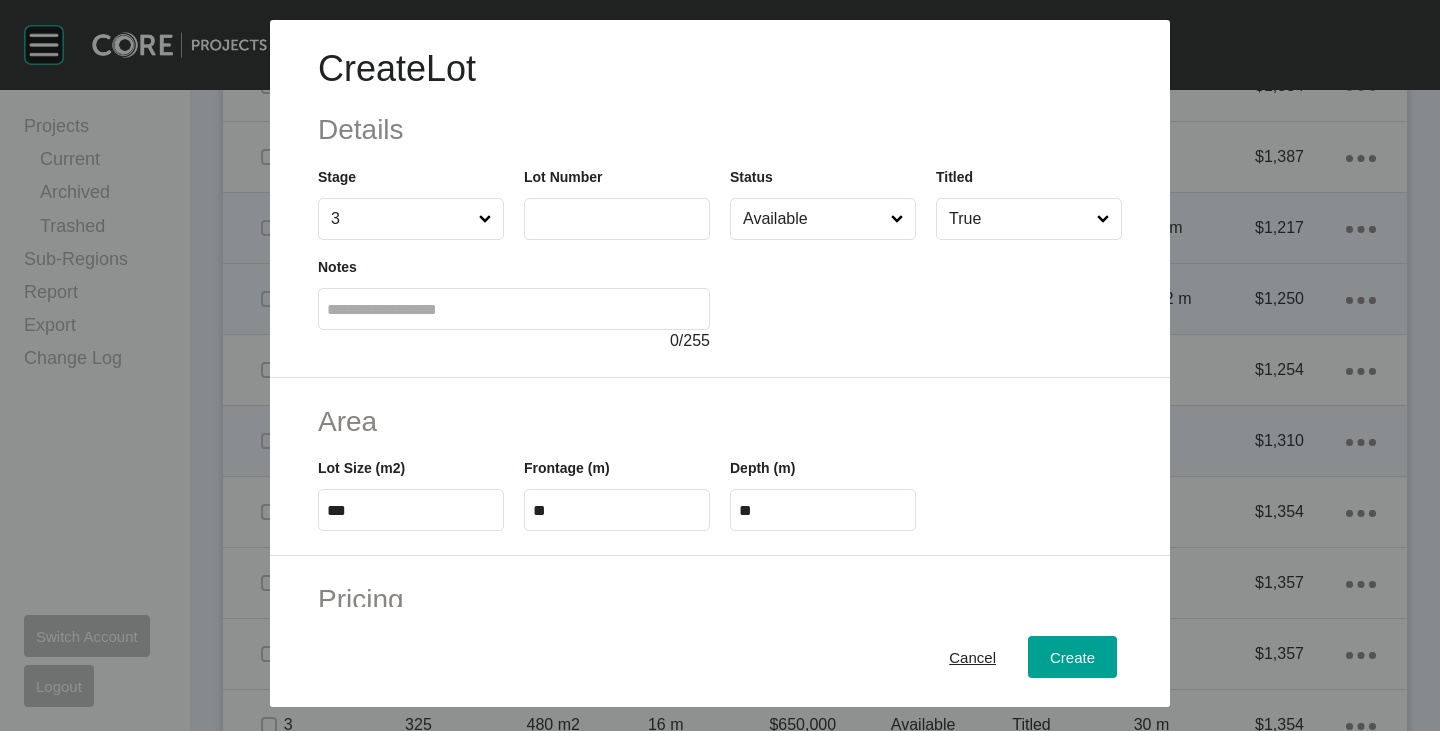 click at bounding box center [617, 218] 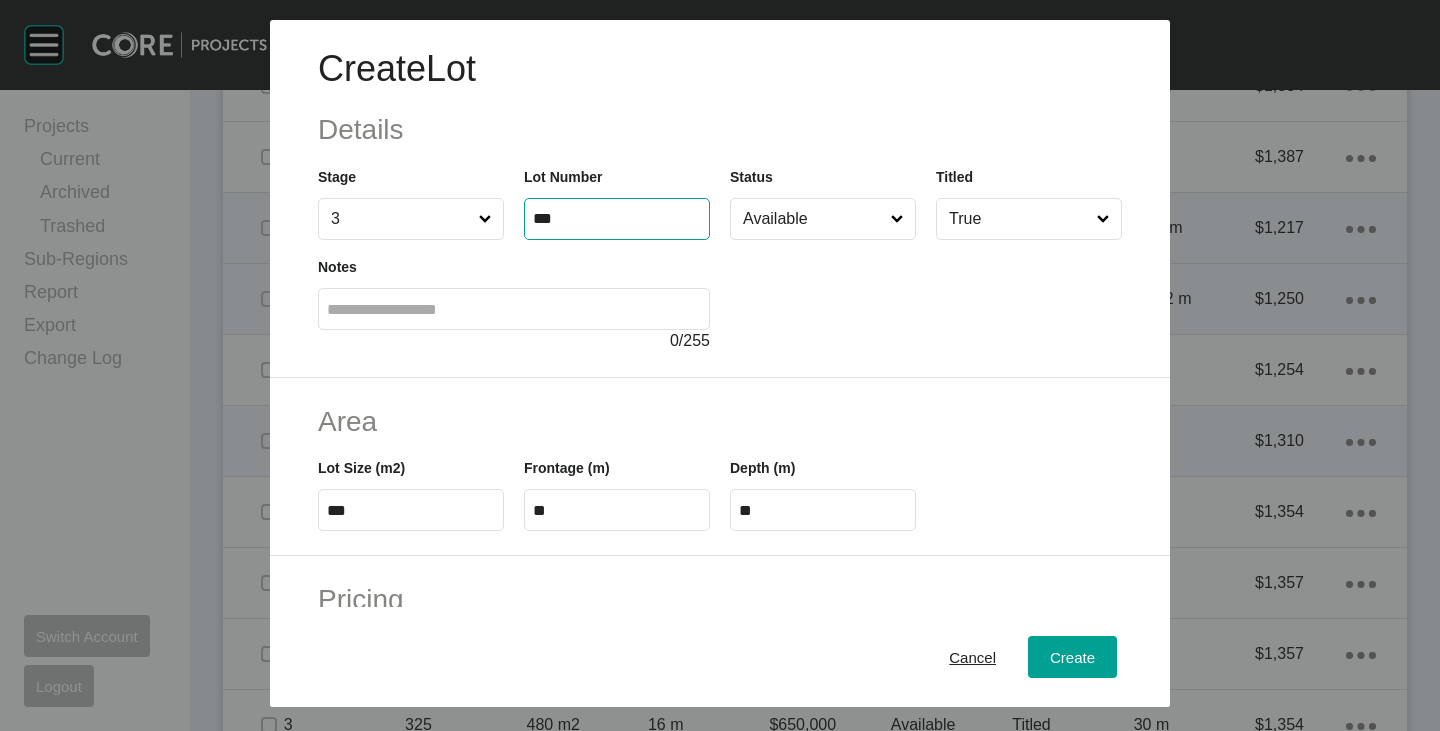type on "***" 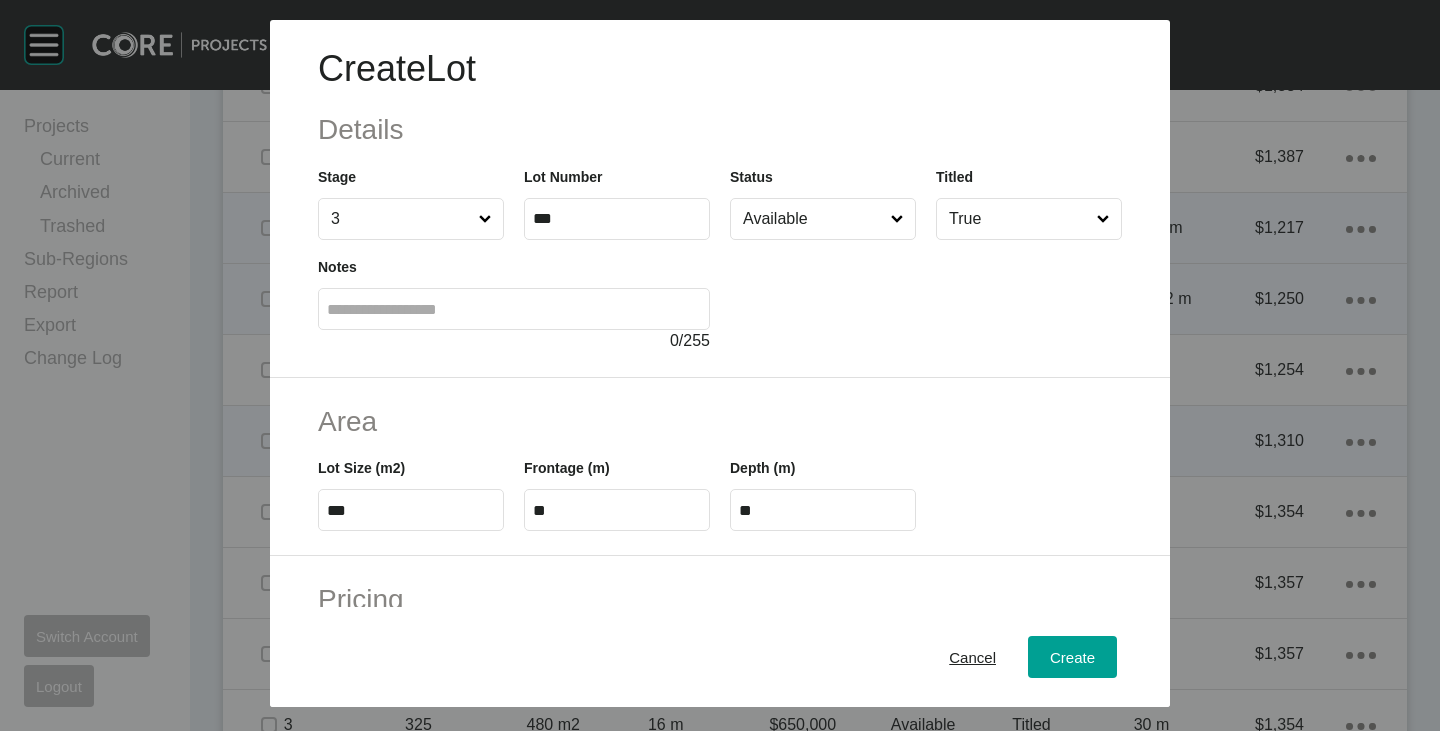 type on "*" 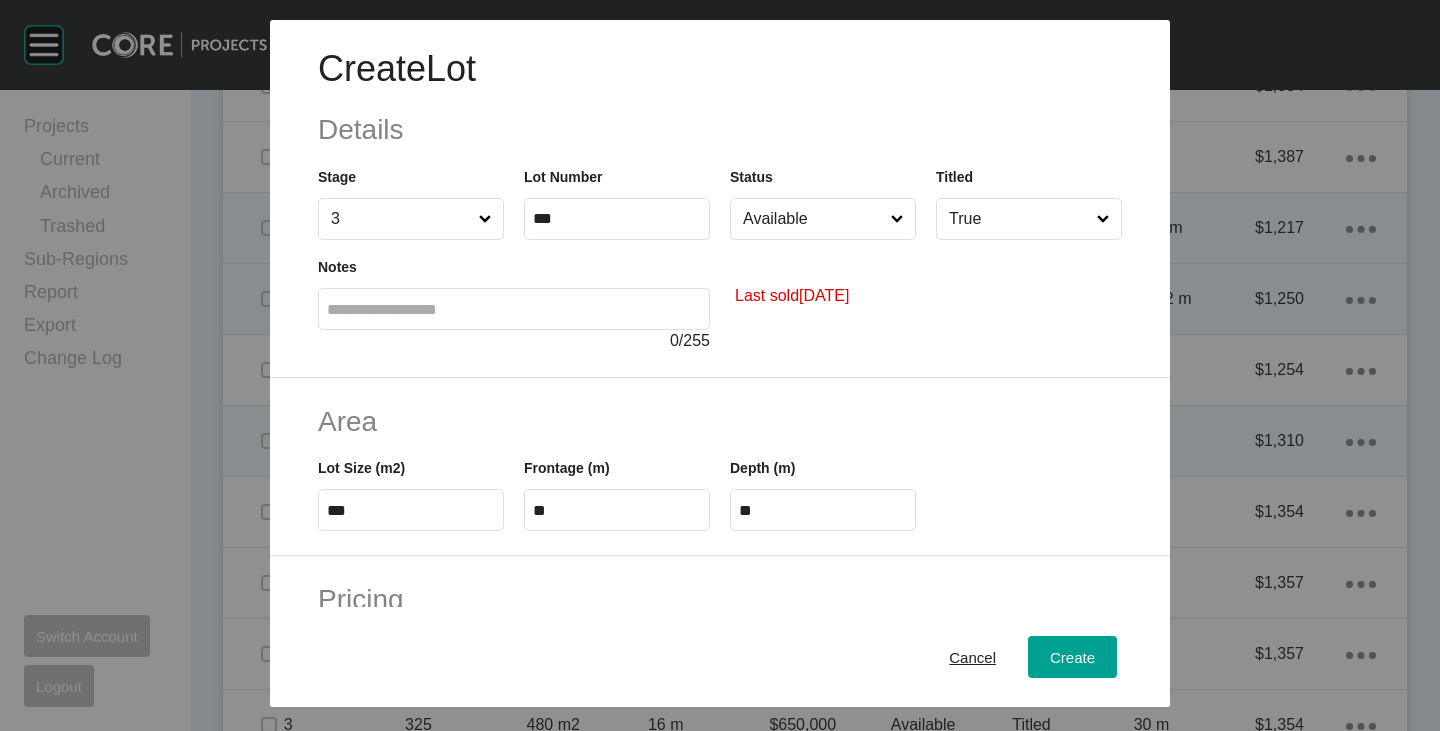 click on "Available" at bounding box center (813, 219) 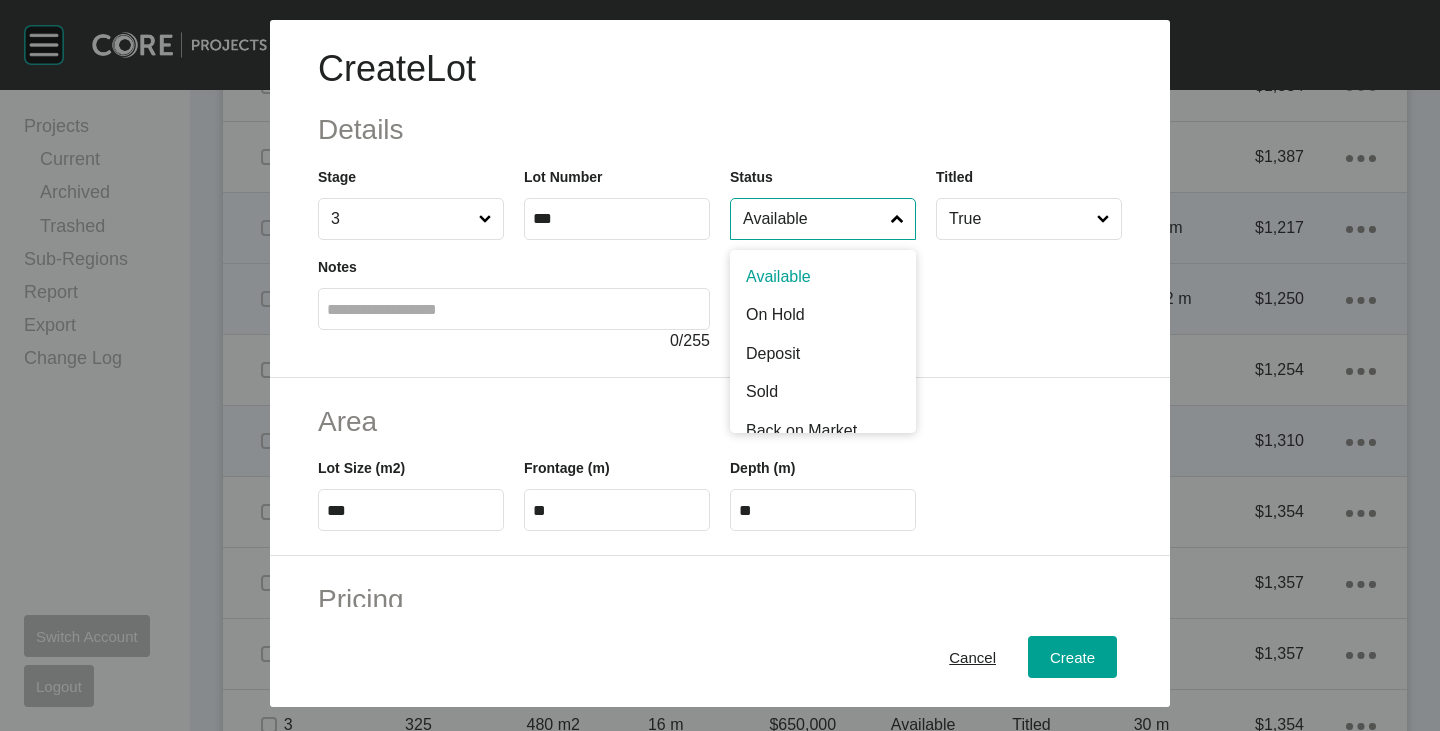 scroll, scrollTop: 102, scrollLeft: 0, axis: vertical 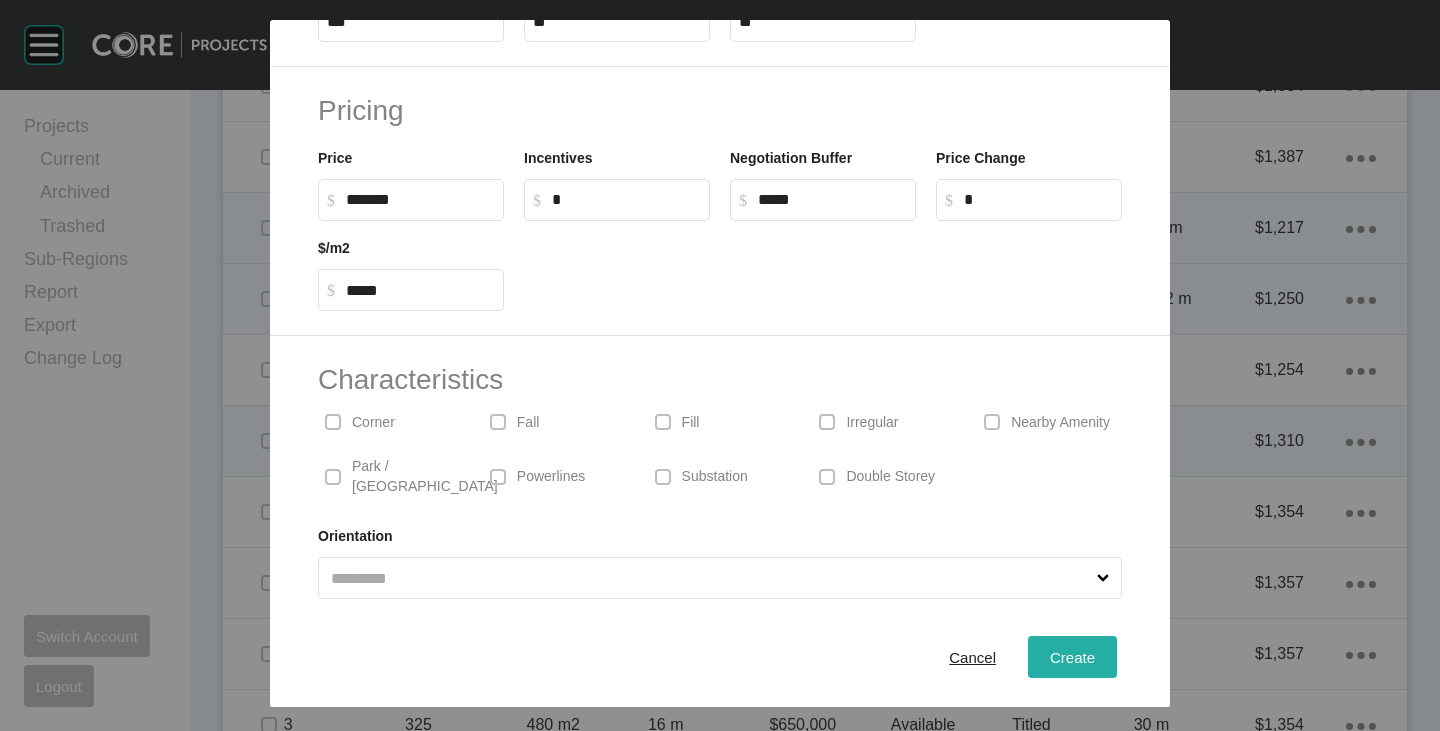 click on "Create" at bounding box center (1072, 657) 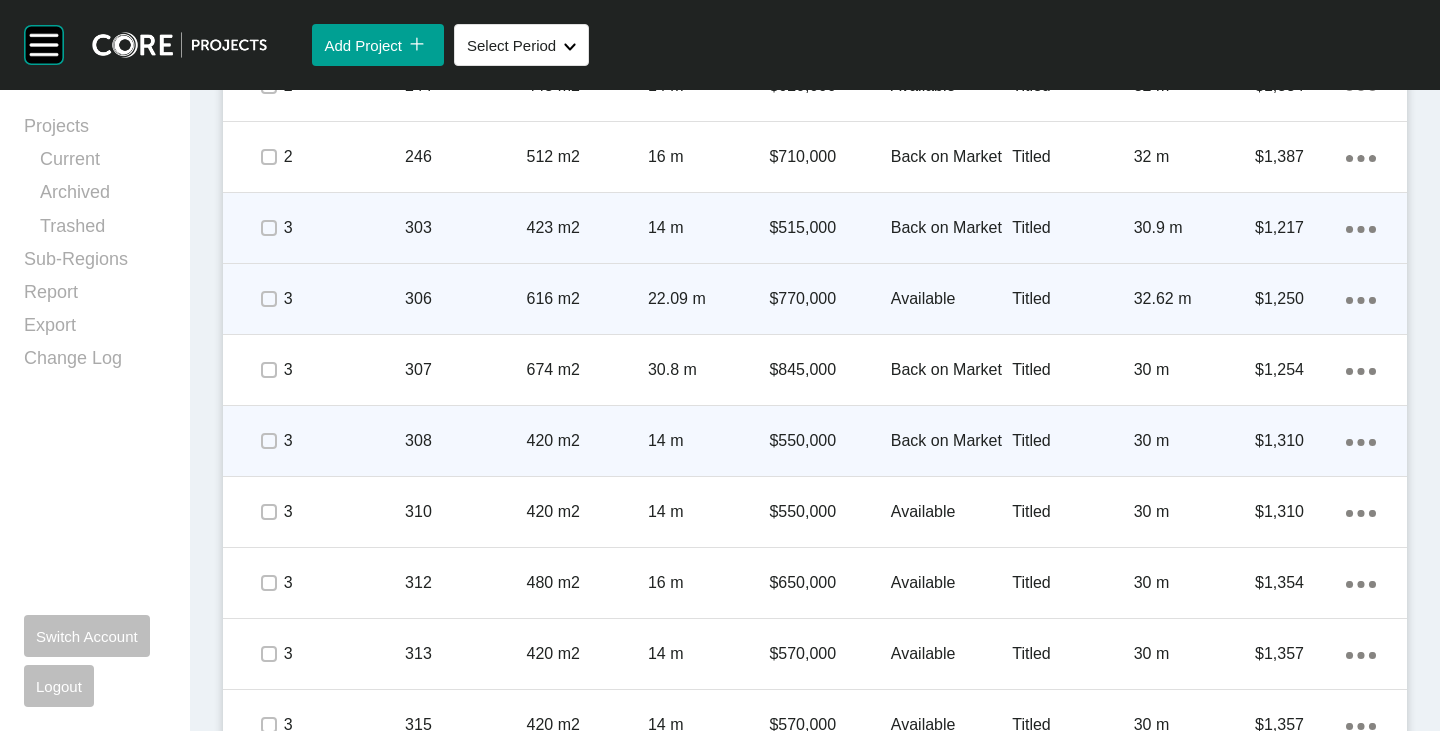 click on "Action Menu Dots Copy 6 Created with Sketch." at bounding box center (1361, 441) 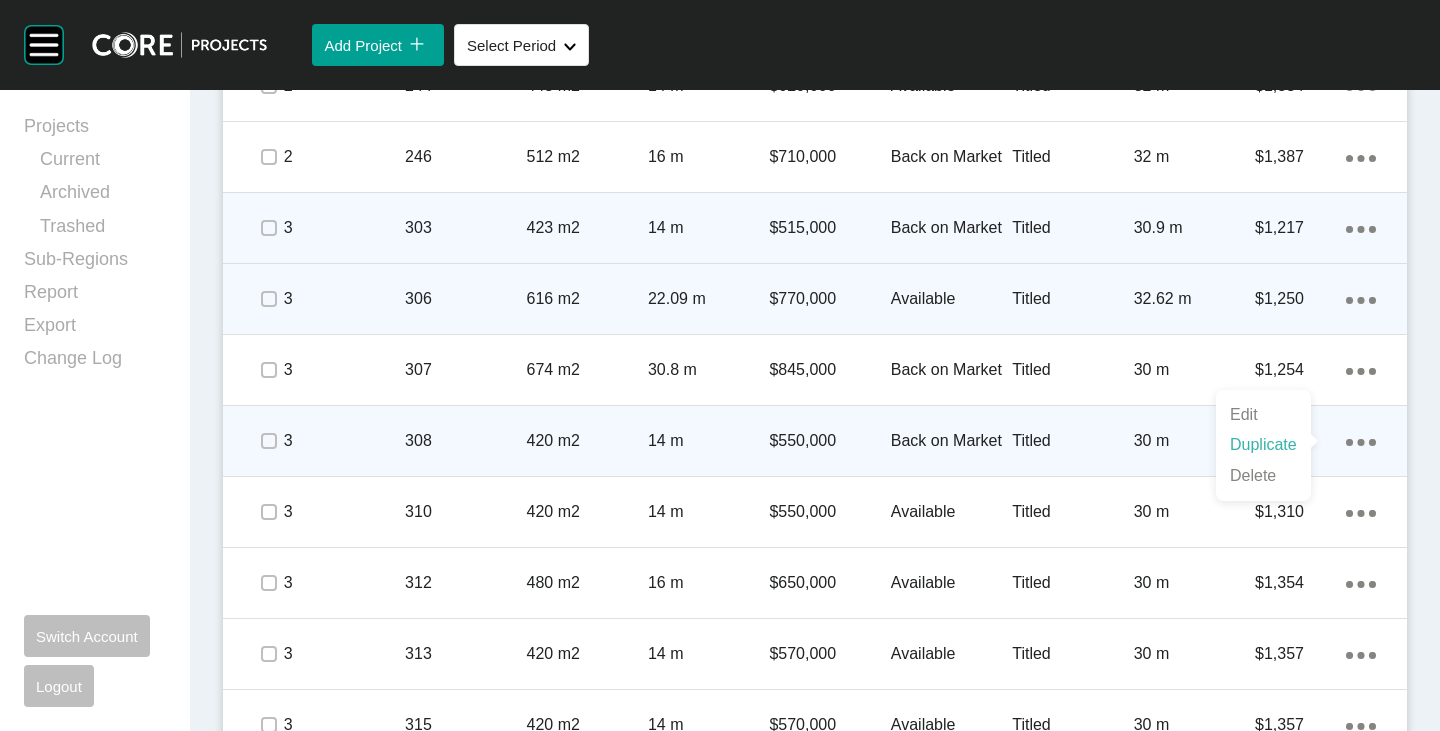 click on "Duplicate" at bounding box center [1263, 445] 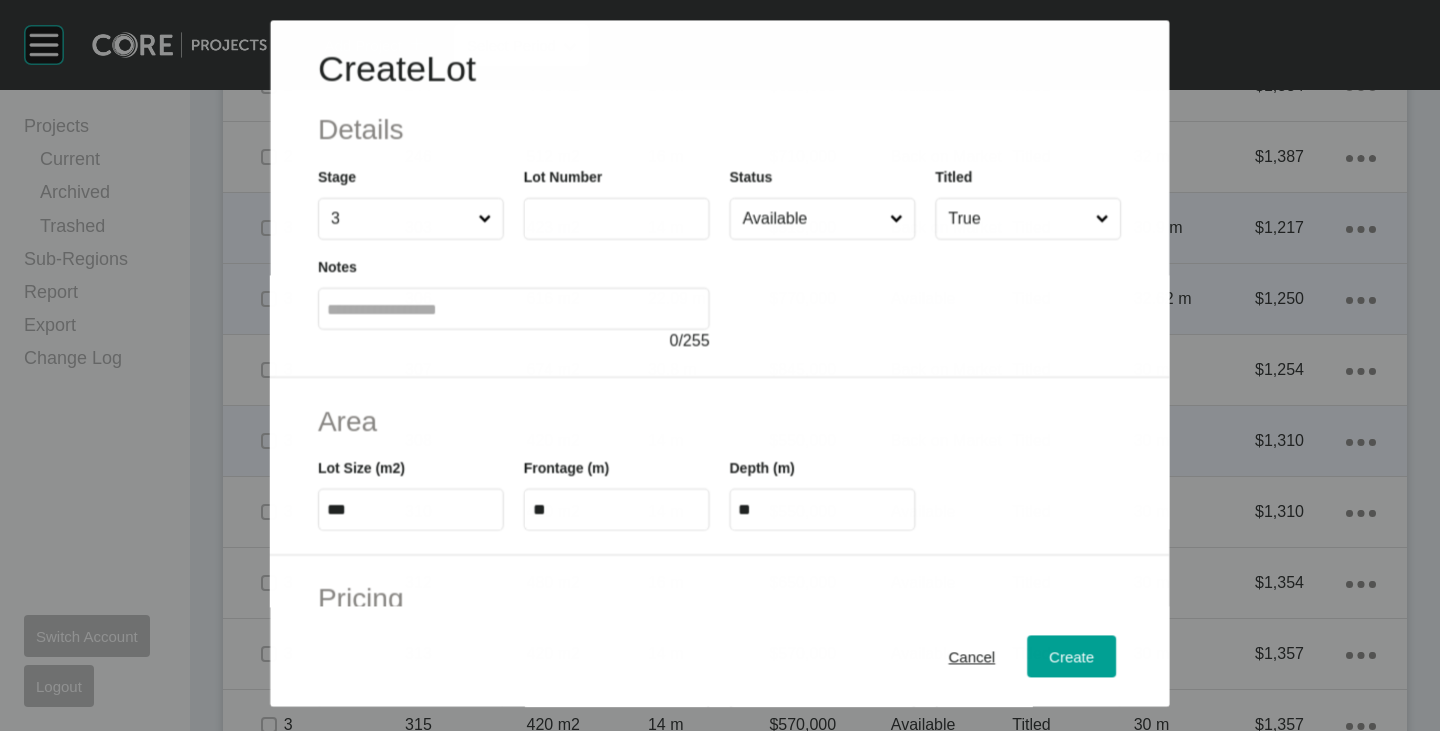 click at bounding box center (617, 219) 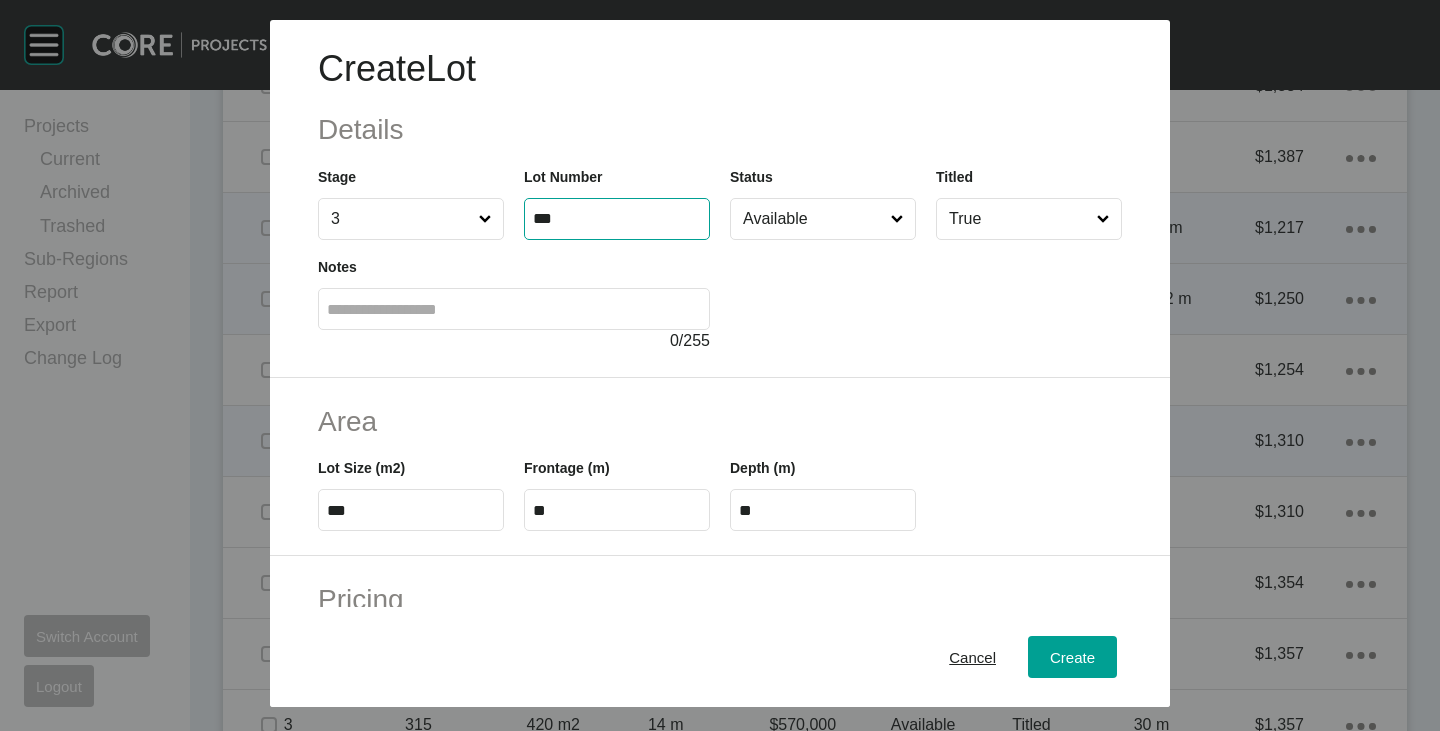 type on "***" 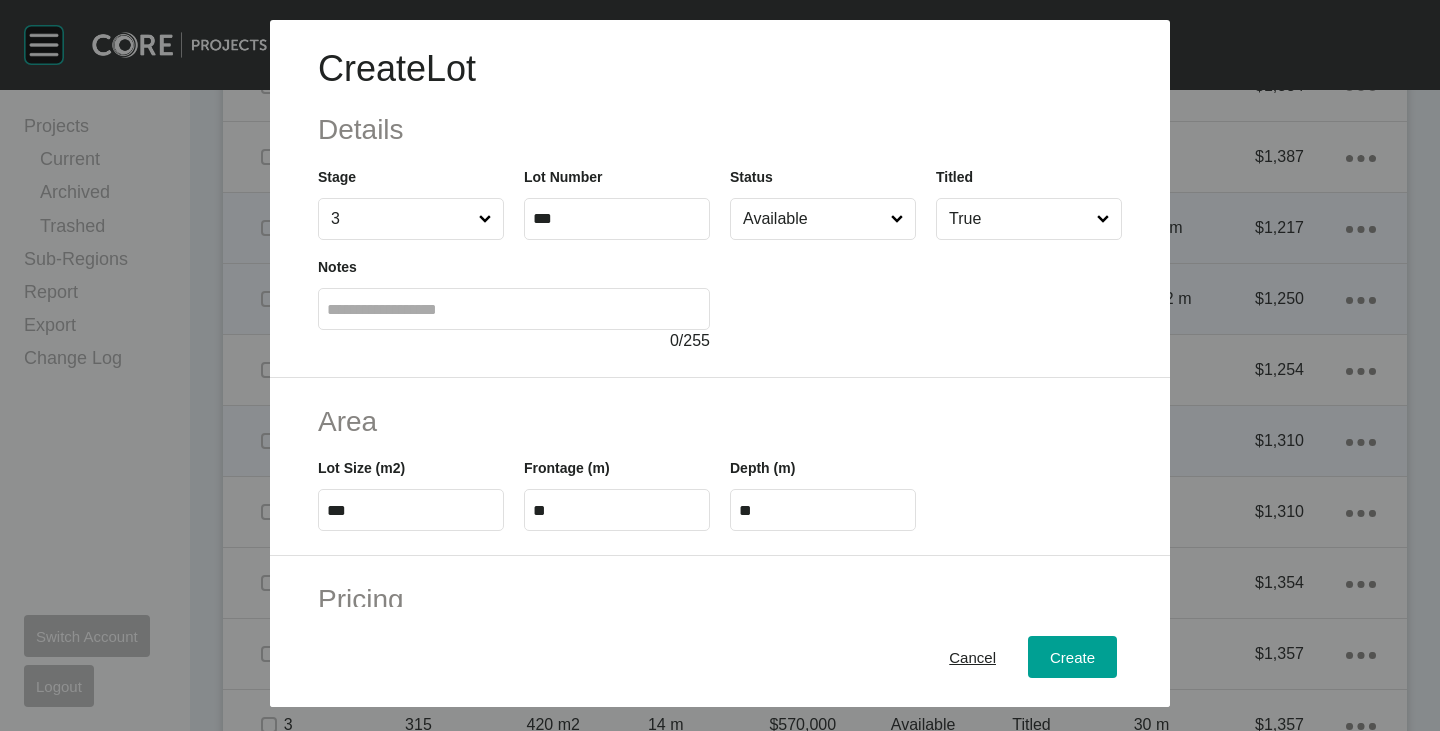 click at bounding box center [926, 296] 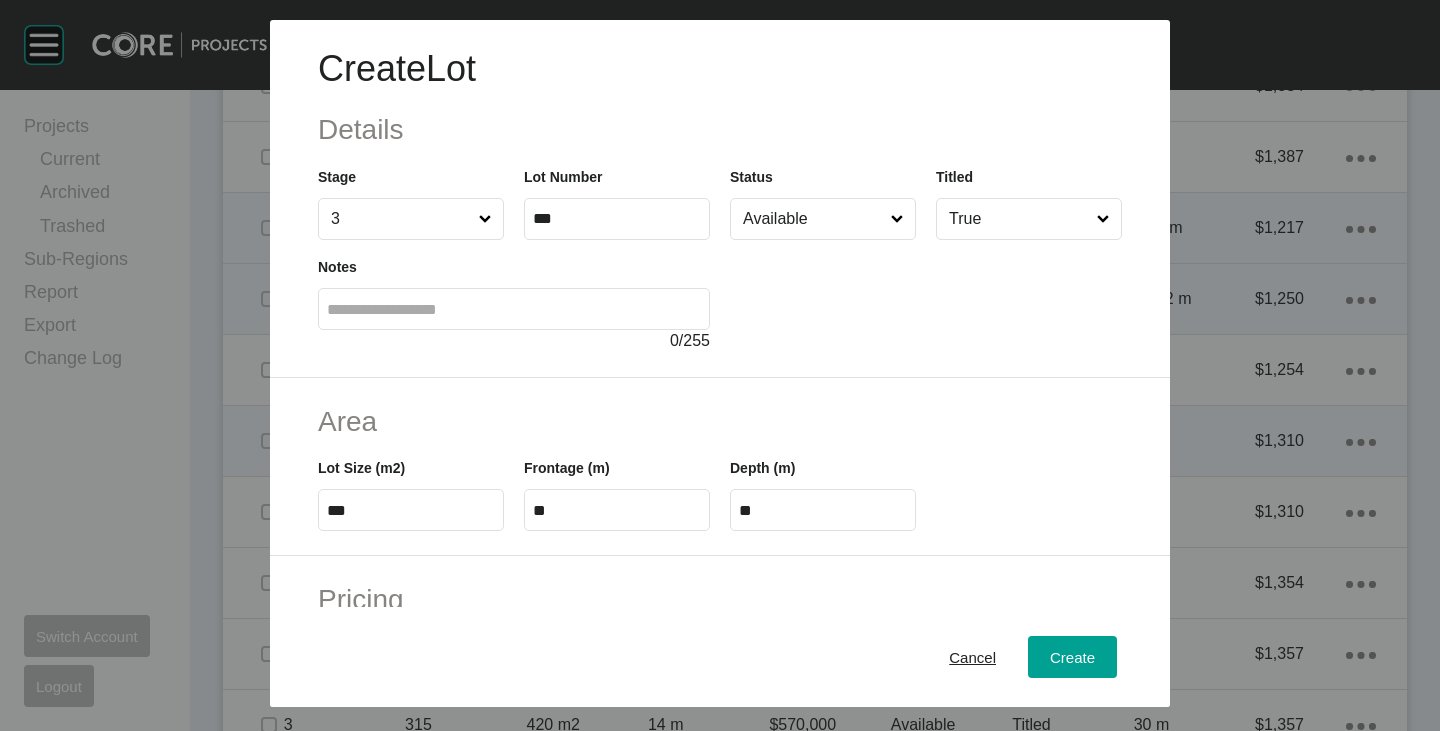 type on "*" 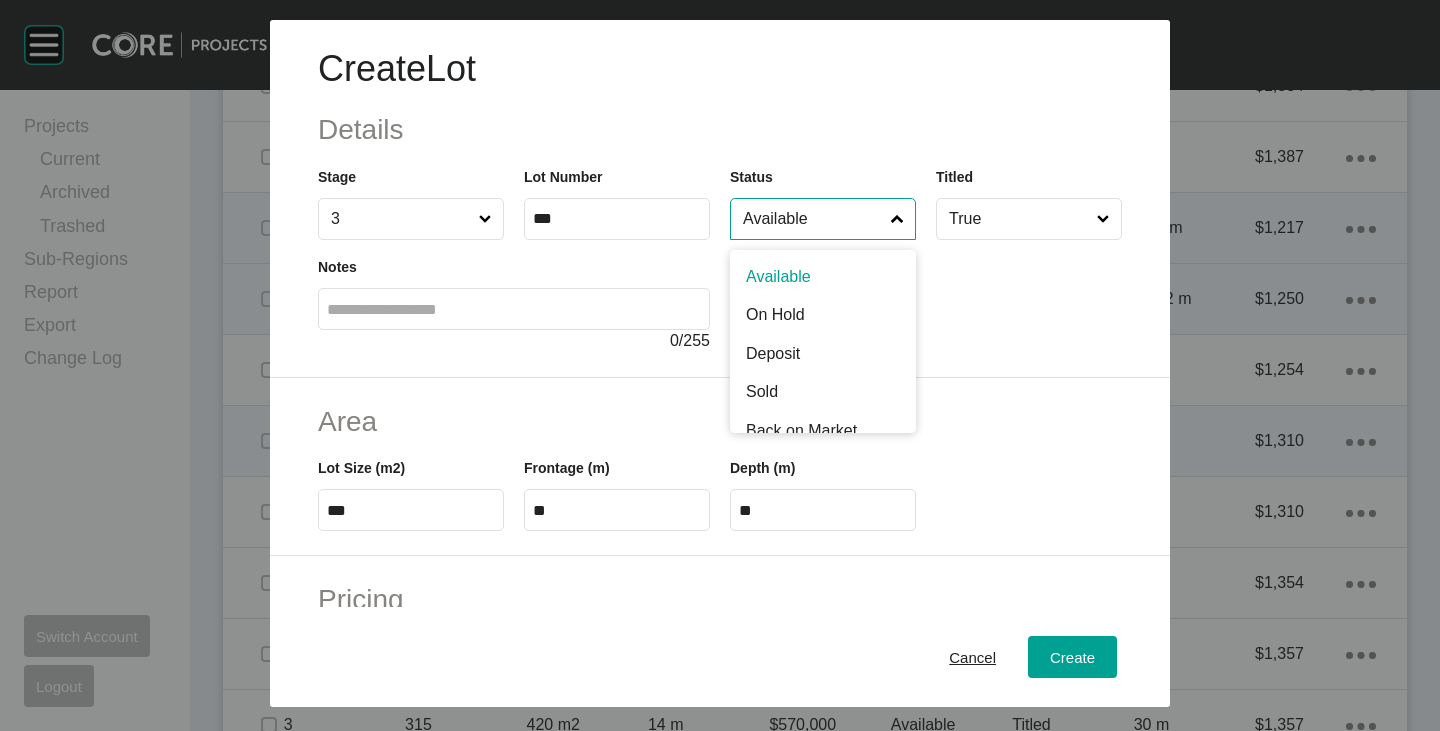 click on "Available" at bounding box center [813, 219] 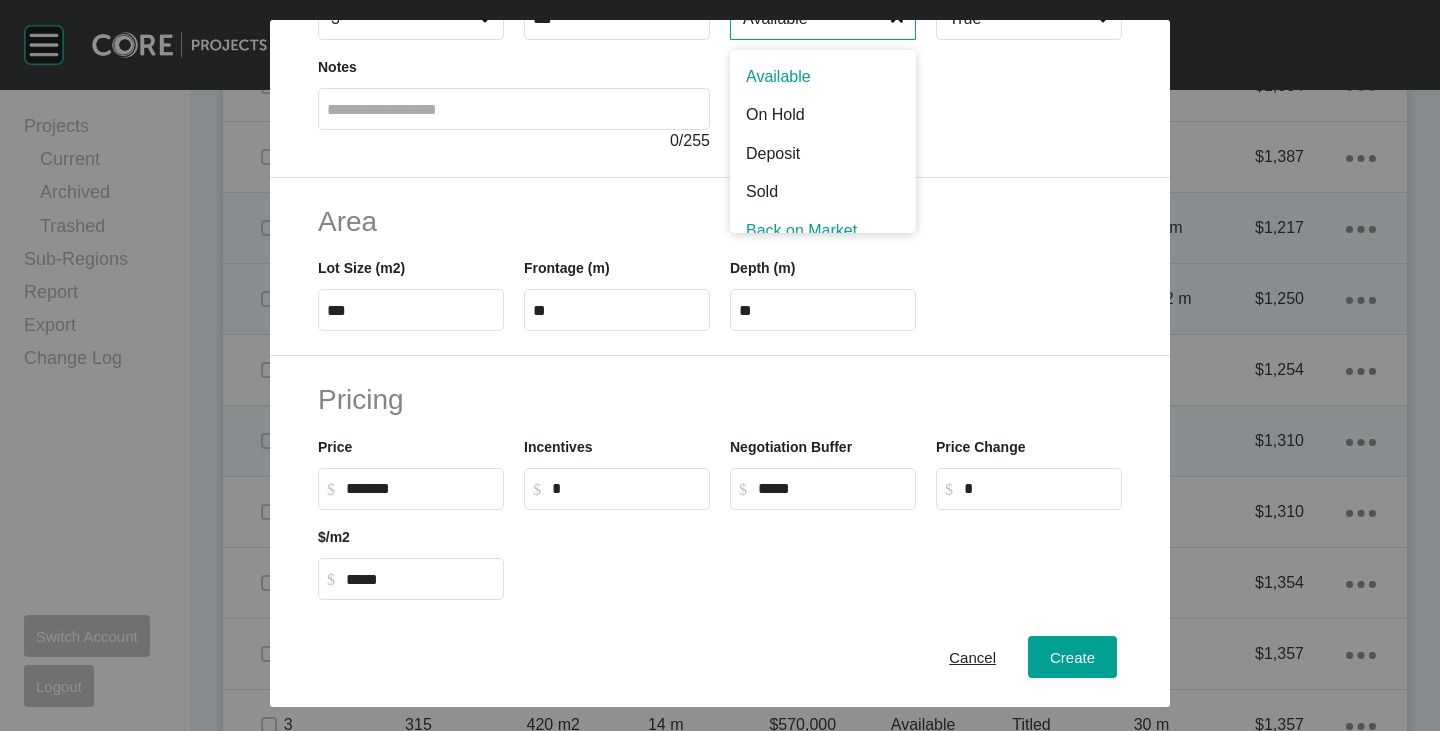 scroll, scrollTop: 17, scrollLeft: 0, axis: vertical 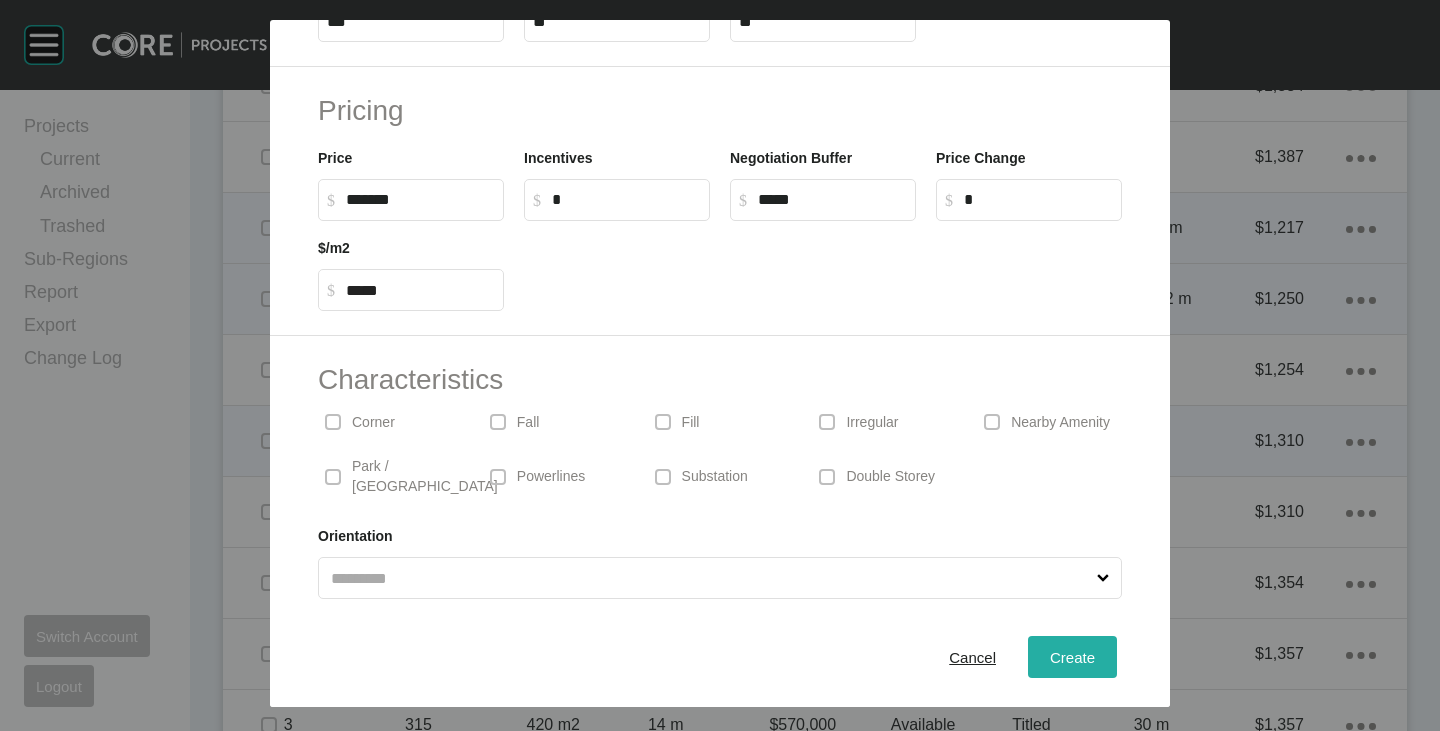 click on "Create" at bounding box center (1072, 657) 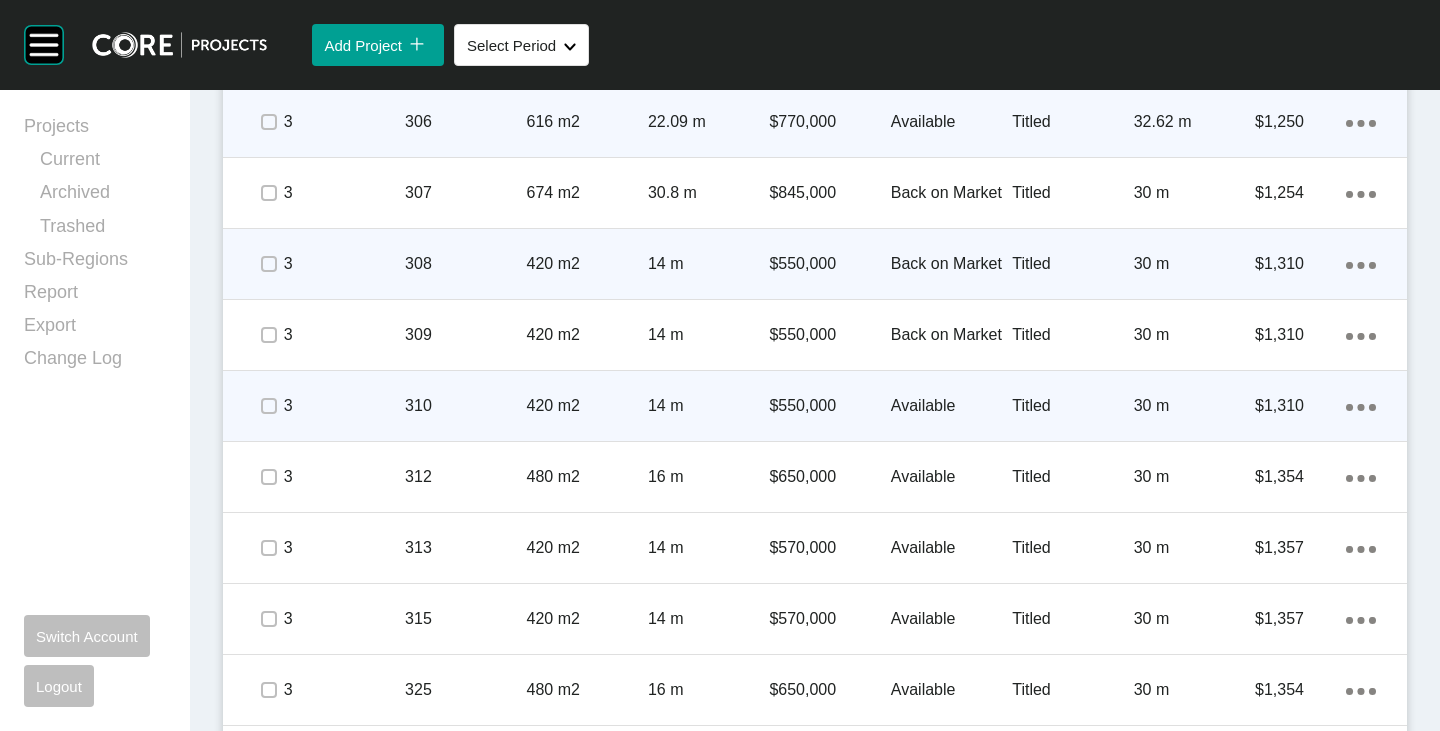 scroll, scrollTop: 3528, scrollLeft: 0, axis: vertical 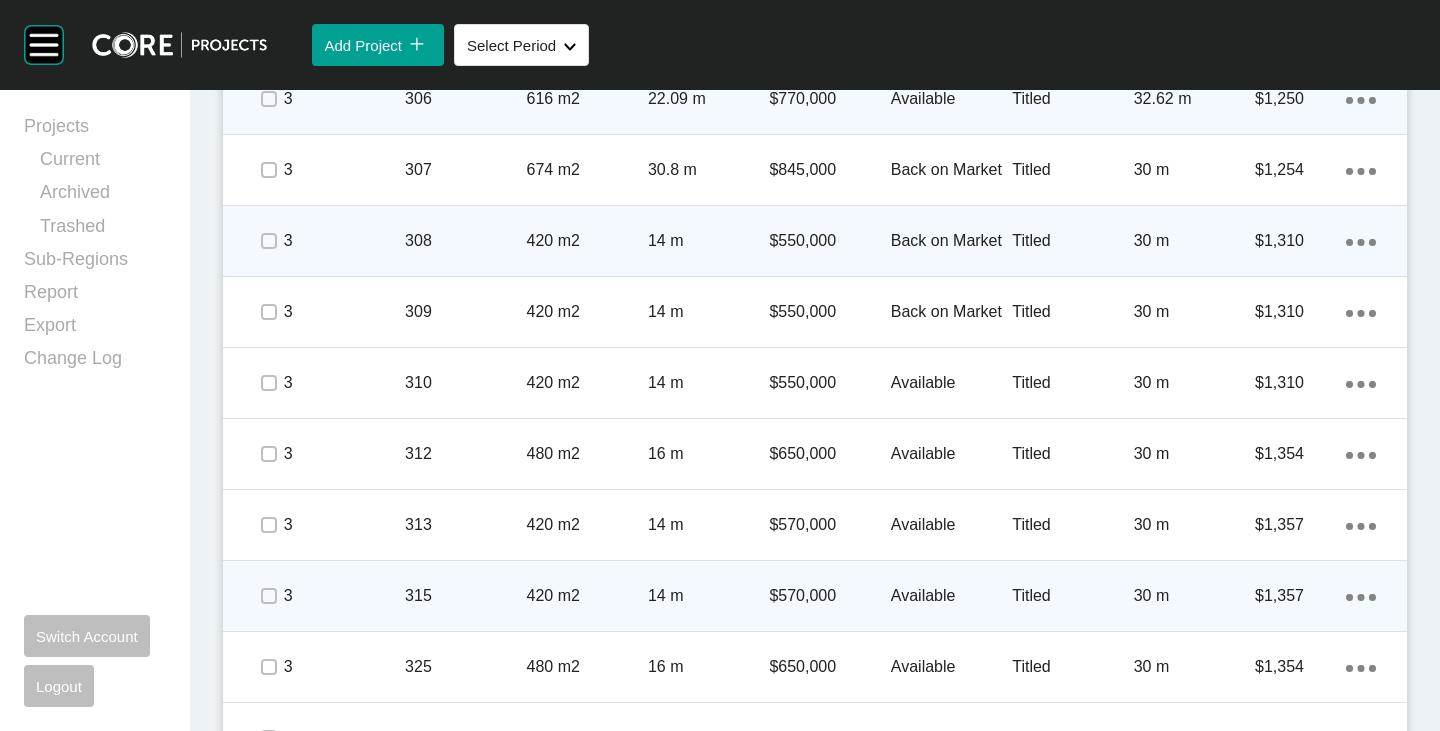 click on "Action Menu Dots Copy 6 Created with Sketch." 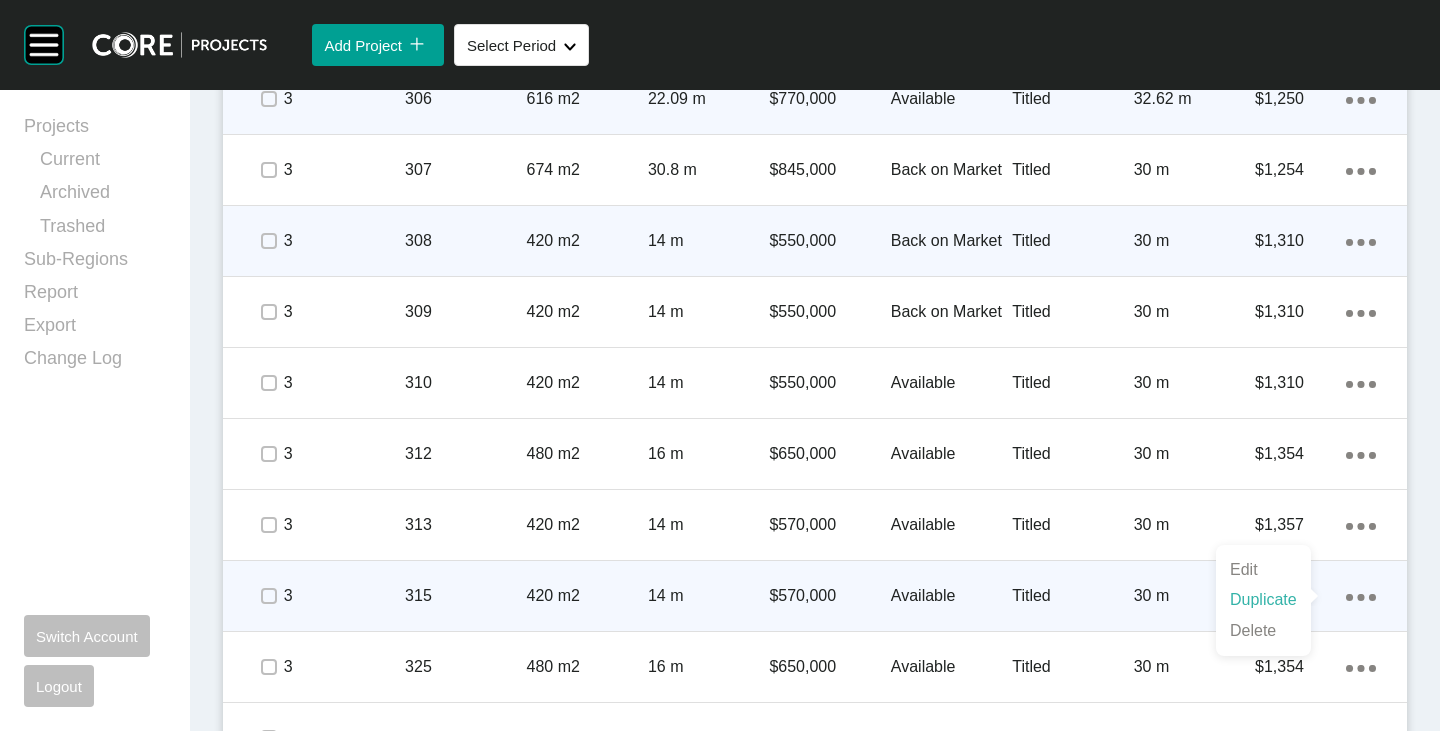 click on "Duplicate" at bounding box center [1263, 600] 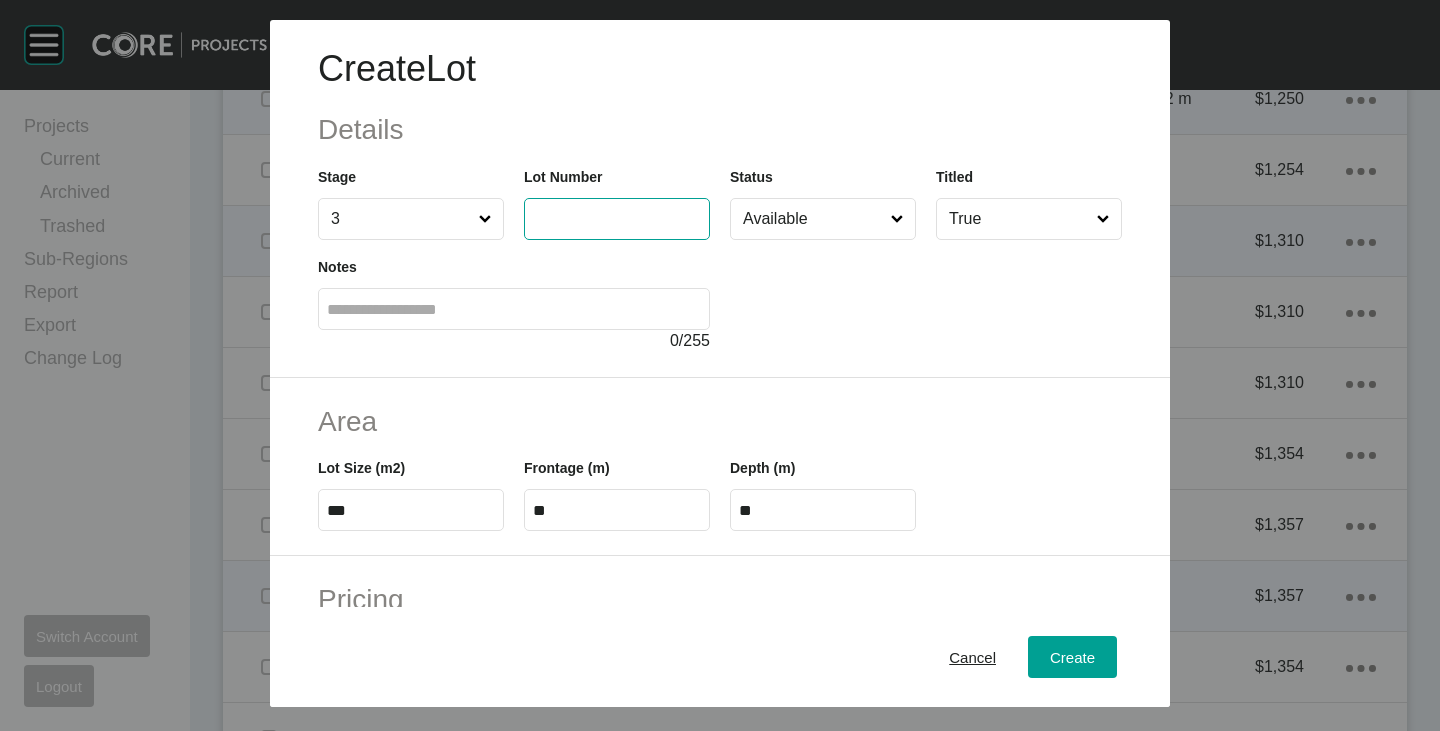click at bounding box center [617, 218] 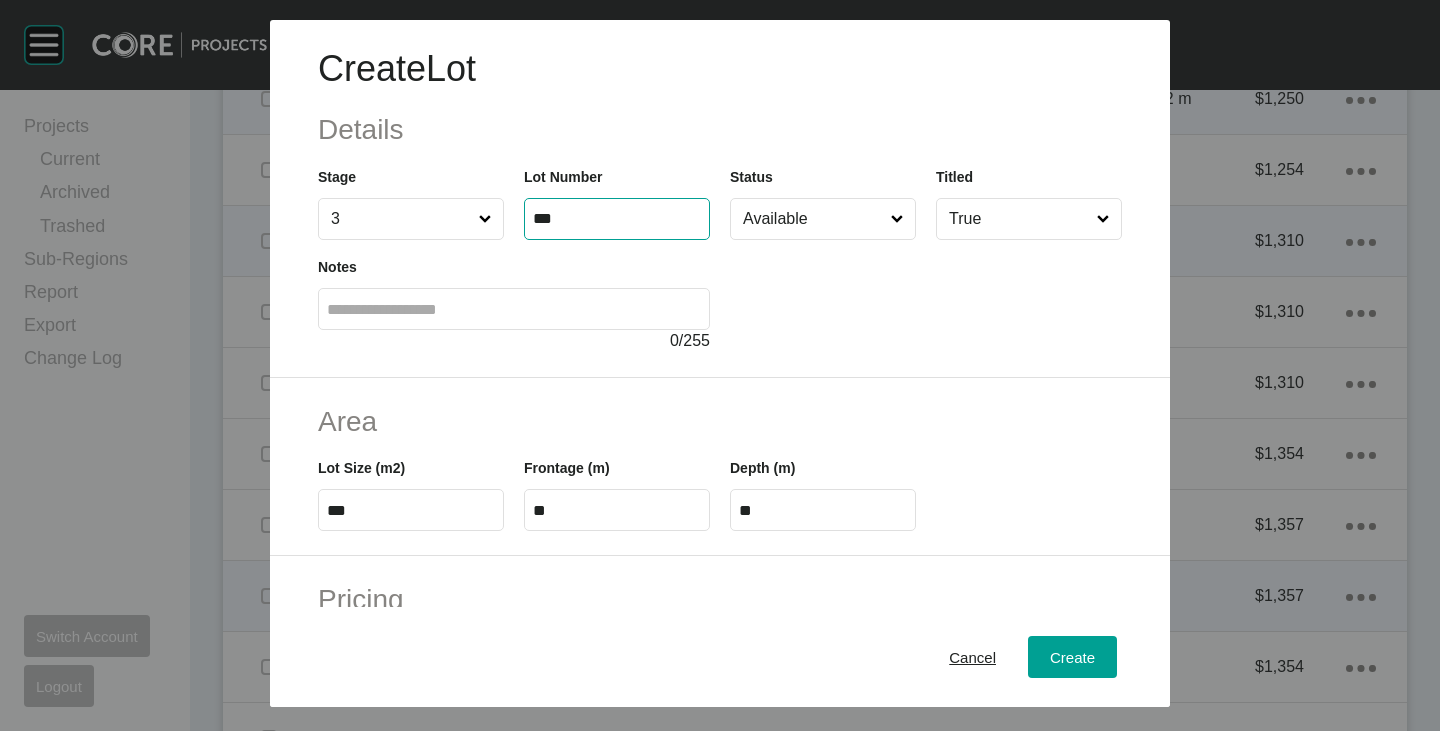 type on "***" 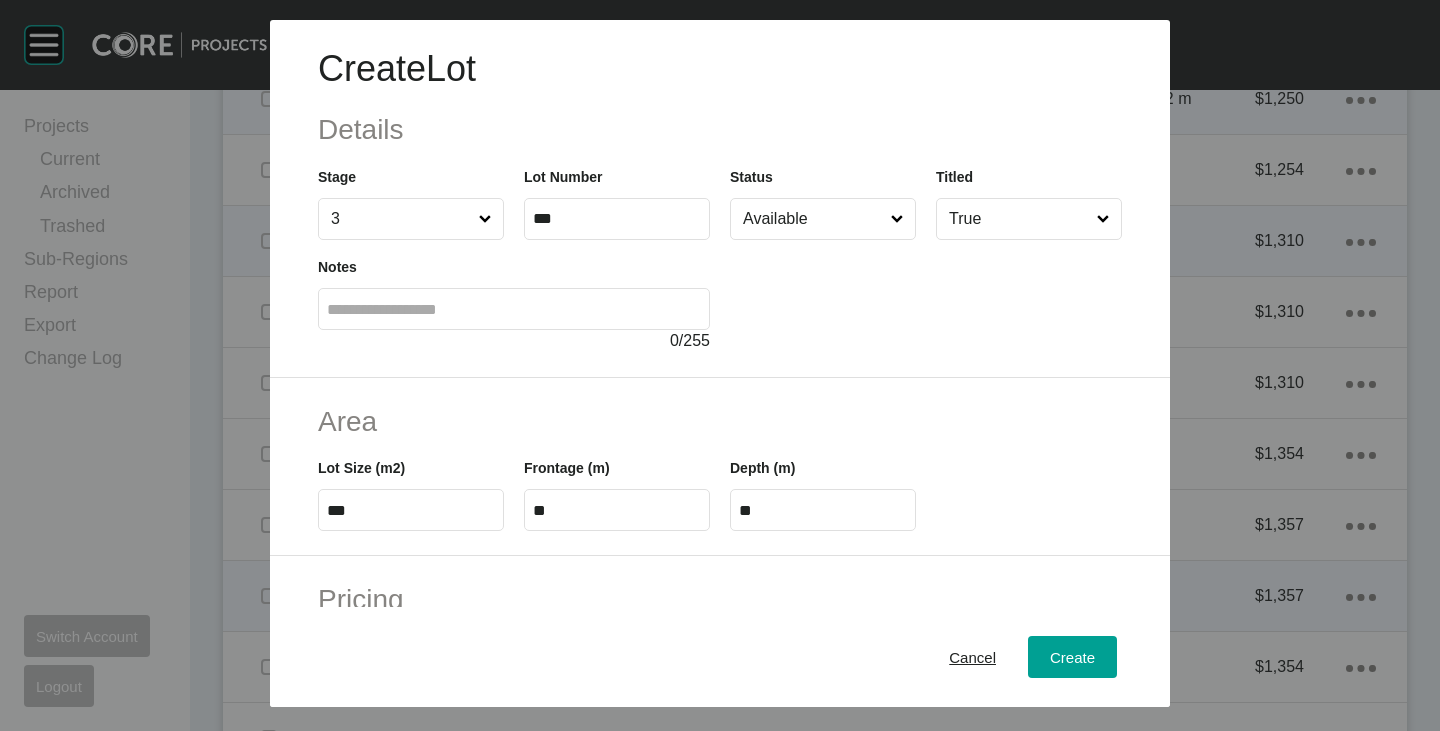 type on "******" 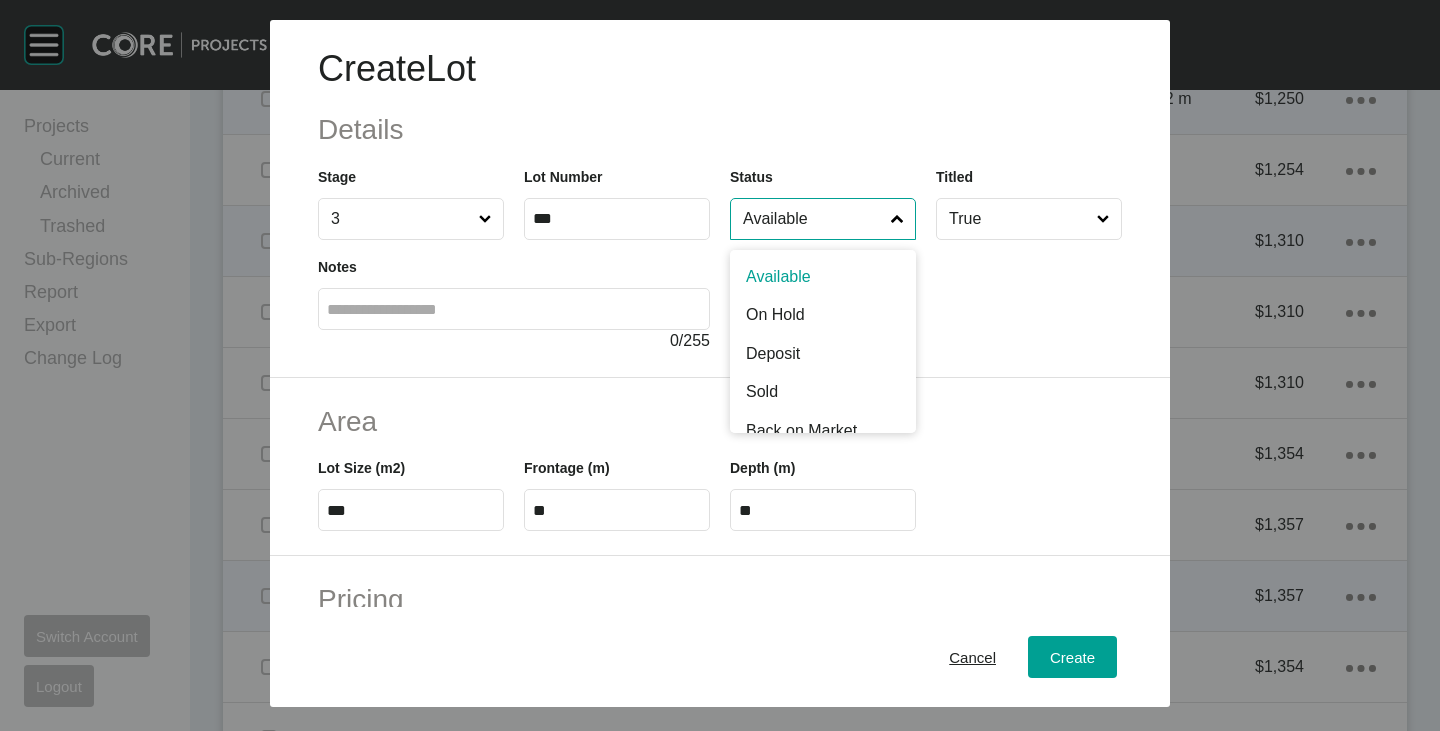 click on "Available" at bounding box center (813, 219) 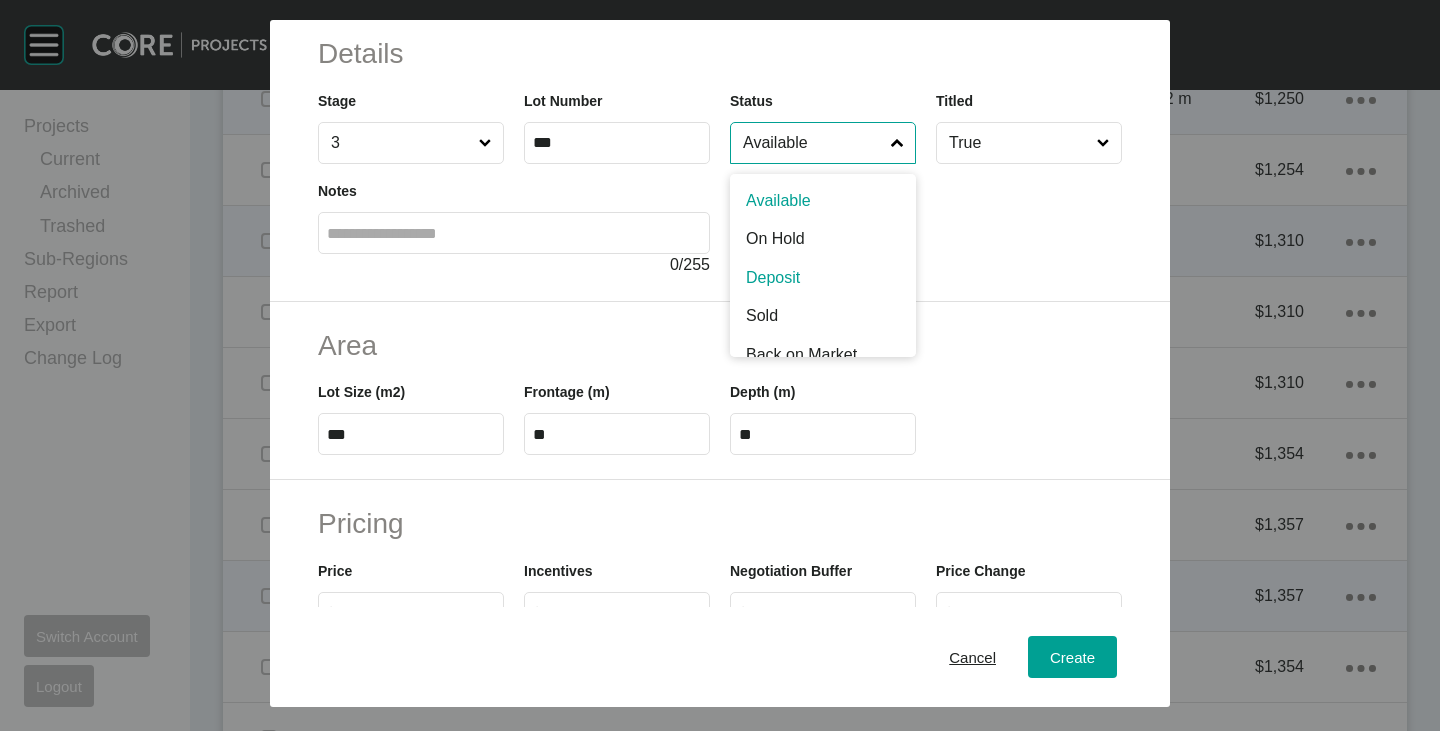 scroll, scrollTop: 100, scrollLeft: 0, axis: vertical 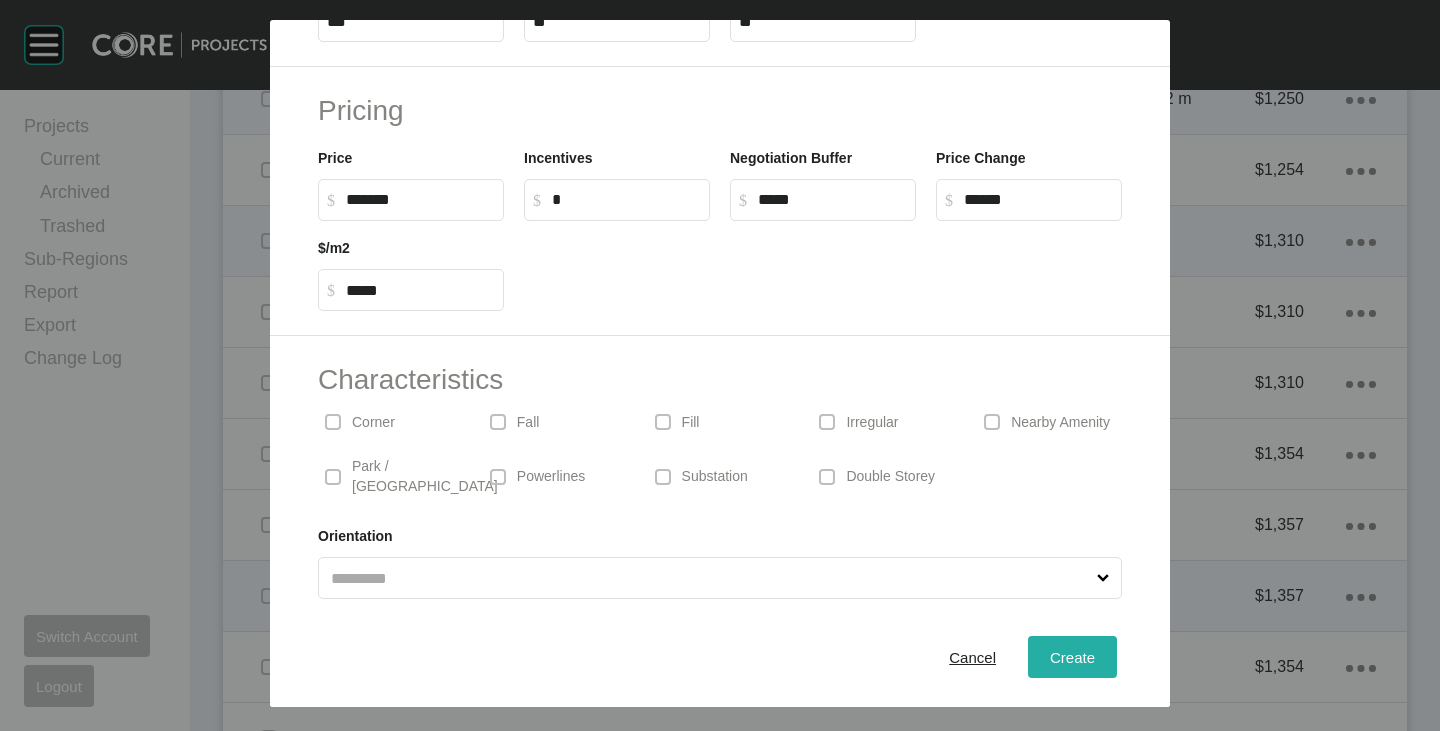 click on "Create" at bounding box center (1072, 657) 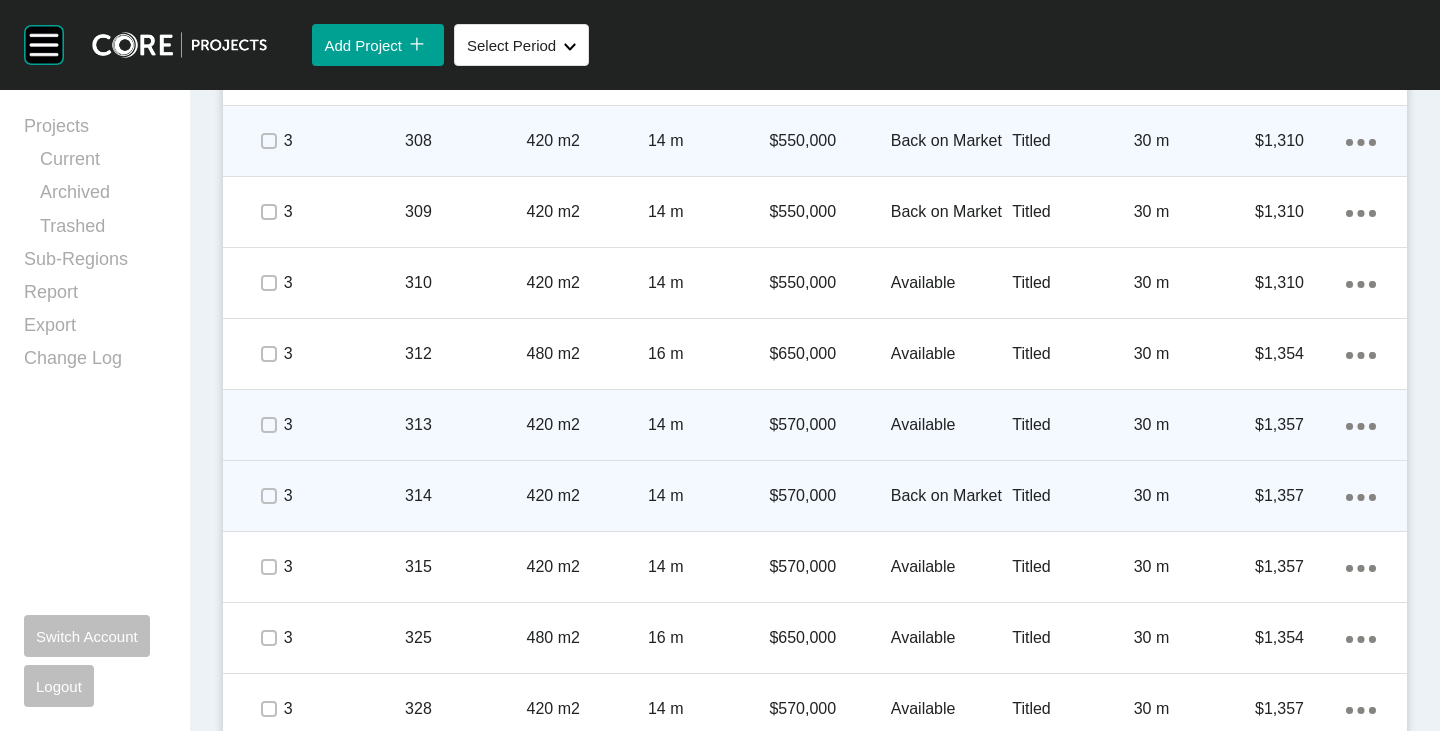scroll, scrollTop: 3728, scrollLeft: 0, axis: vertical 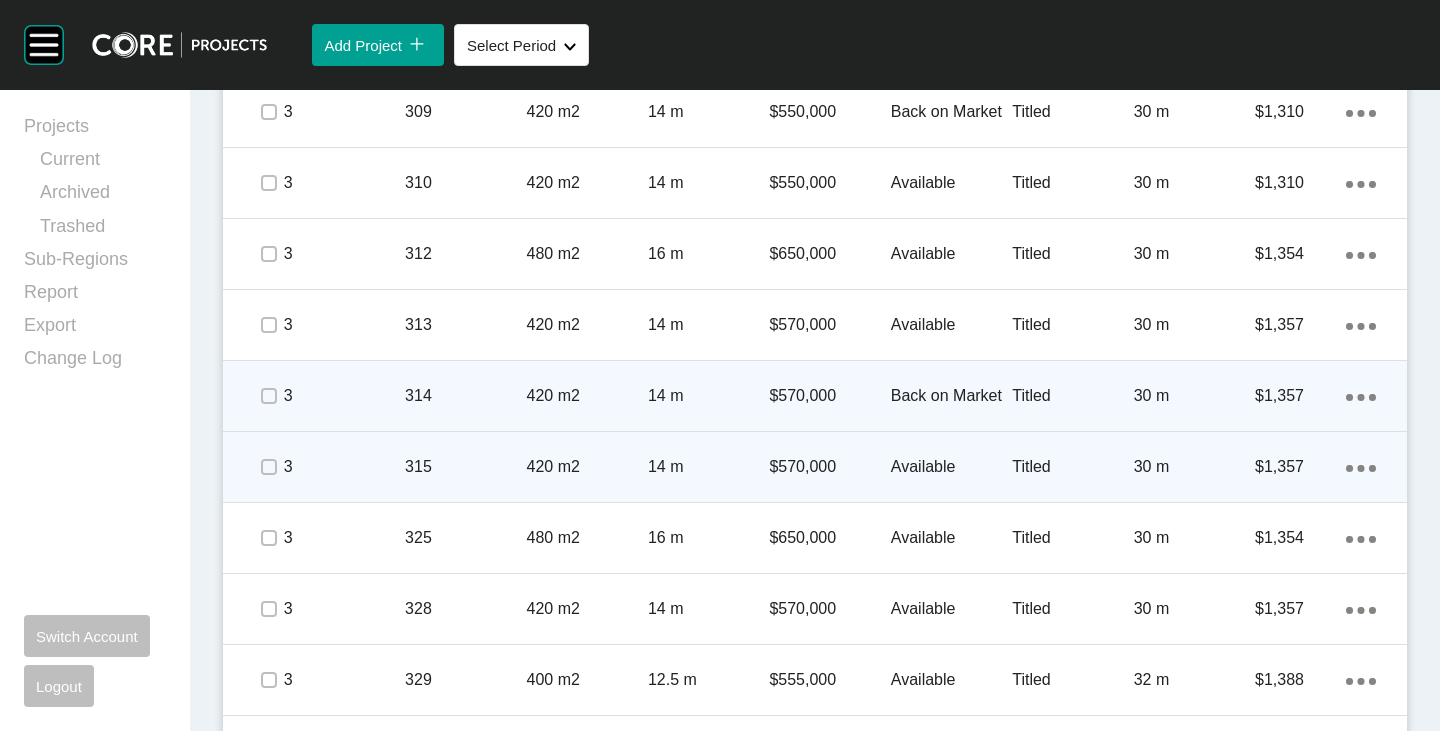 click on "Action Menu Dots Copy 6 Created with Sketch." 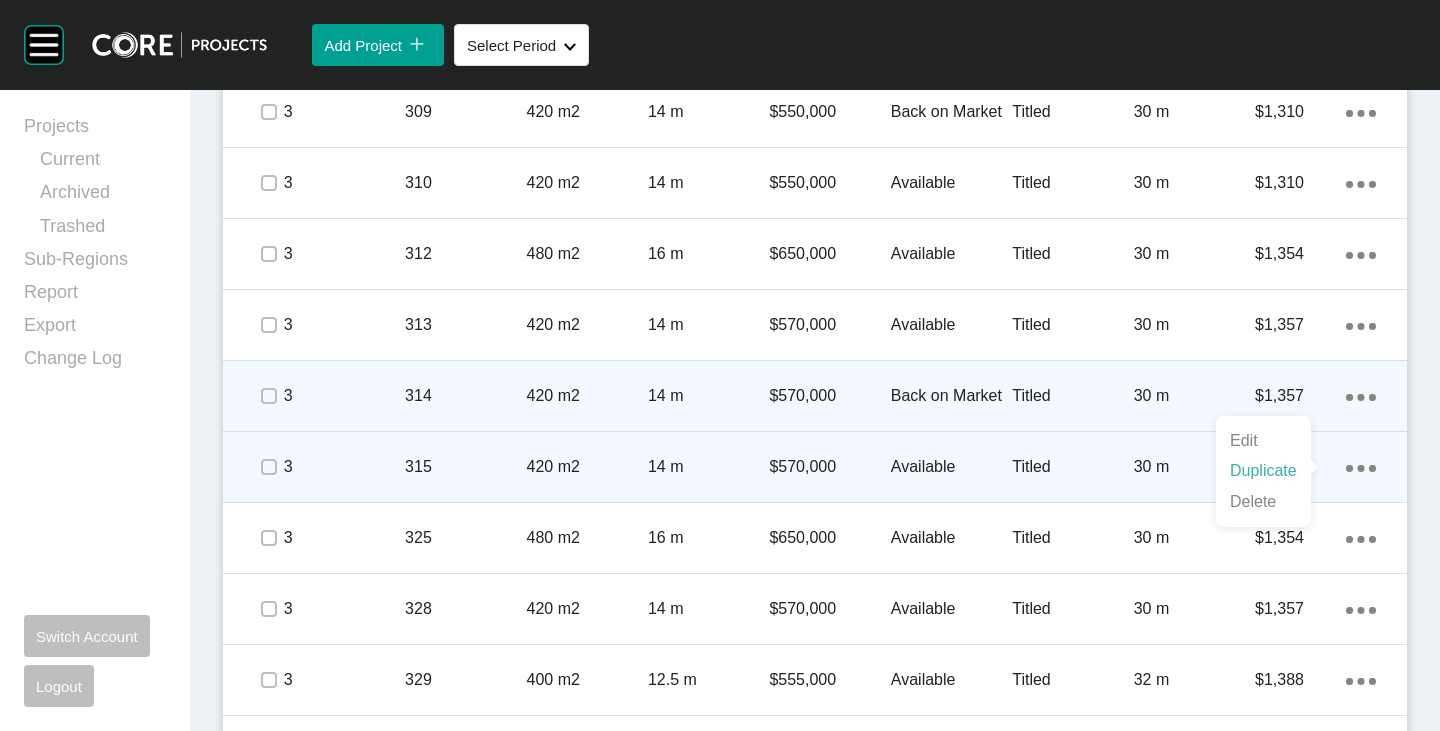 click on "Duplicate" at bounding box center [1263, 471] 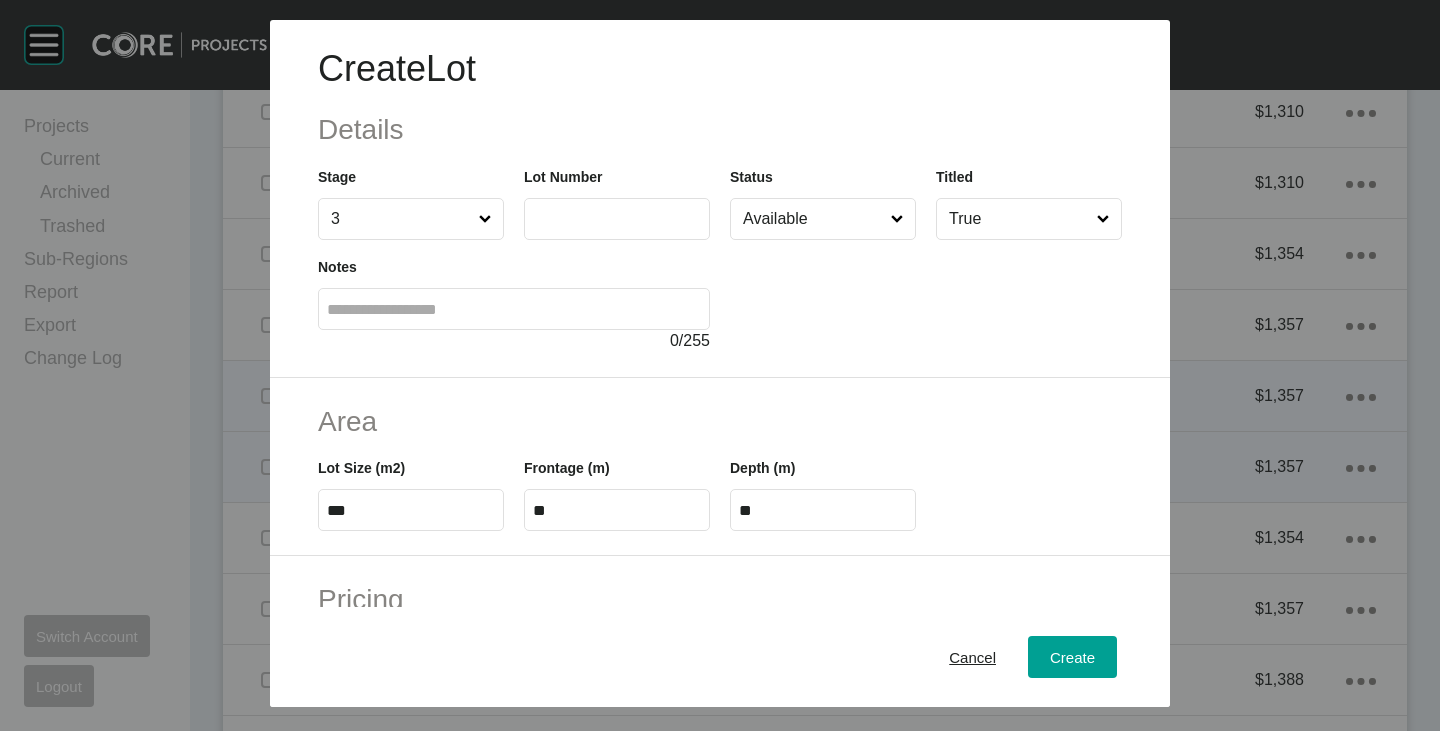 click on "Lot Number" at bounding box center (617, 203) 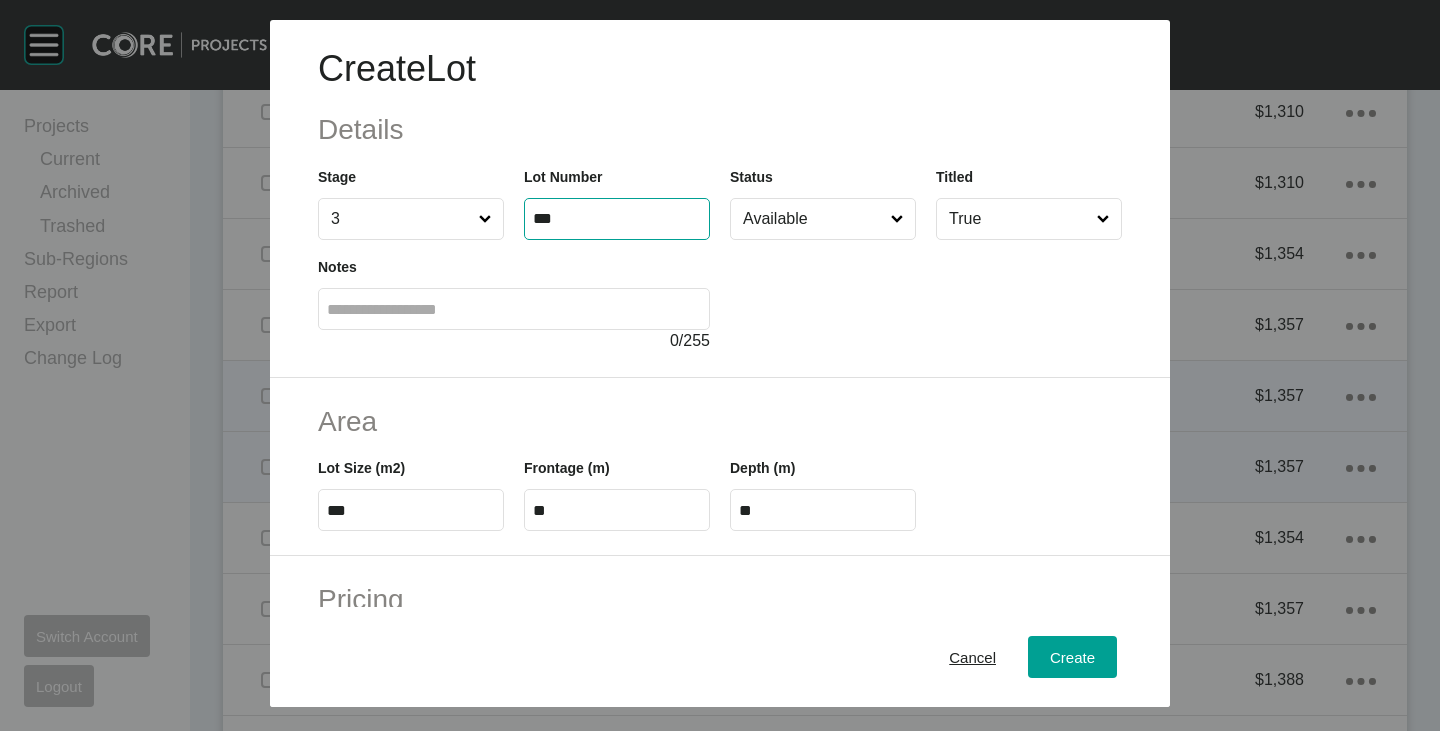 type on "***" 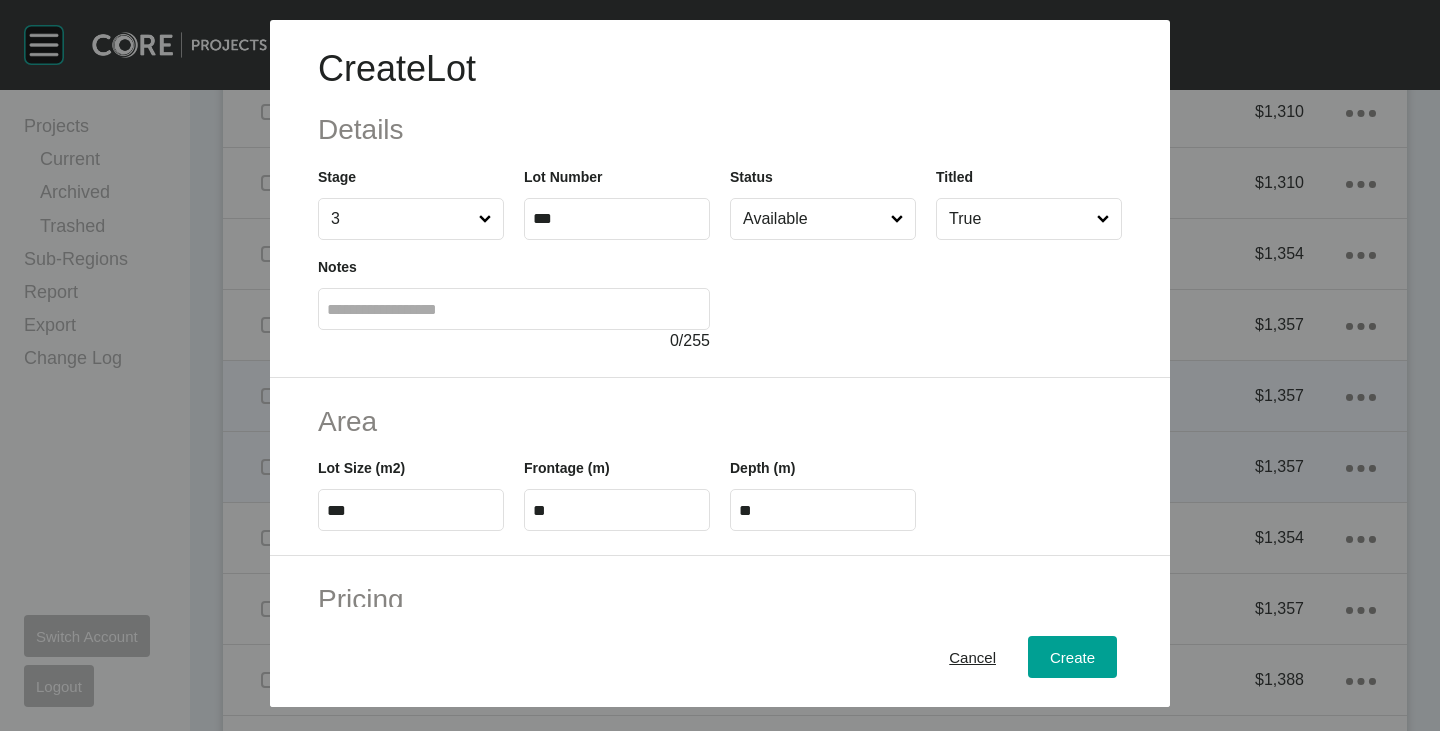 type on "********" 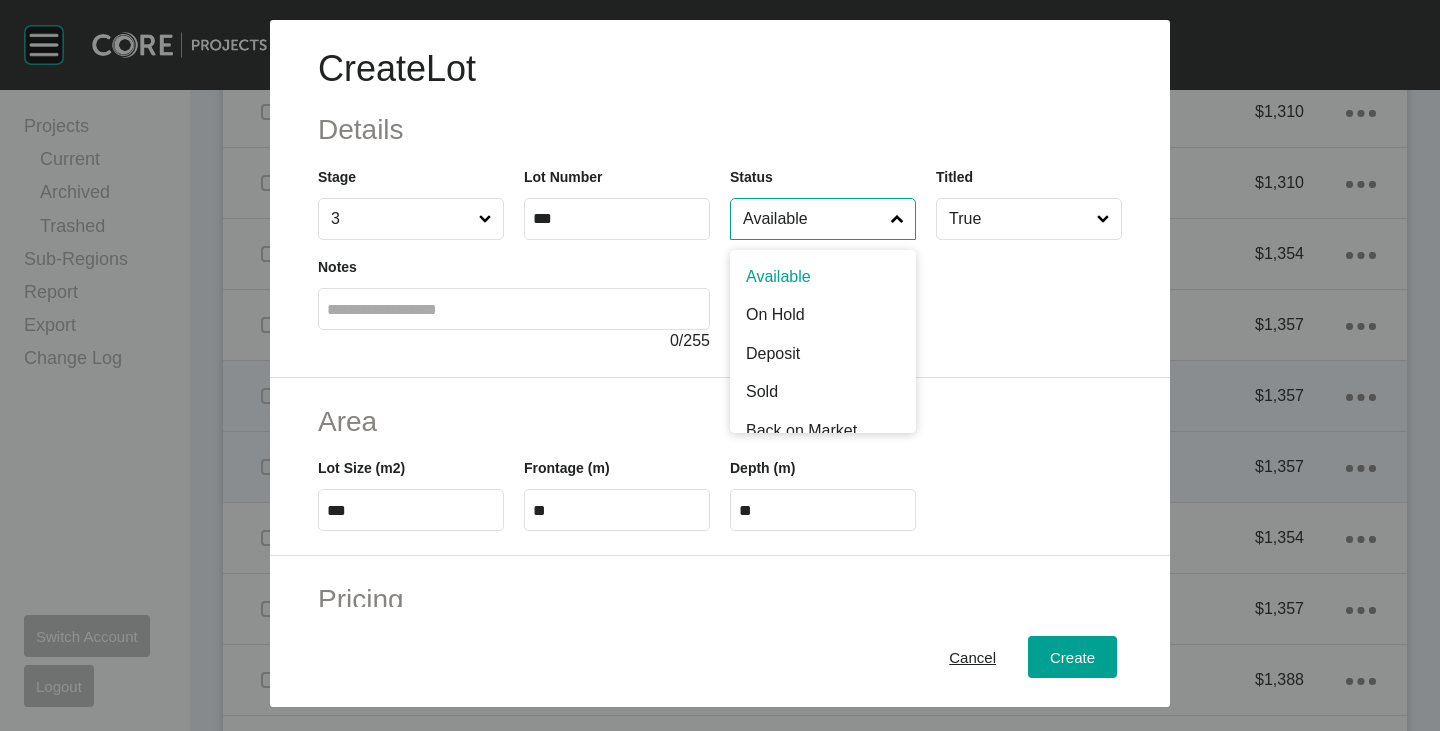 click on "Available" at bounding box center (813, 219) 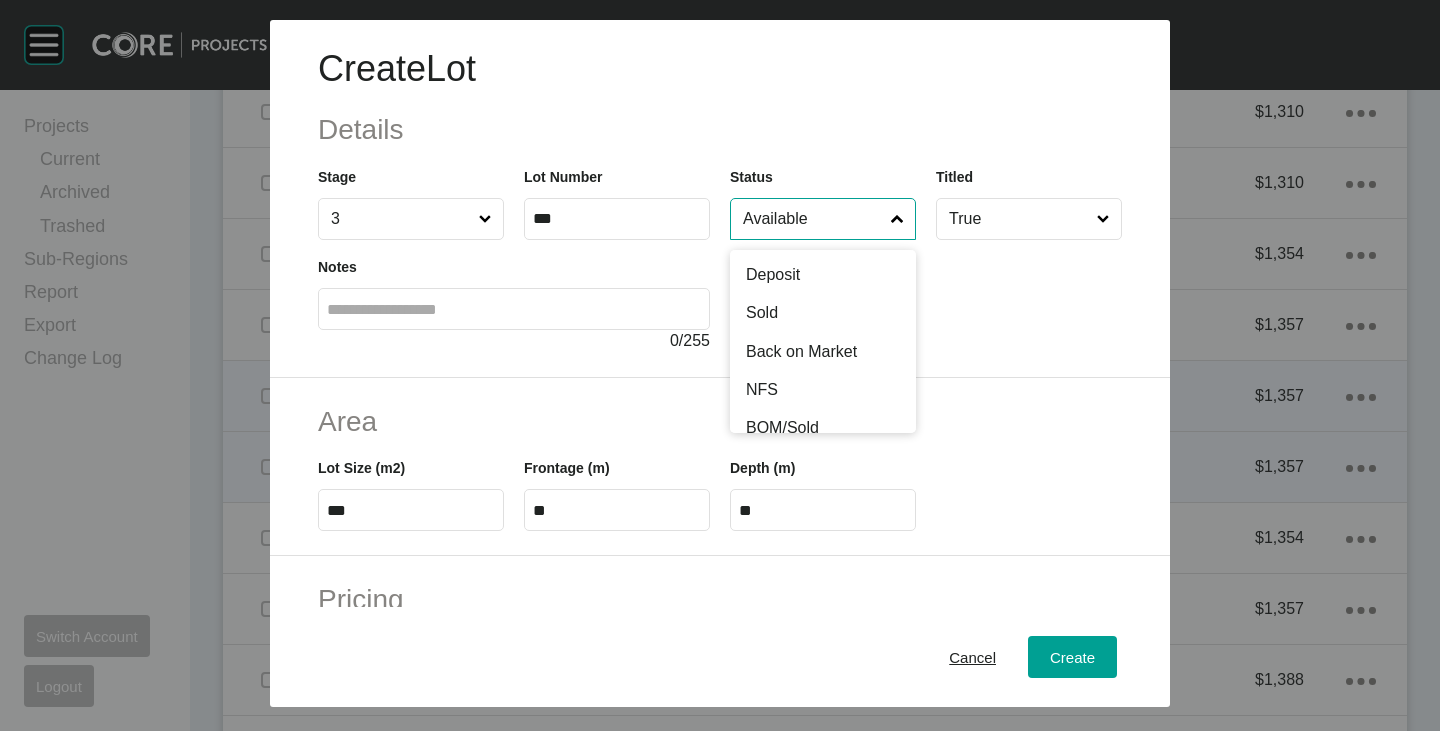 scroll, scrollTop: 85, scrollLeft: 0, axis: vertical 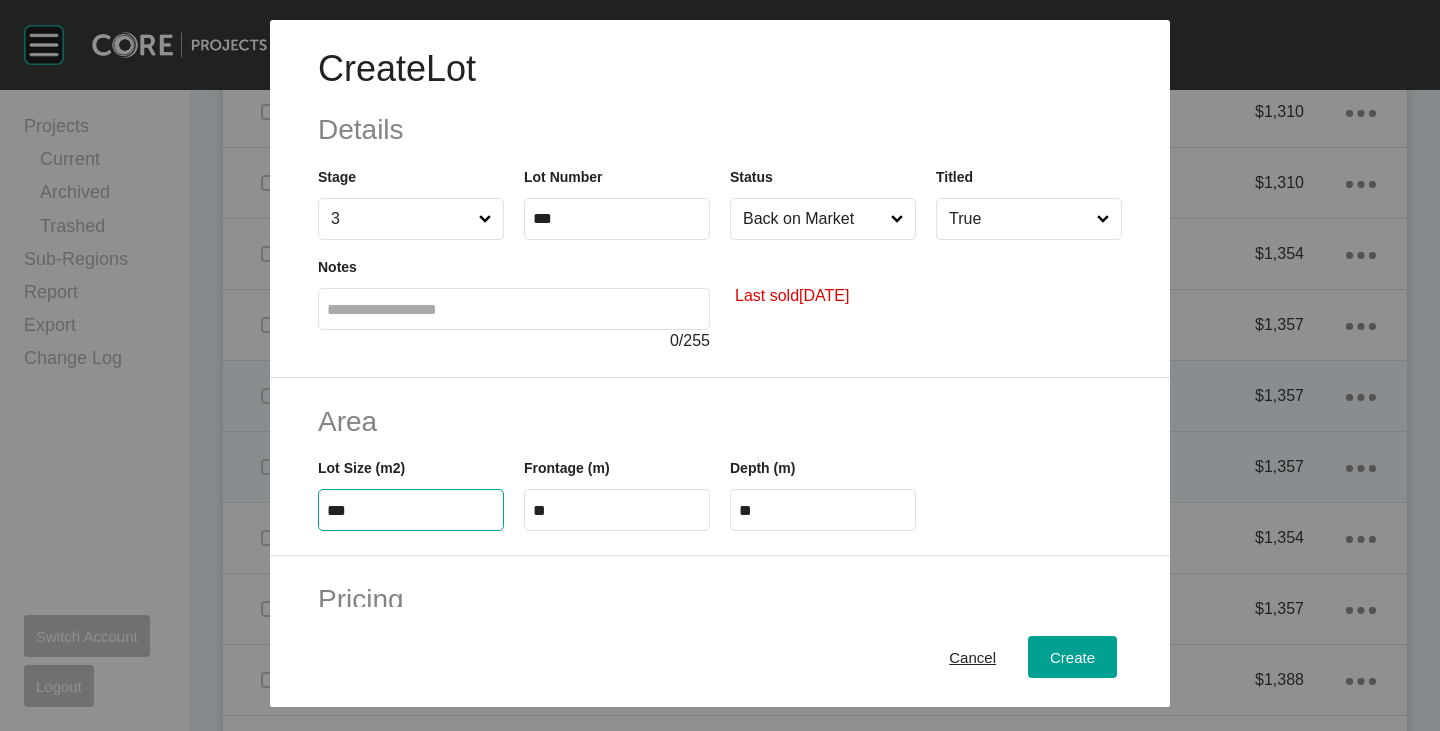 drag, startPoint x: 355, startPoint y: 503, endPoint x: 331, endPoint y: 504, distance: 24.020824 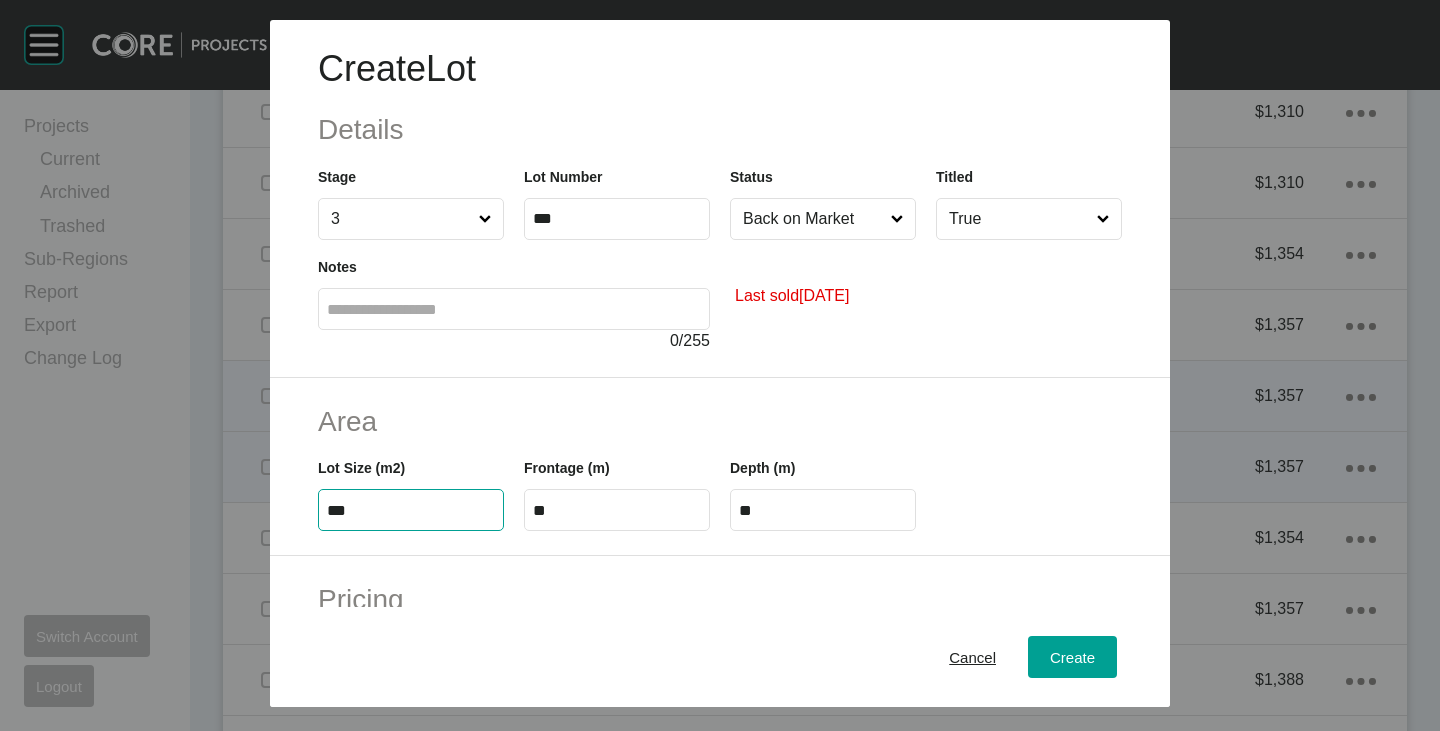 type on "***" 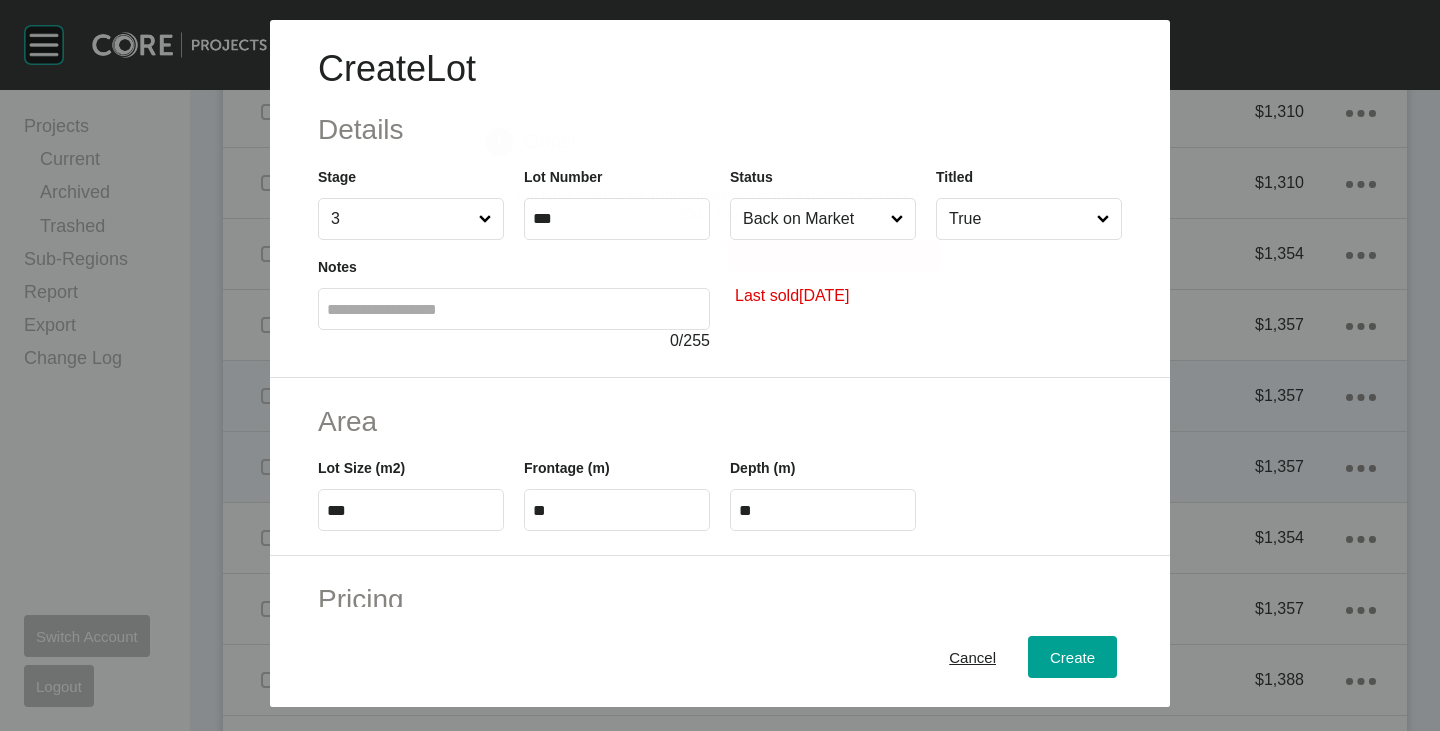 click on "Create  Lot Details Stage 3 Lot Number *** Status Back on Market Titled True Notes 0 / 255 Last sold  [DATE] Area Lot Size (m2) *** Frontage (m) ** Depth (m) ** Pricing Price $ Created with Sketch. $ ******* Incentives $ Created with Sketch. $ * Negotiation Buffer $ Created with Sketch. $ ***** Price Change $ Created with Sketch. $ ******** $/m2 $ Created with Sketch. $ ***** Characteristics Corner Fall Fill Irregular Nearby [GEOGRAPHIC_DATA] / Wetlands Powerlines Substation Double Storey Orientation Cancel Create Page 1 Created with Sketch.   Oops! You have entered an allotment outside of the expected size range: 200 - 700 m2 Oops, better check that I know what I'm doing" at bounding box center [720, 365] 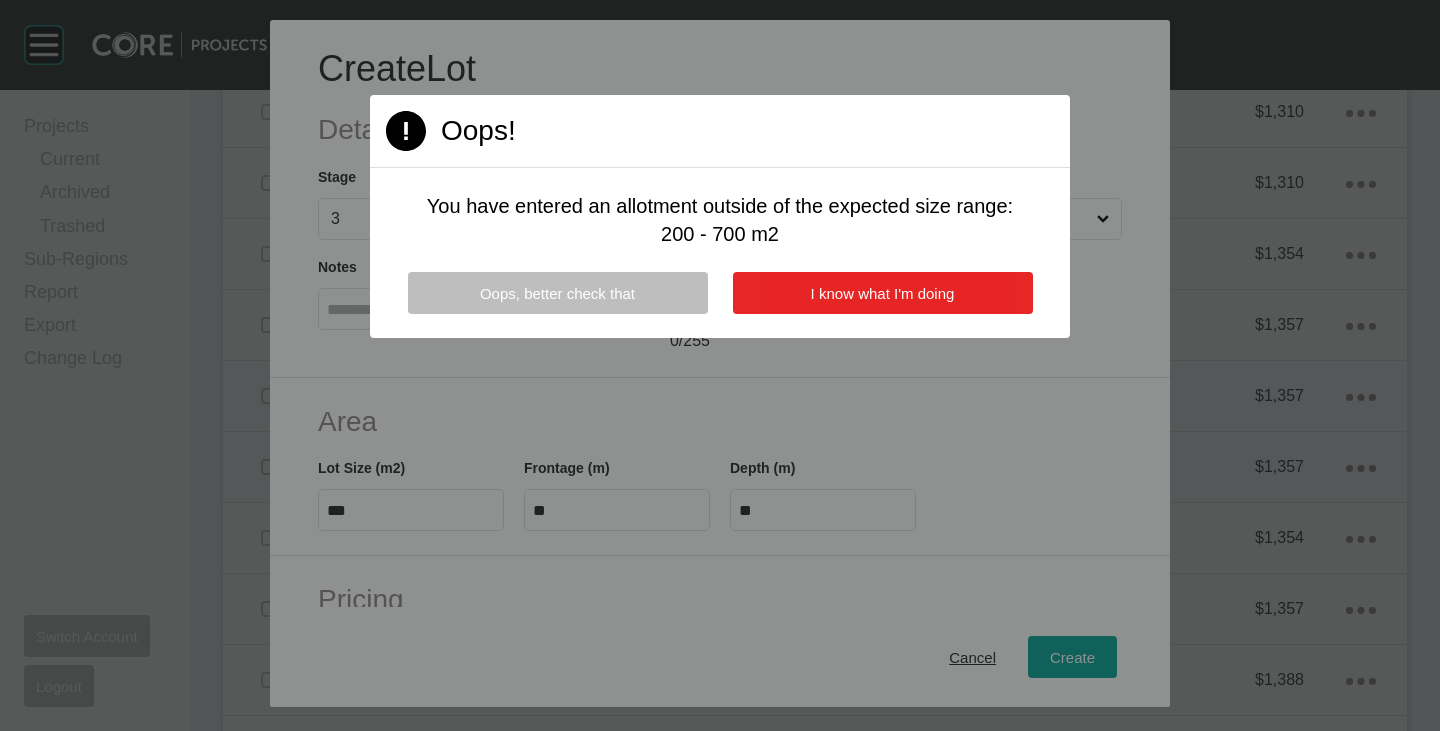 click on "I know what I'm doing" at bounding box center (883, 293) 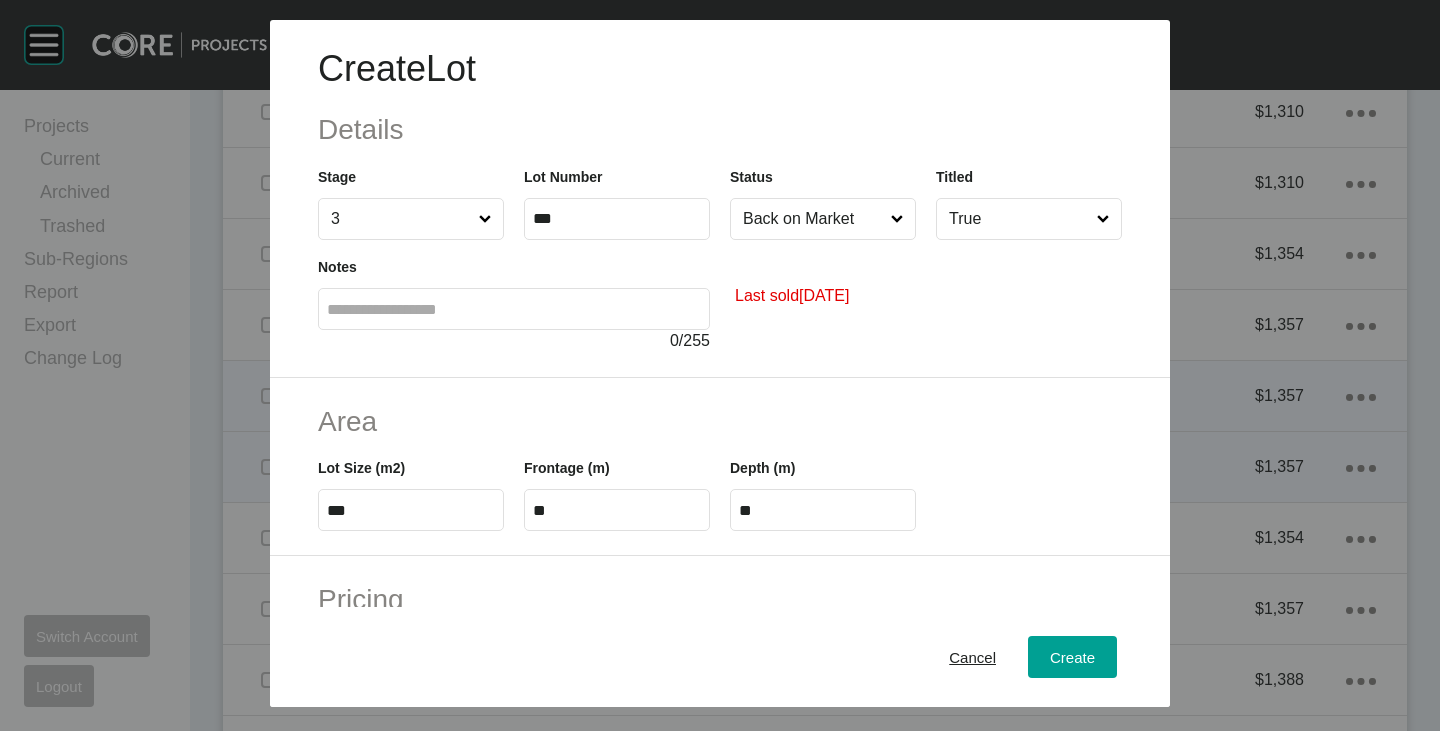 click on "**" at bounding box center (617, 510) 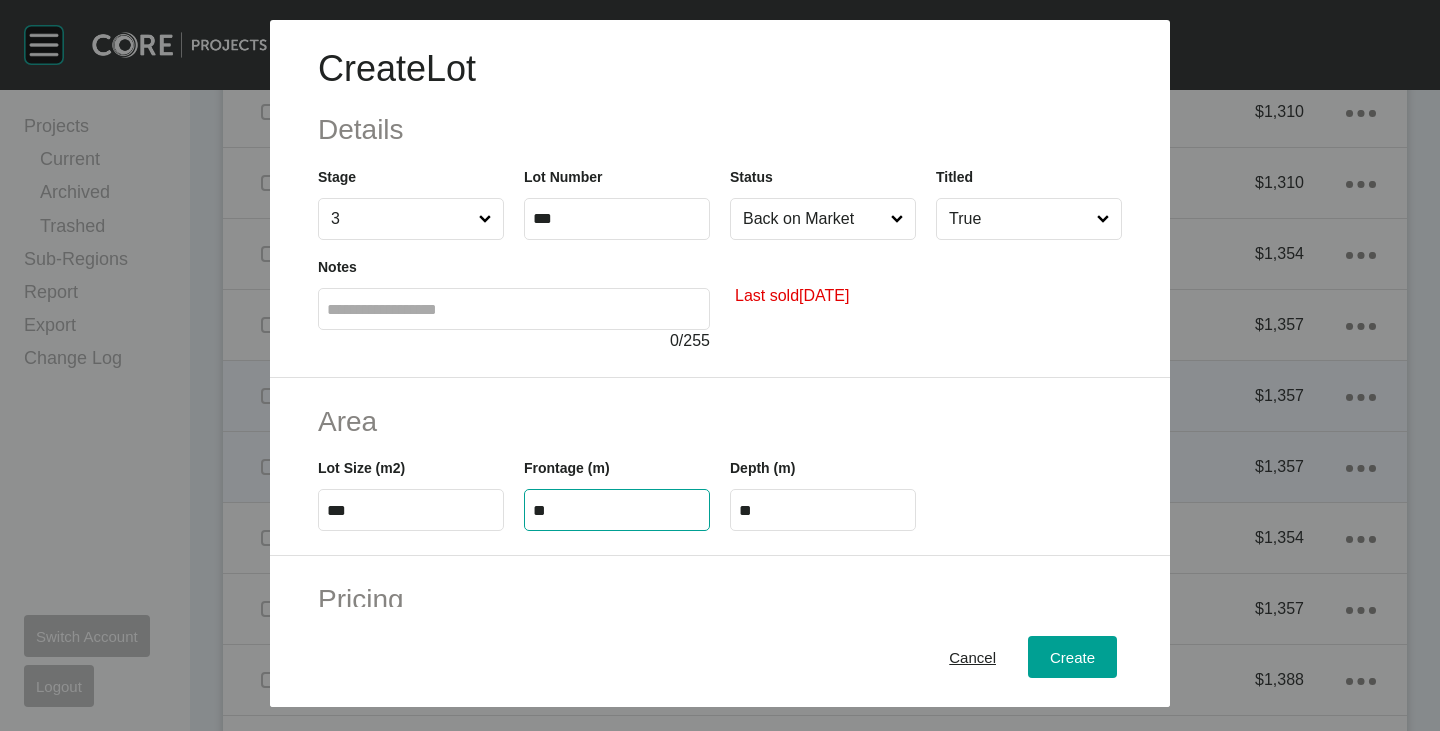 click on "**" at bounding box center (617, 510) 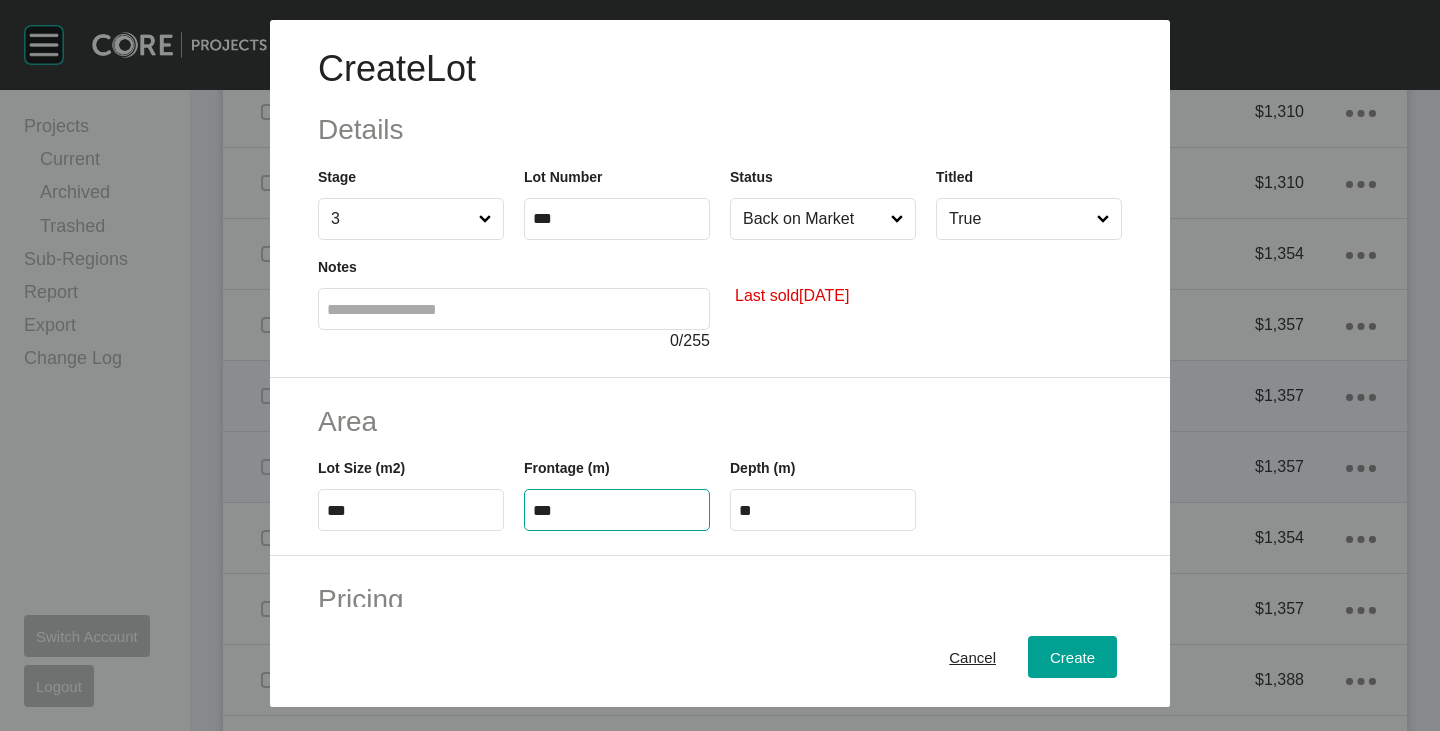 type on "***" 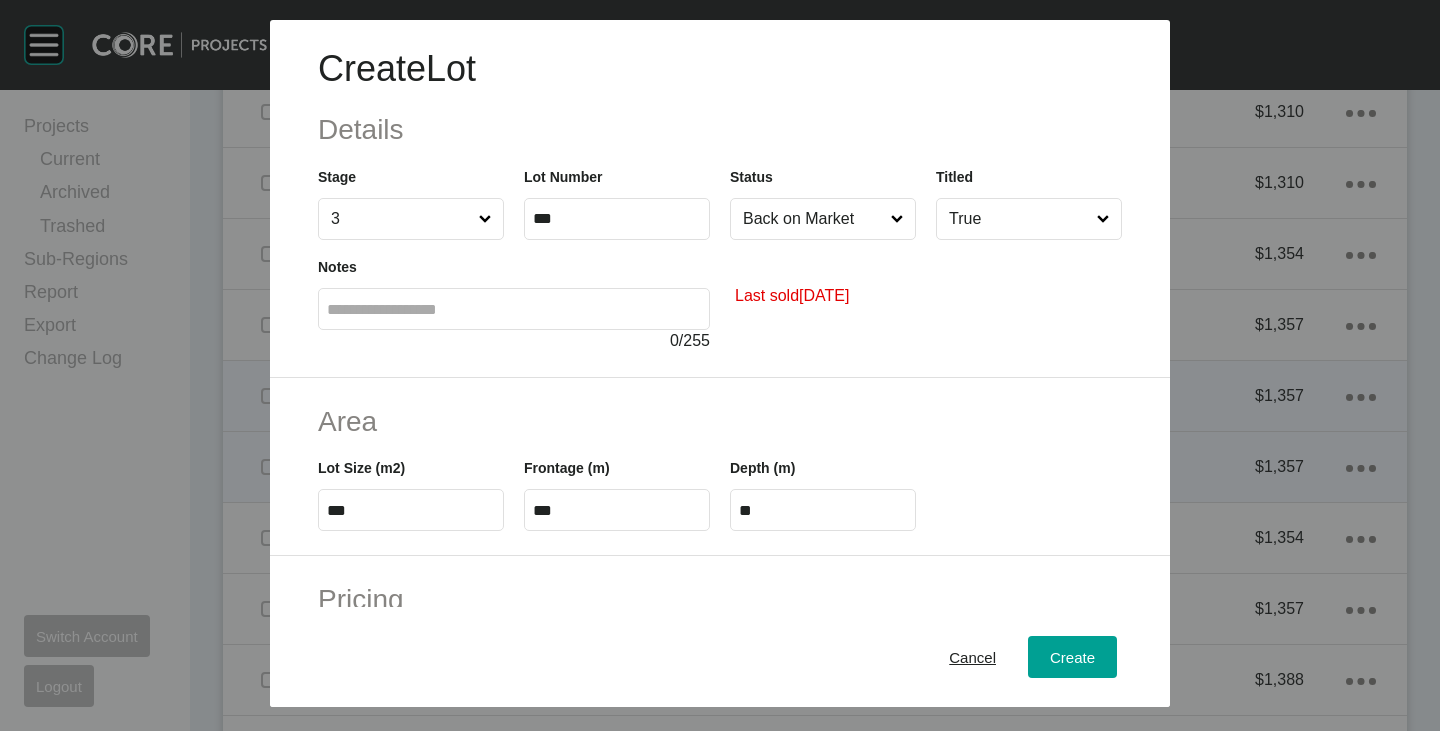 click on "**" at bounding box center (823, 510) 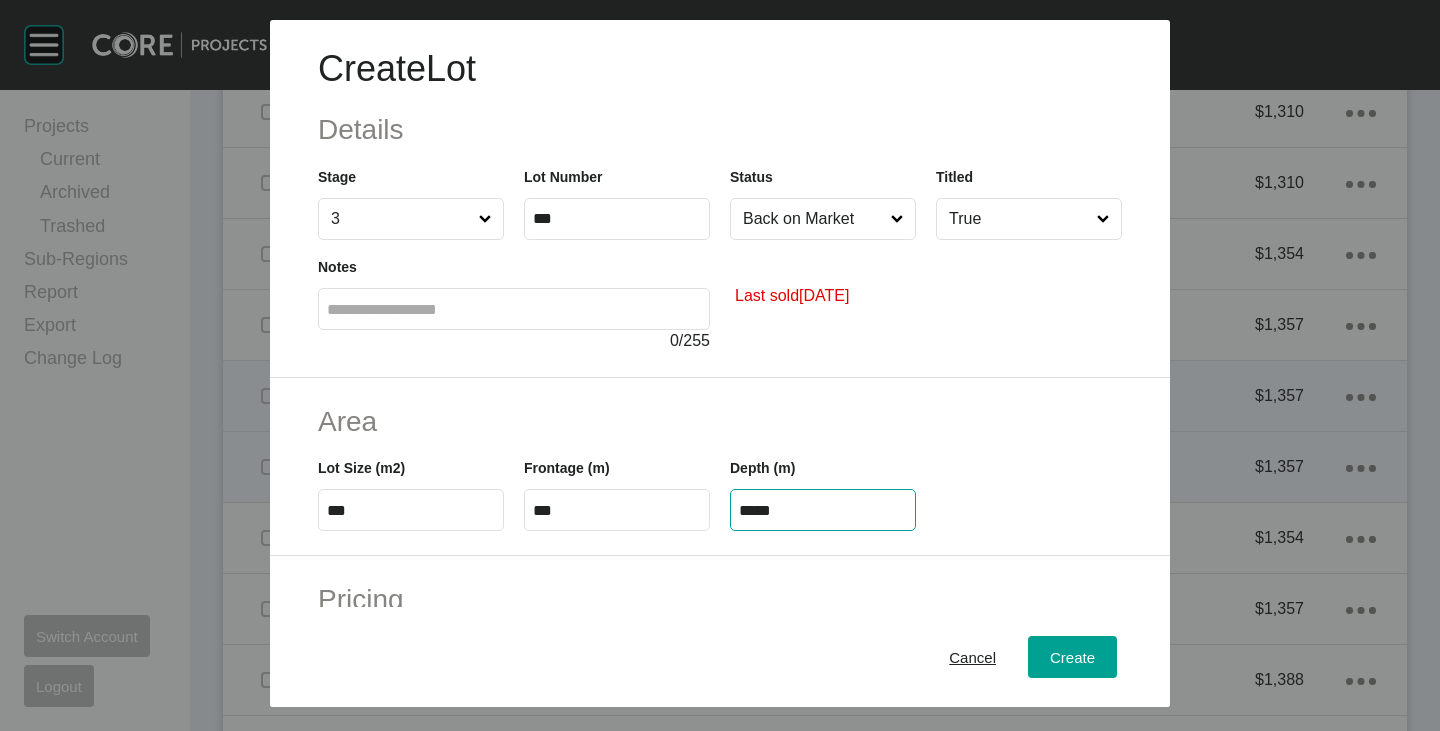 type on "*****" 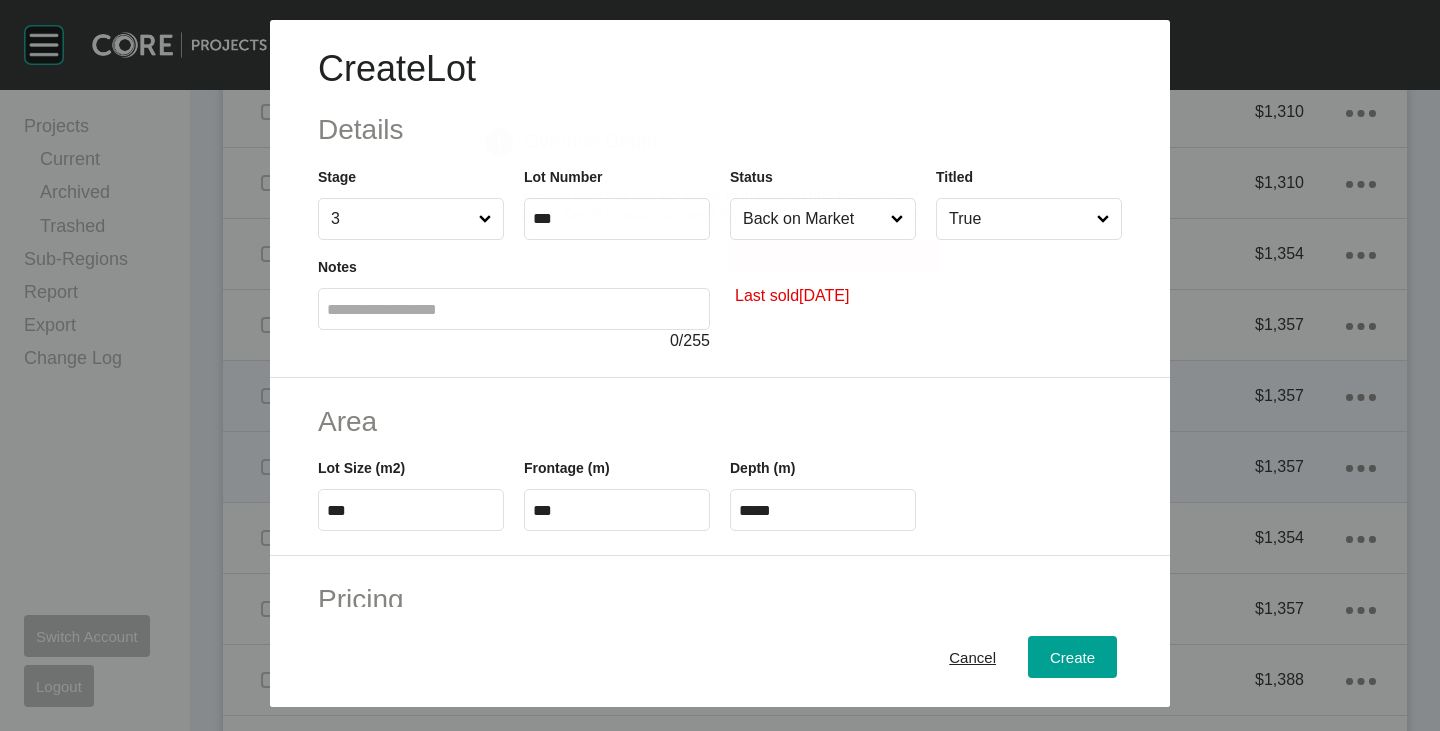 click on "Create  Lot Details Stage 3 Lot Number *** Status Back on Market Titled True Notes 0 / 255 Last sold  [DATE] Area Lot Size (m2) *** Frontage (m) *** Depth (m) ***** Pricing Price $ Created with Sketch. $ ******* Incentives $ Created with Sketch. $ * Negotiation Buffer $ Created with Sketch. $ ***** Price Change $ Created with Sketch. $ ******** $/m2 $ Created with Sketch. $ ***** Characteristics Corner Fall Fill Irregular Nearby [GEOGRAPHIC_DATA] / Wetlands Powerlines Substation Double Storey Orientation Cancel Create Page 1 Created with Sketch.   Override Depth Are you sure that you would like to manually enter the allotment depth? Depth is auto-calculated by dividing Frontage by Lot Size. Oops, better check that I know what I'm doing" at bounding box center [720, 365] 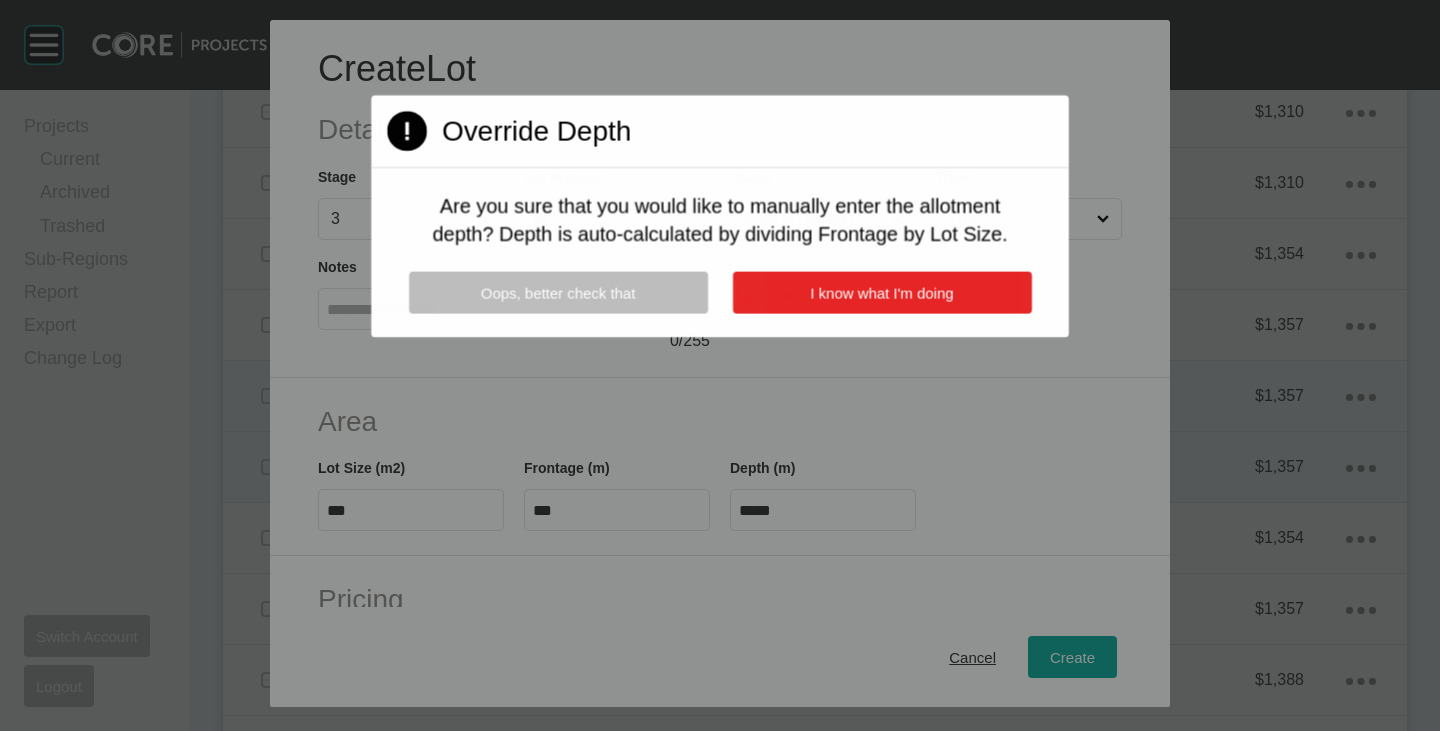 click on "I know what I'm doing" at bounding box center [881, 292] 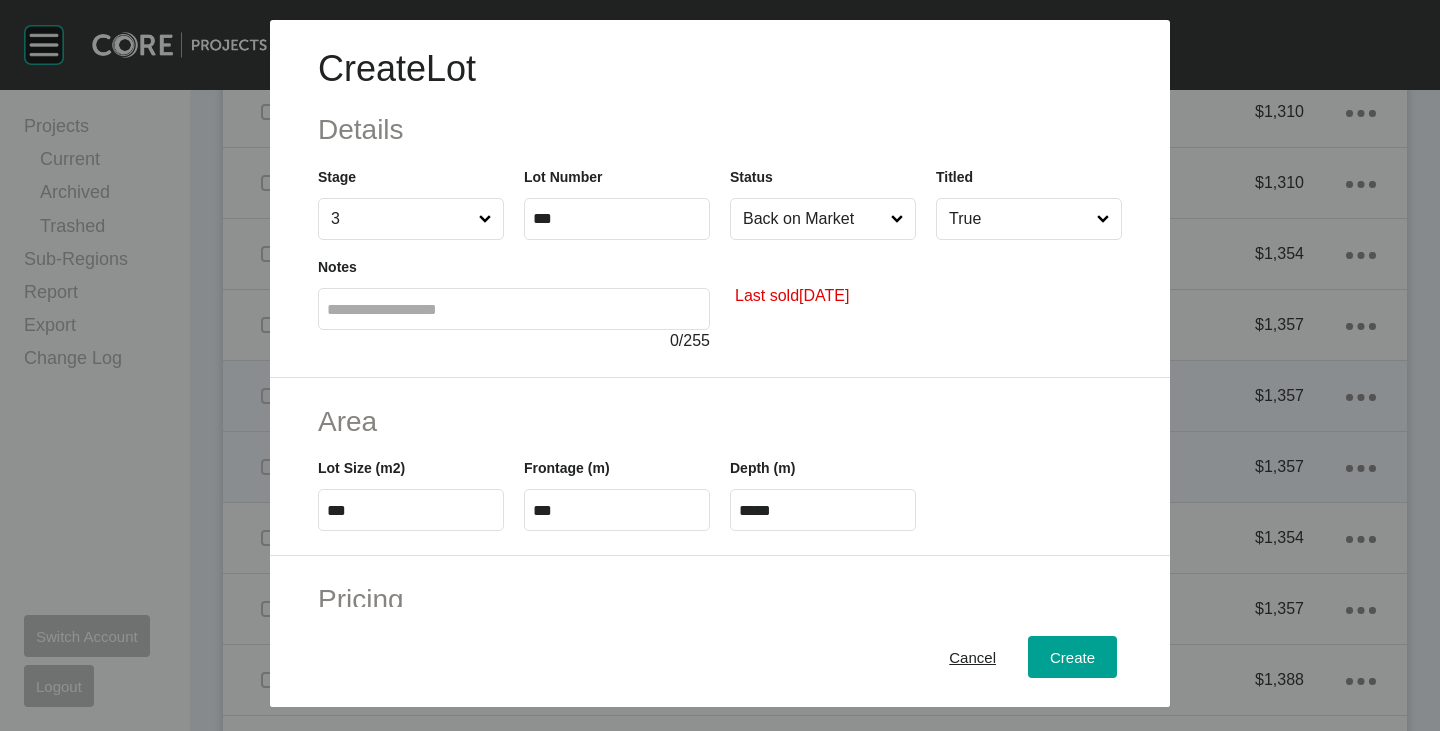 scroll, scrollTop: 489, scrollLeft: 0, axis: vertical 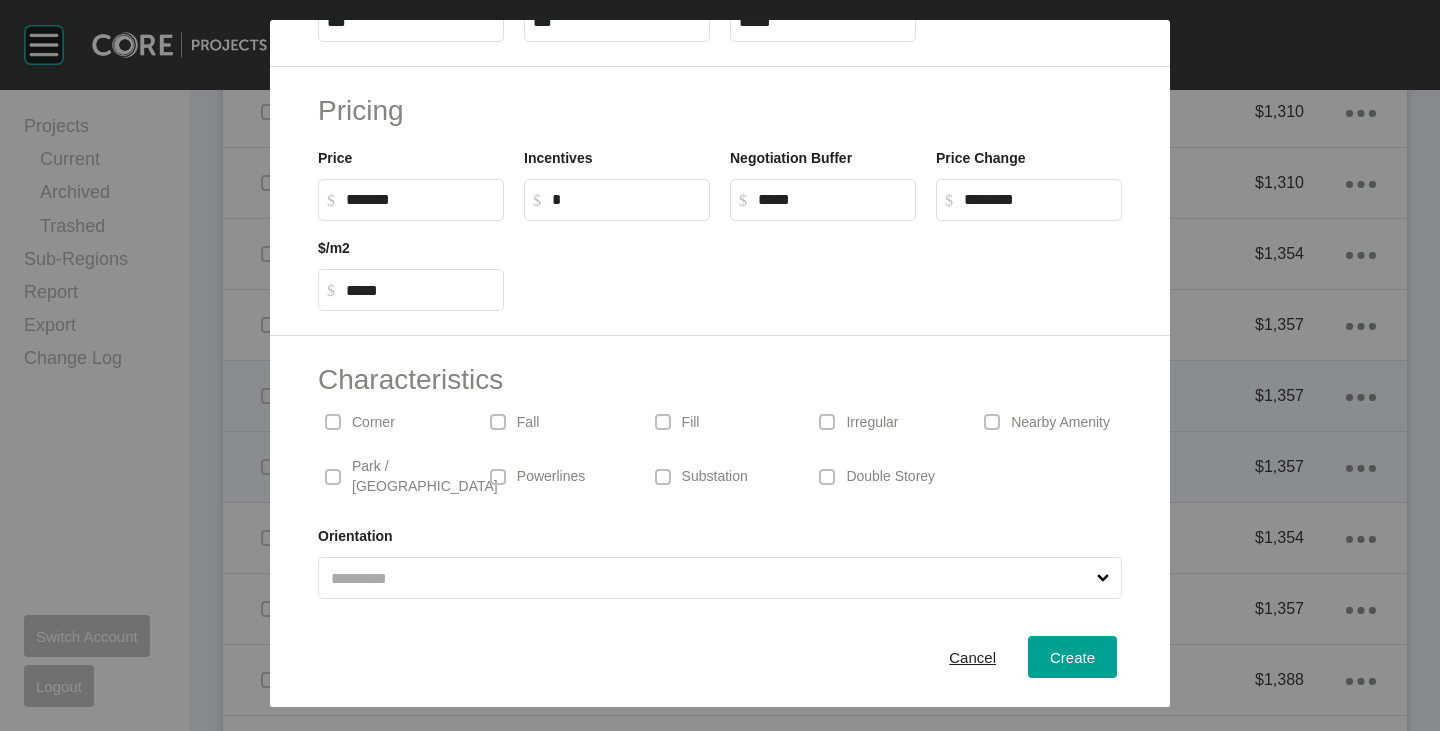 click at bounding box center [827, 422] 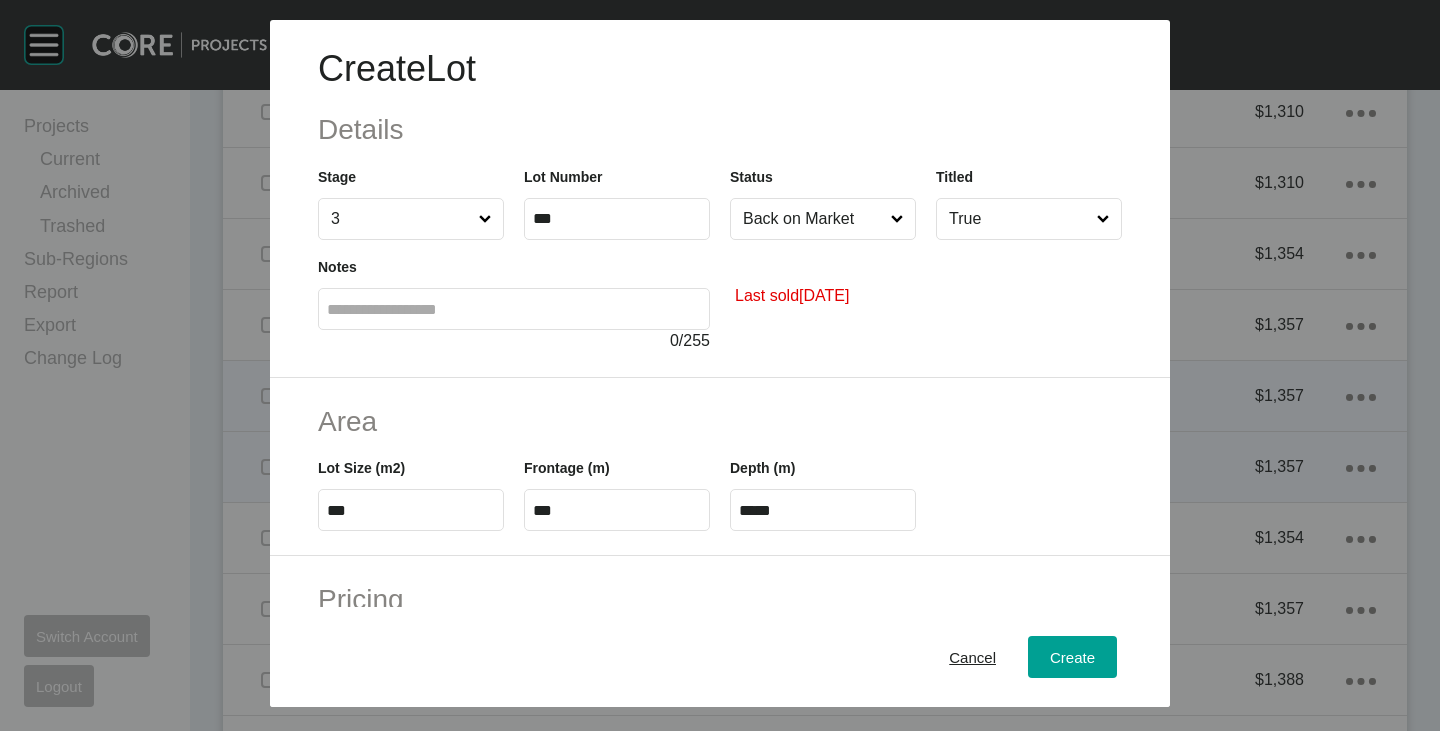 scroll, scrollTop: 200, scrollLeft: 0, axis: vertical 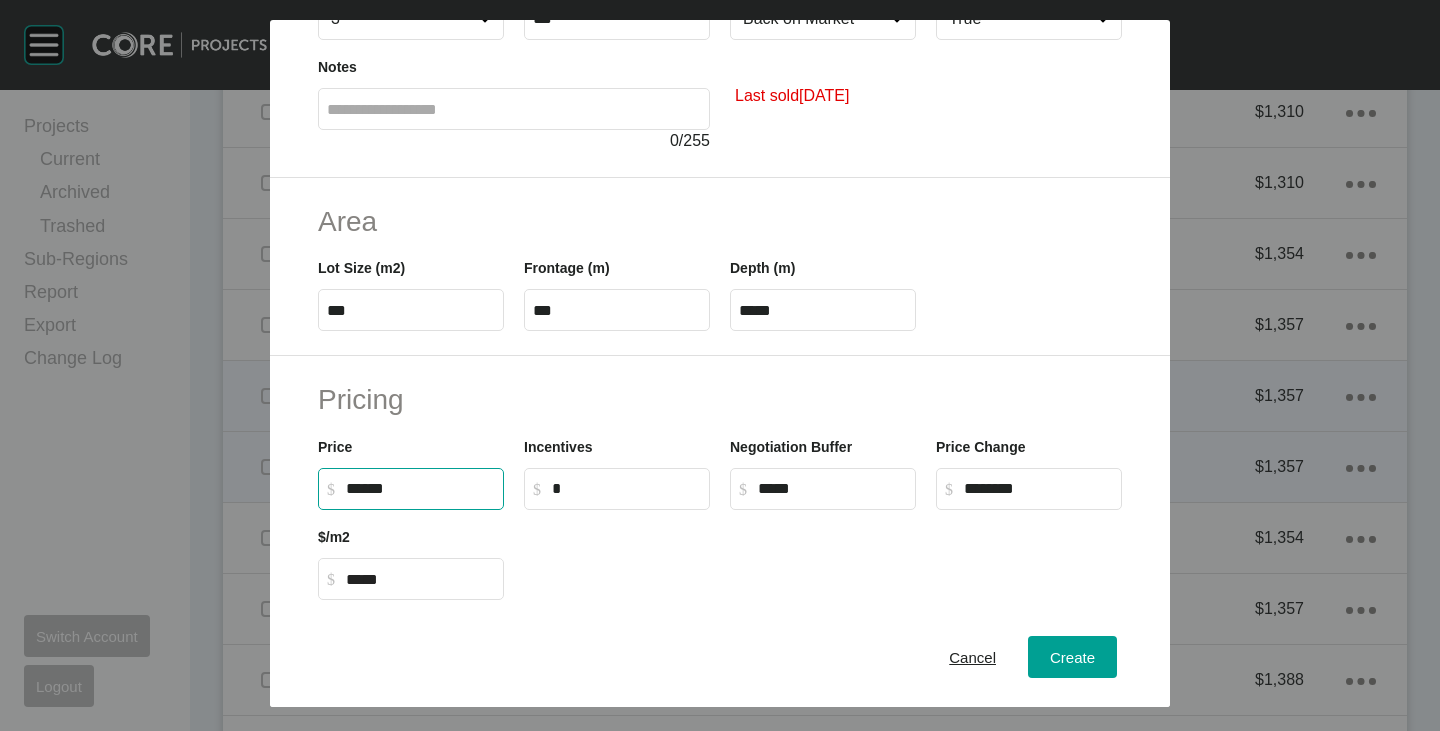 drag, startPoint x: 347, startPoint y: 492, endPoint x: 372, endPoint y: 496, distance: 25.317978 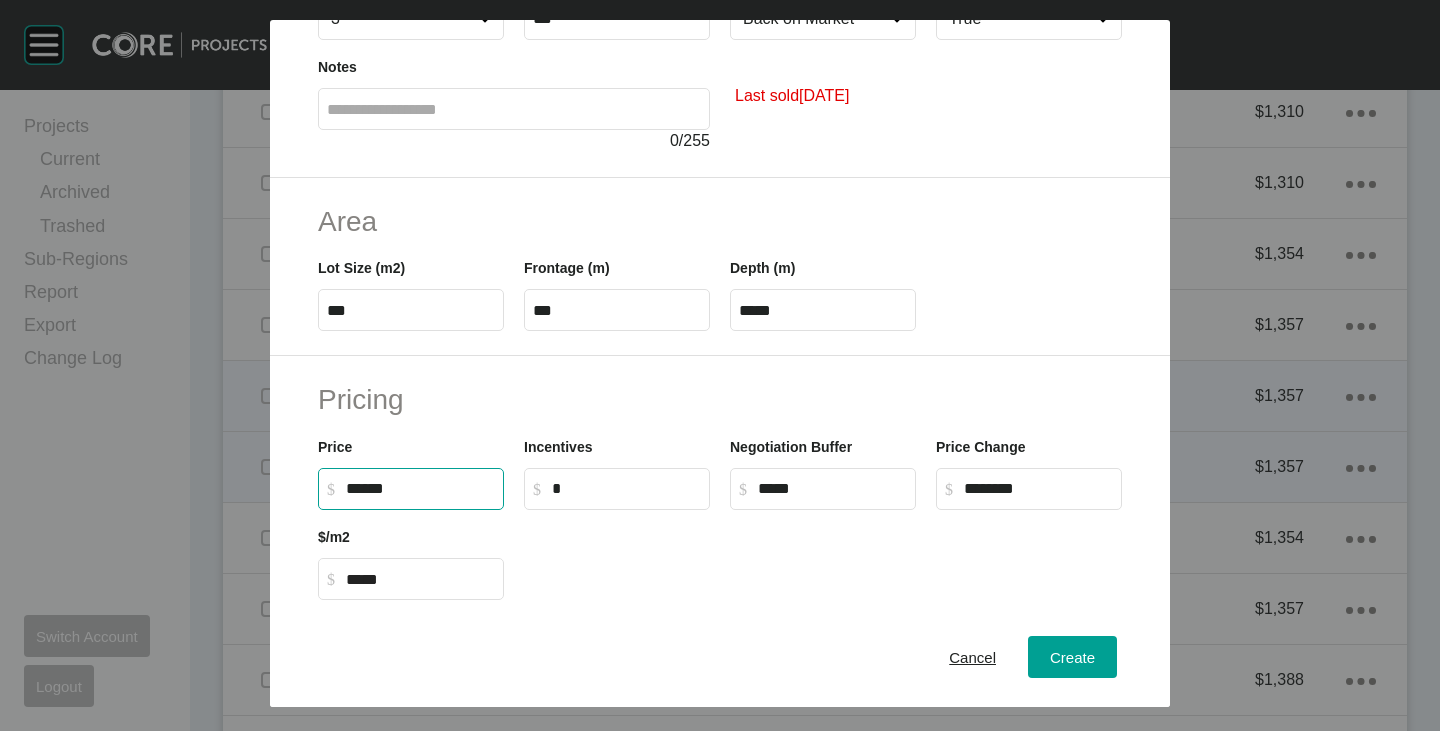 click on "Create  Lot Details Stage 3 Lot Number *** Status Back on Market Titled True Notes 0 / 255 Last sold  [DATE] Area Lot Size (m2) *** Frontage (m) *** Depth (m) ***** Pricing Price $ Created with Sketch. $ ****** Incentives $ Created with Sketch. $ * Negotiation Buffer $ Created with Sketch. $ ***** Price Change $ Created with Sketch. $ ******** $/m2 $ Created with Sketch. $ ***** Characteristics Corner Fall Fill Irregular Nearby [GEOGRAPHIC_DATA] / Wetlands Powerlines Substation Double Storey Orientation Cancel Create" at bounding box center [720, 365] 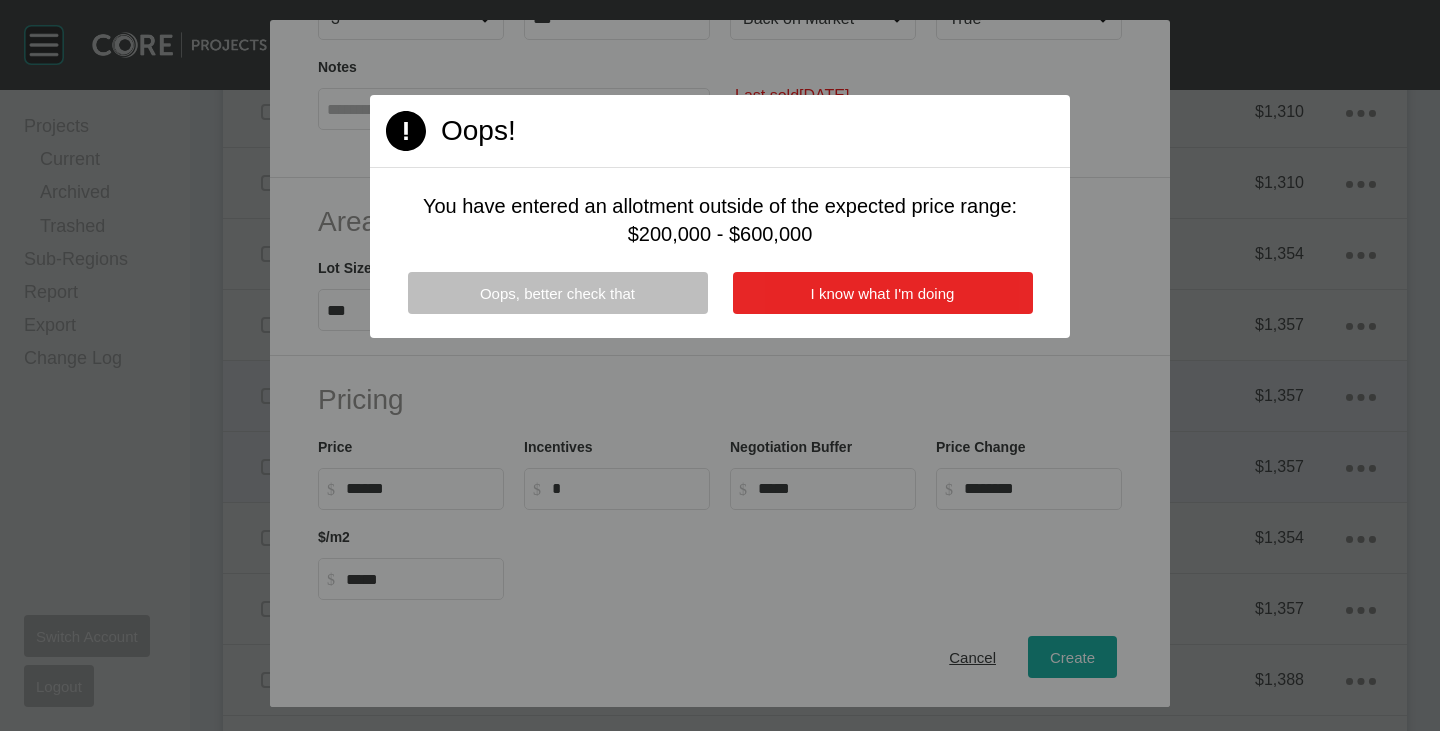 click on "I know what I'm doing" at bounding box center [883, 293] 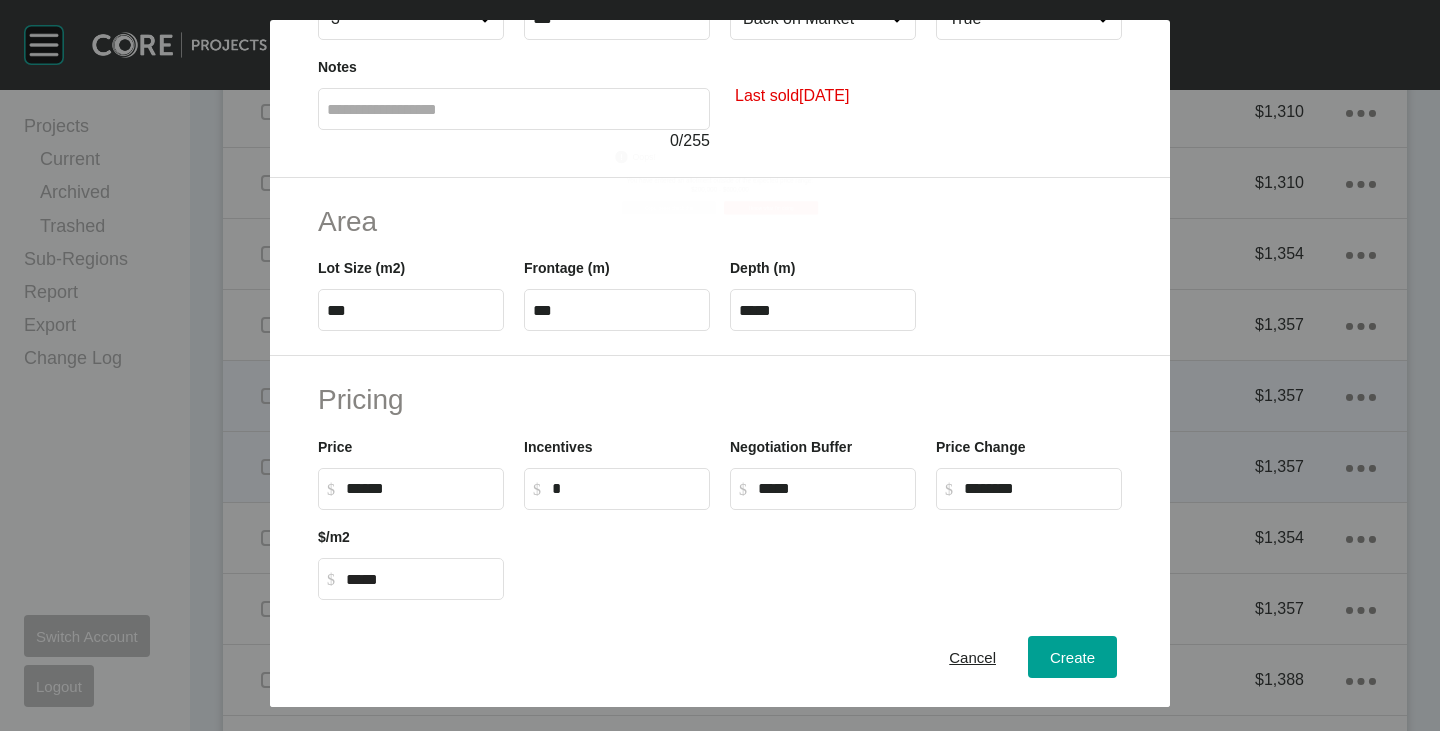click on "******" at bounding box center [420, 488] 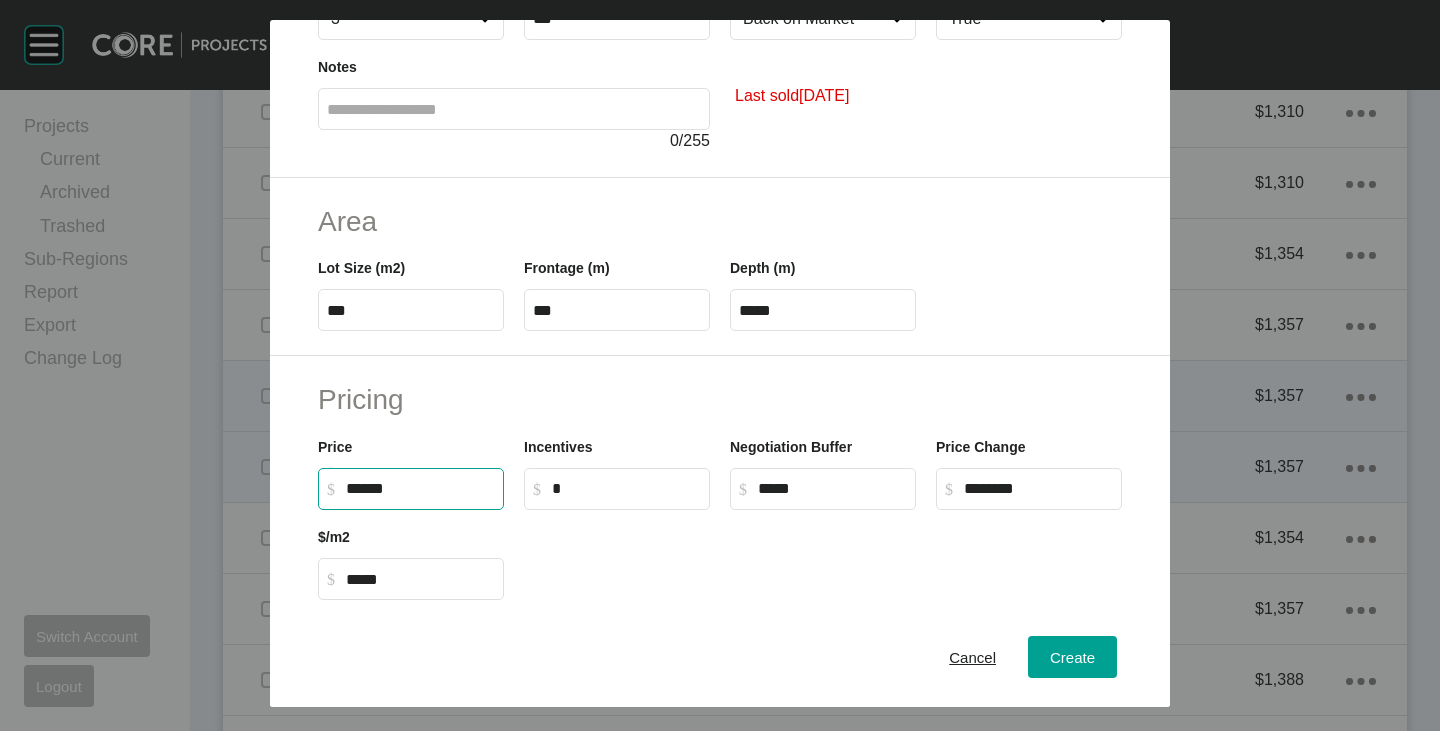 type on "*******" 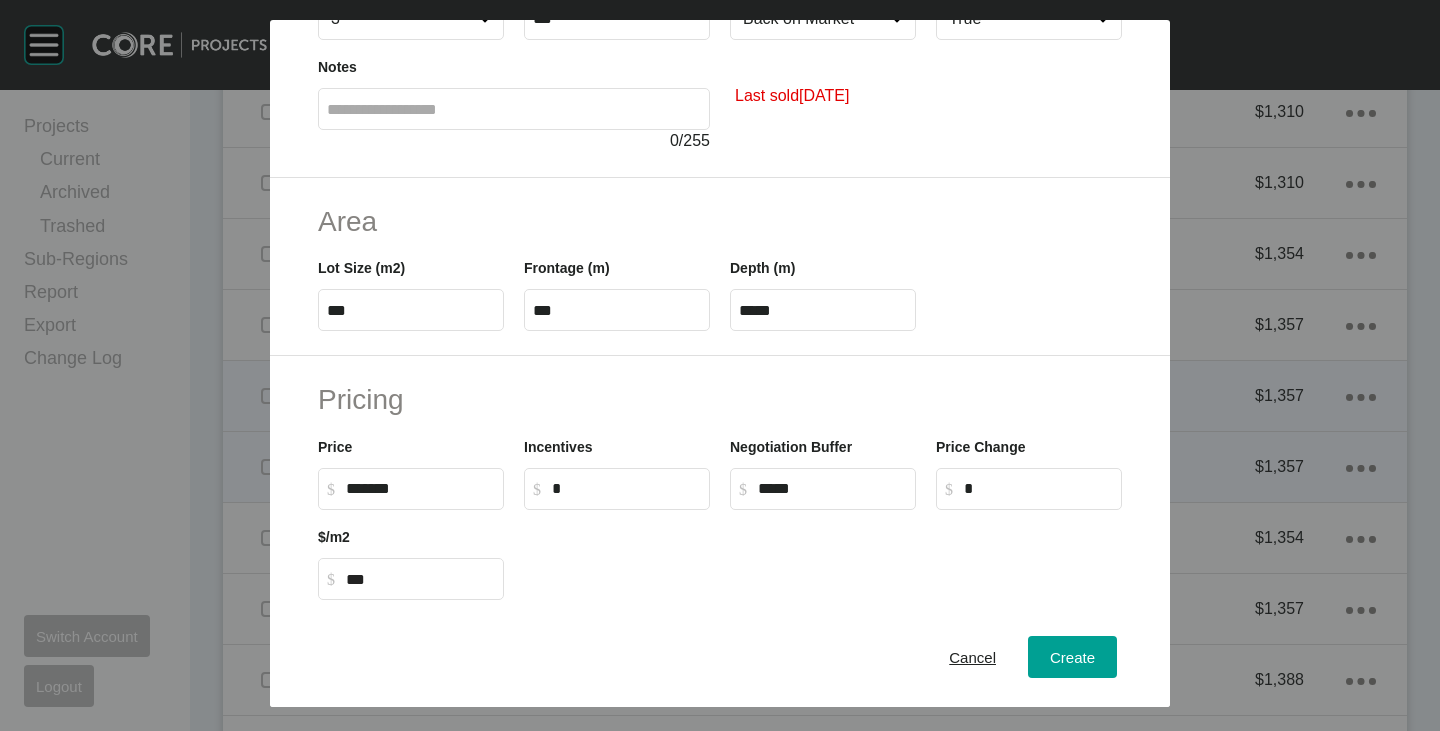 click at bounding box center [823, 555] 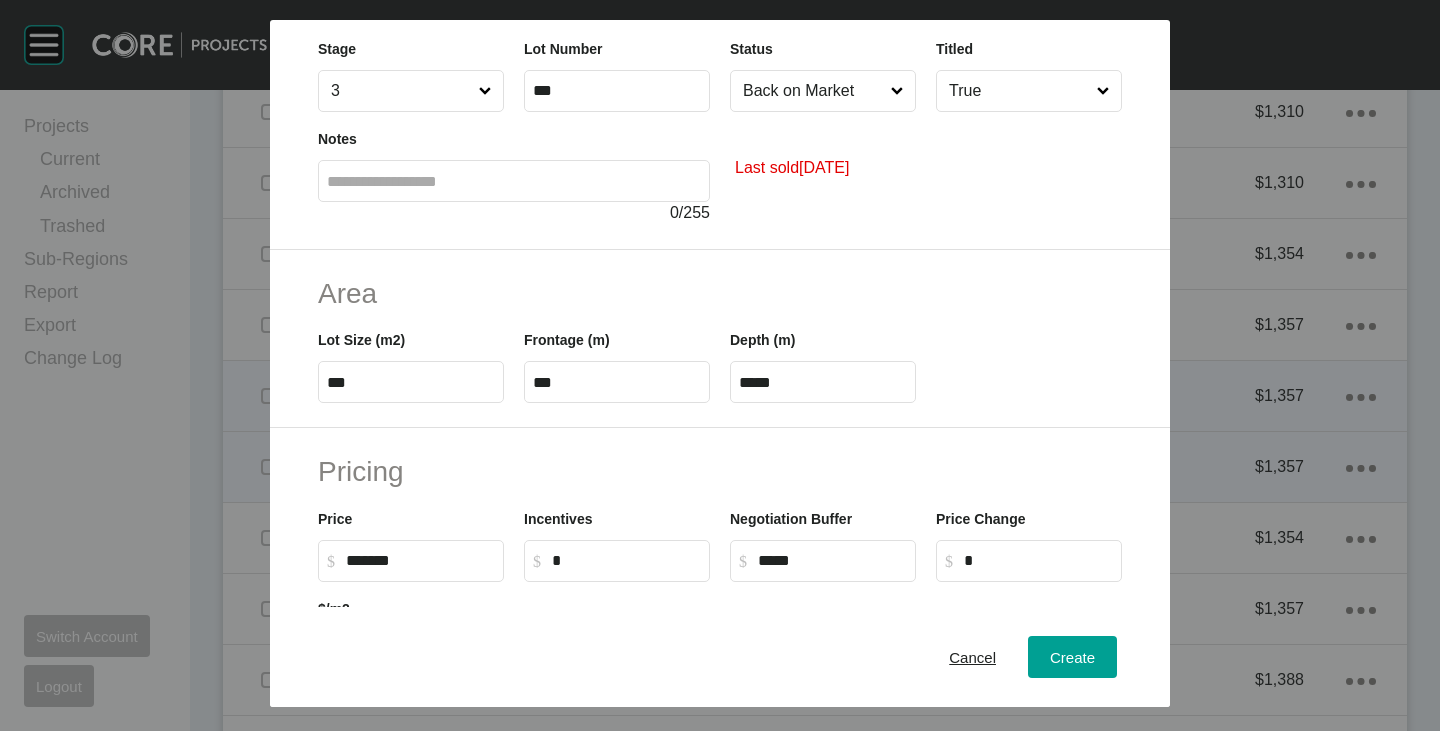 scroll, scrollTop: 0, scrollLeft: 0, axis: both 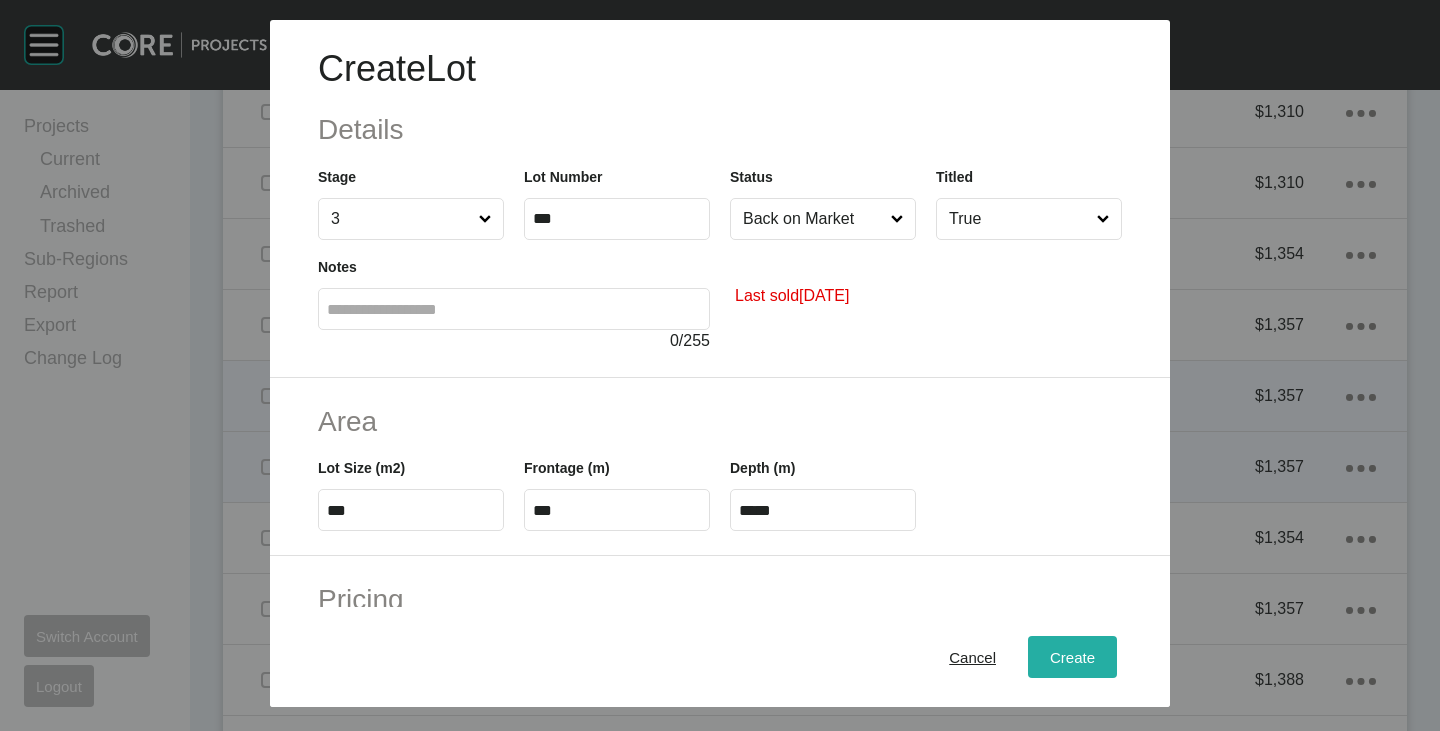 click on "Create" at bounding box center (1072, 657) 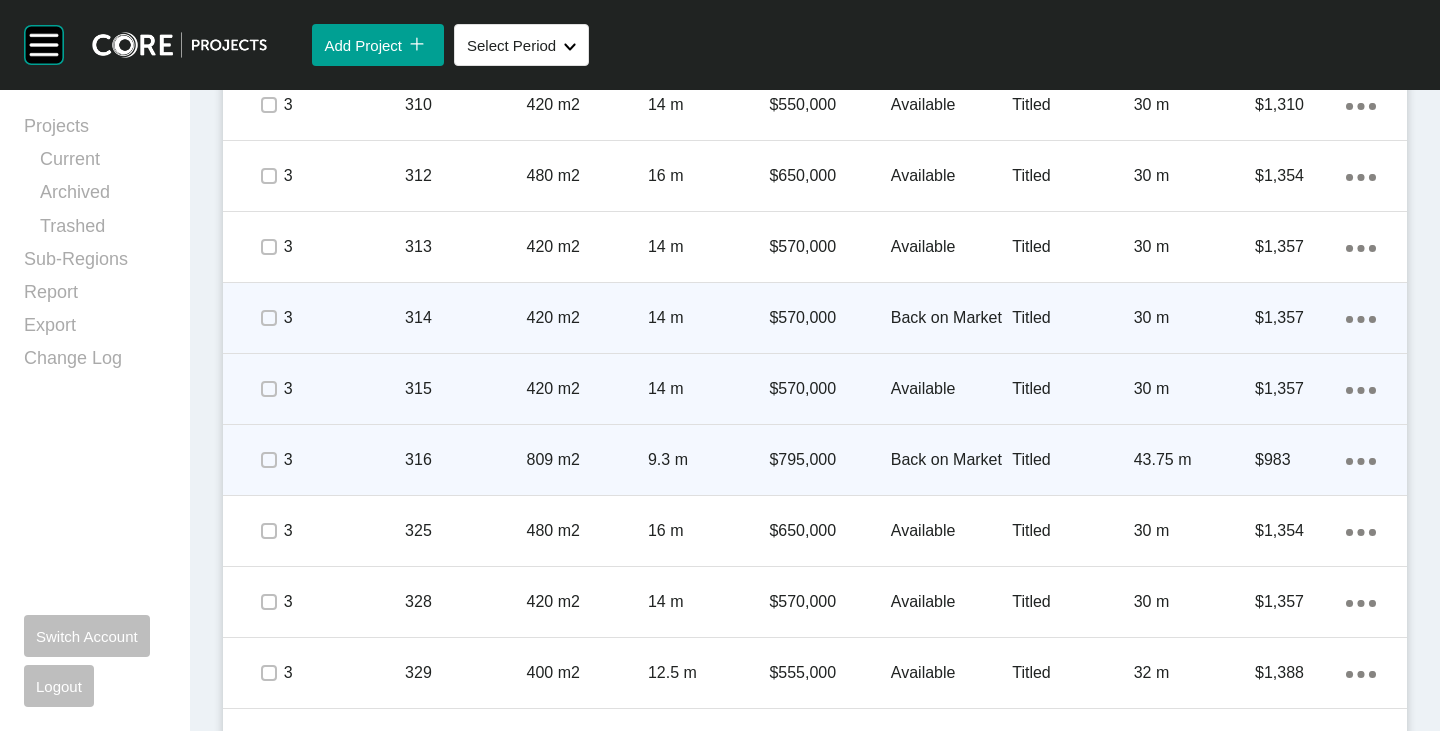 scroll, scrollTop: 3828, scrollLeft: 0, axis: vertical 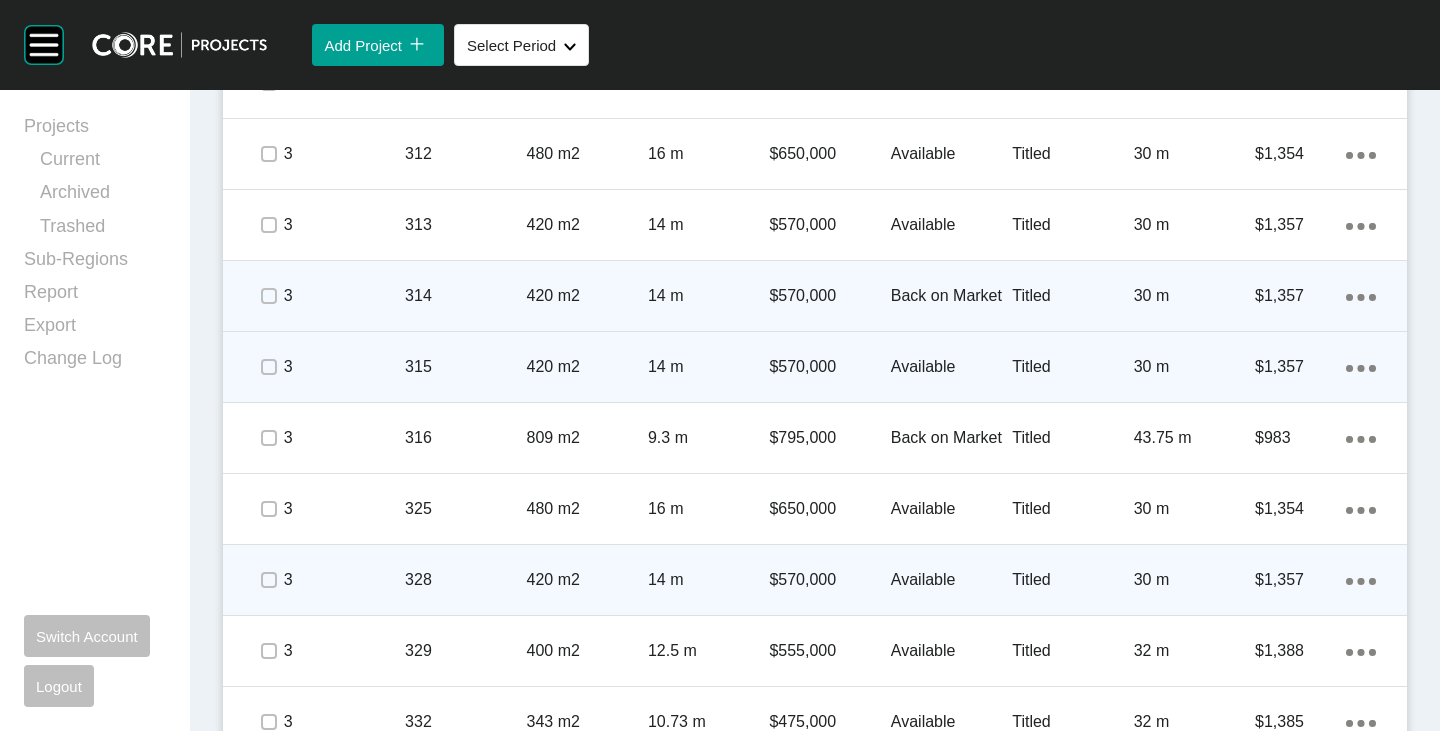 click on "Action Menu Dots Copy 6 Created with Sketch." 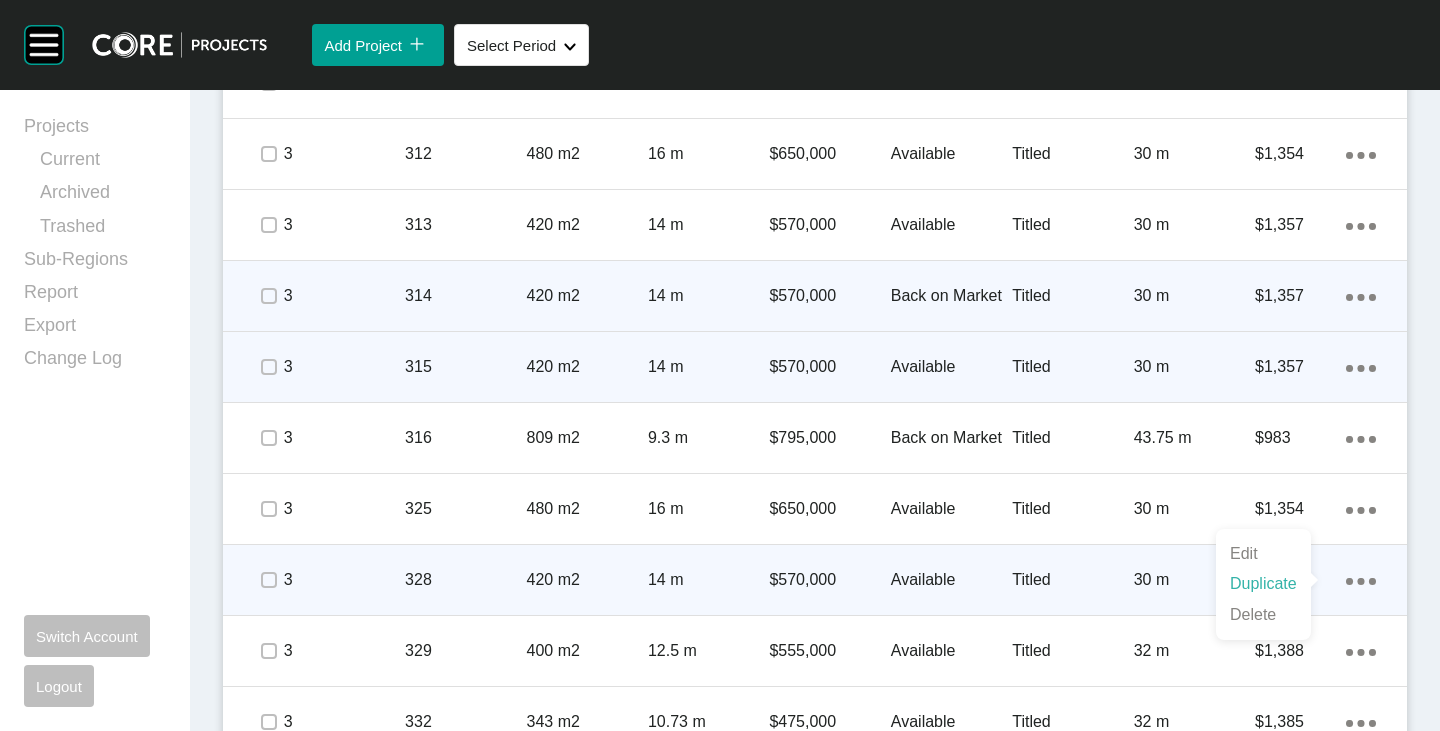 click on "Duplicate" at bounding box center (1263, 584) 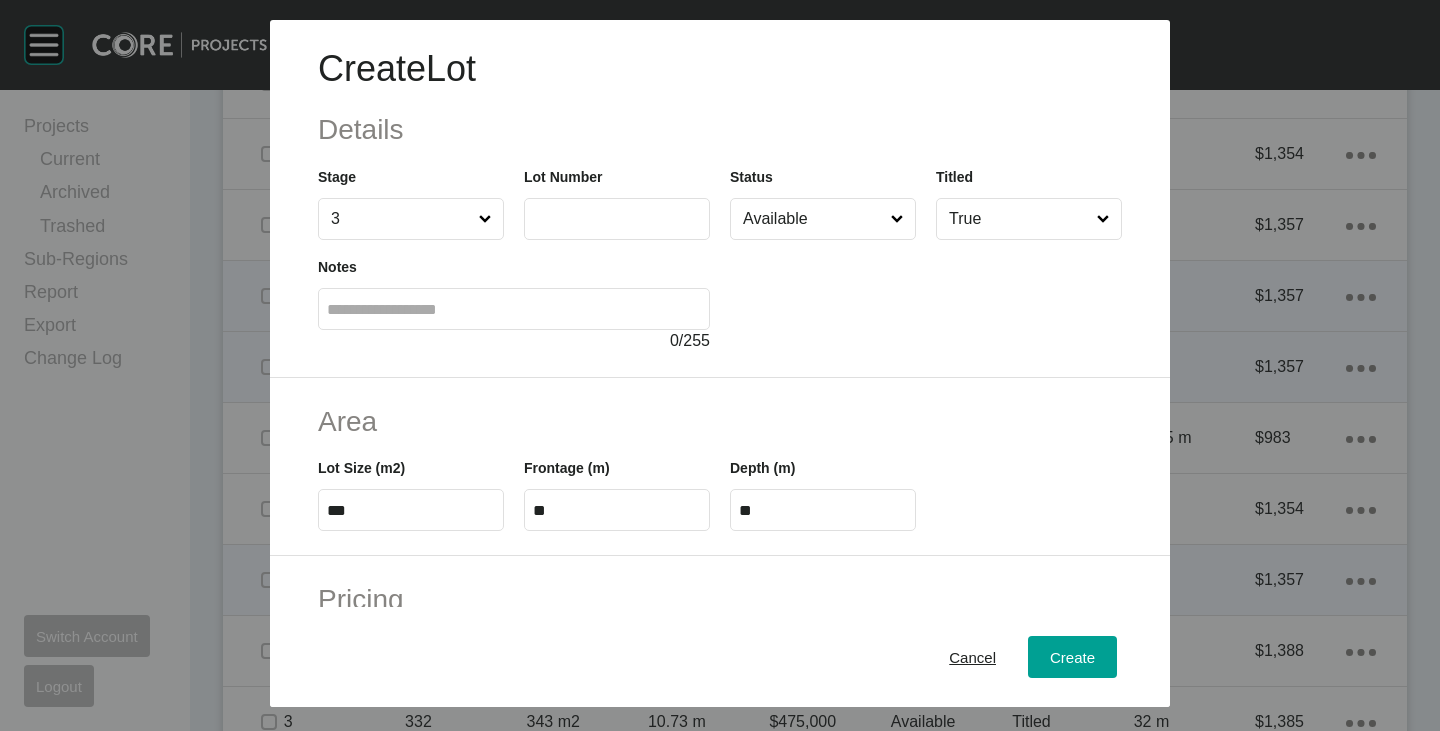 click at bounding box center [617, 218] 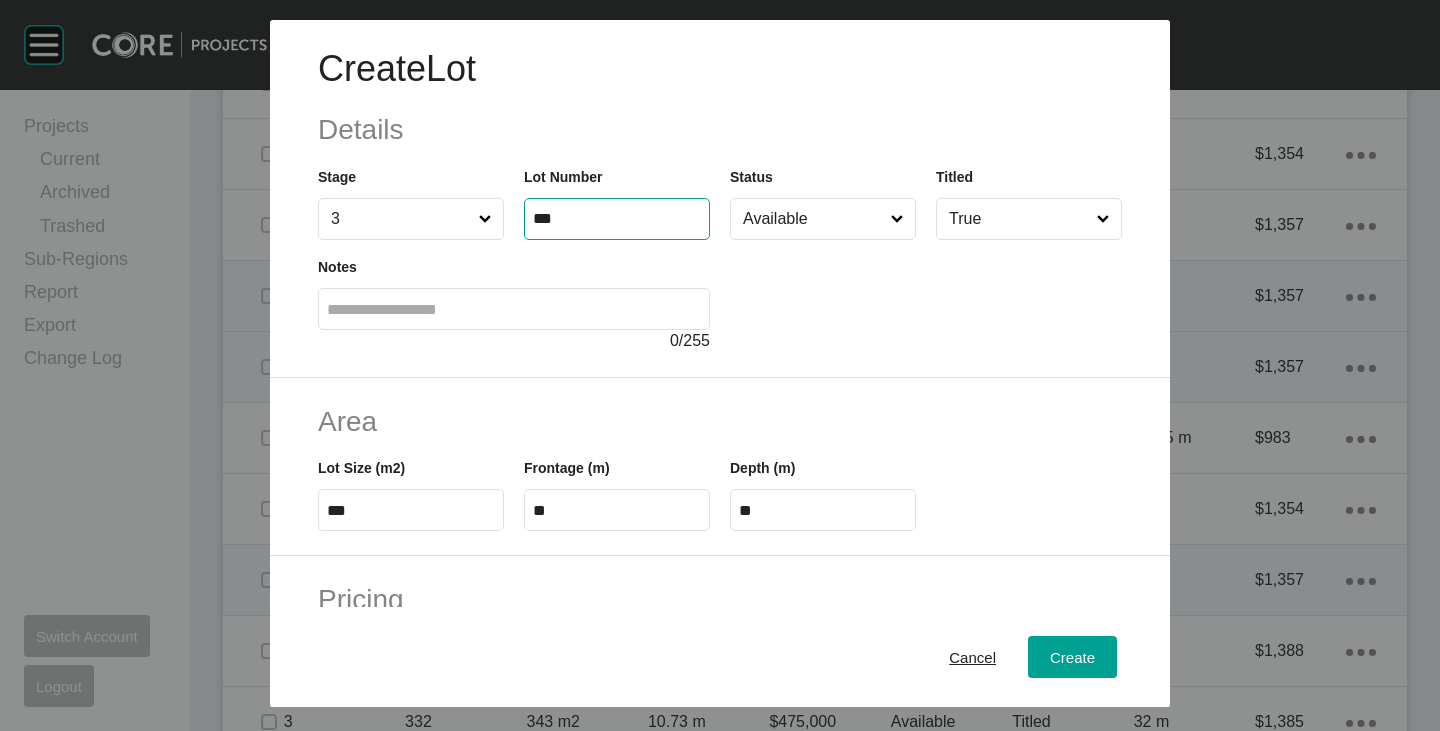 type on "***" 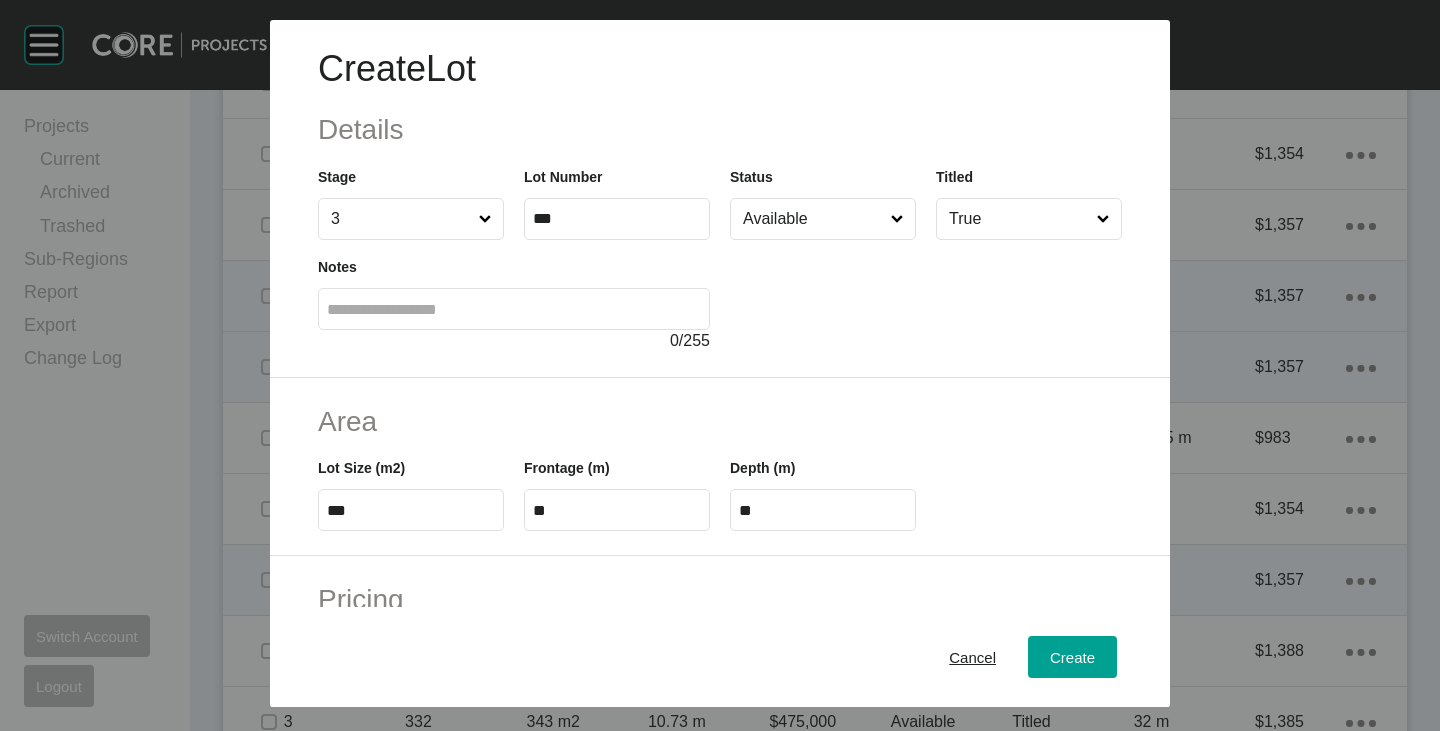 type on "******" 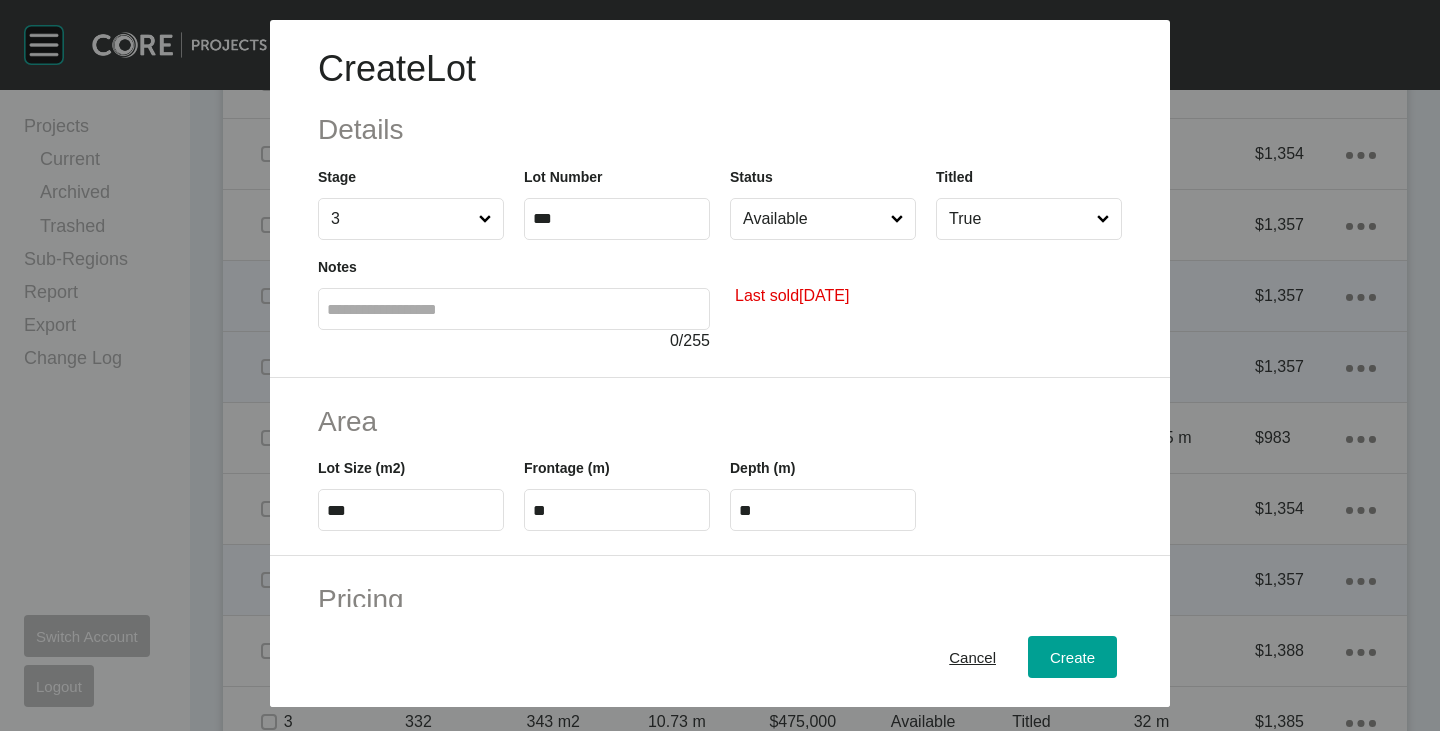 click on "Available" at bounding box center (813, 219) 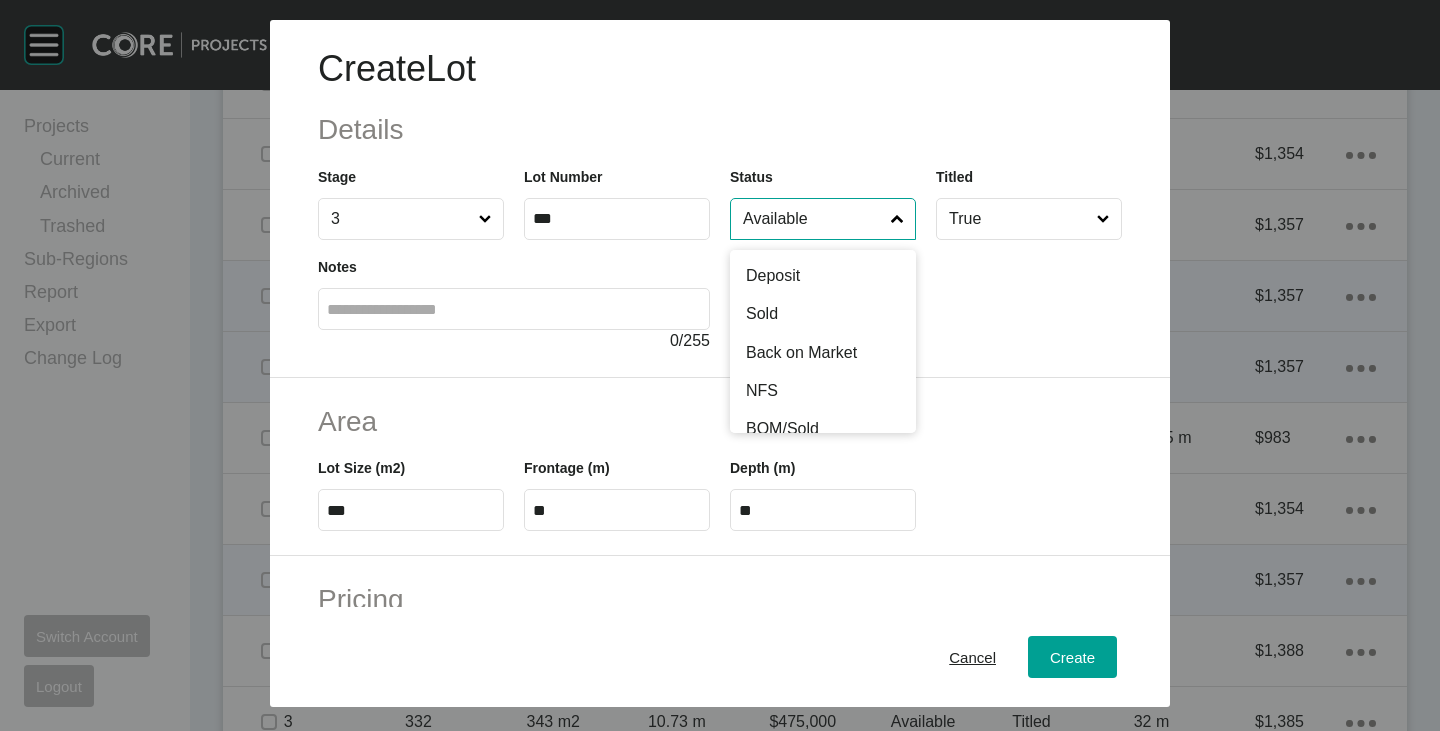scroll, scrollTop: 100, scrollLeft: 0, axis: vertical 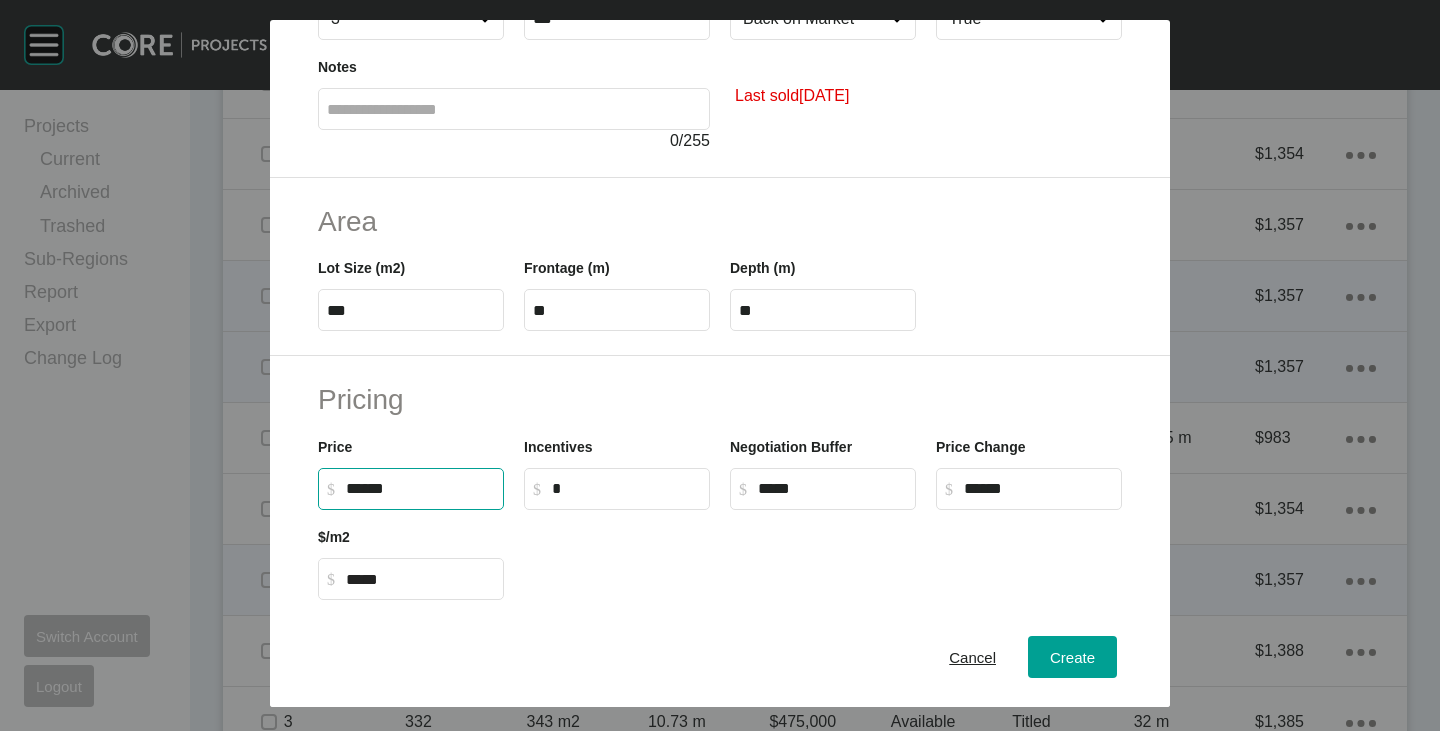 click on "******" at bounding box center (420, 488) 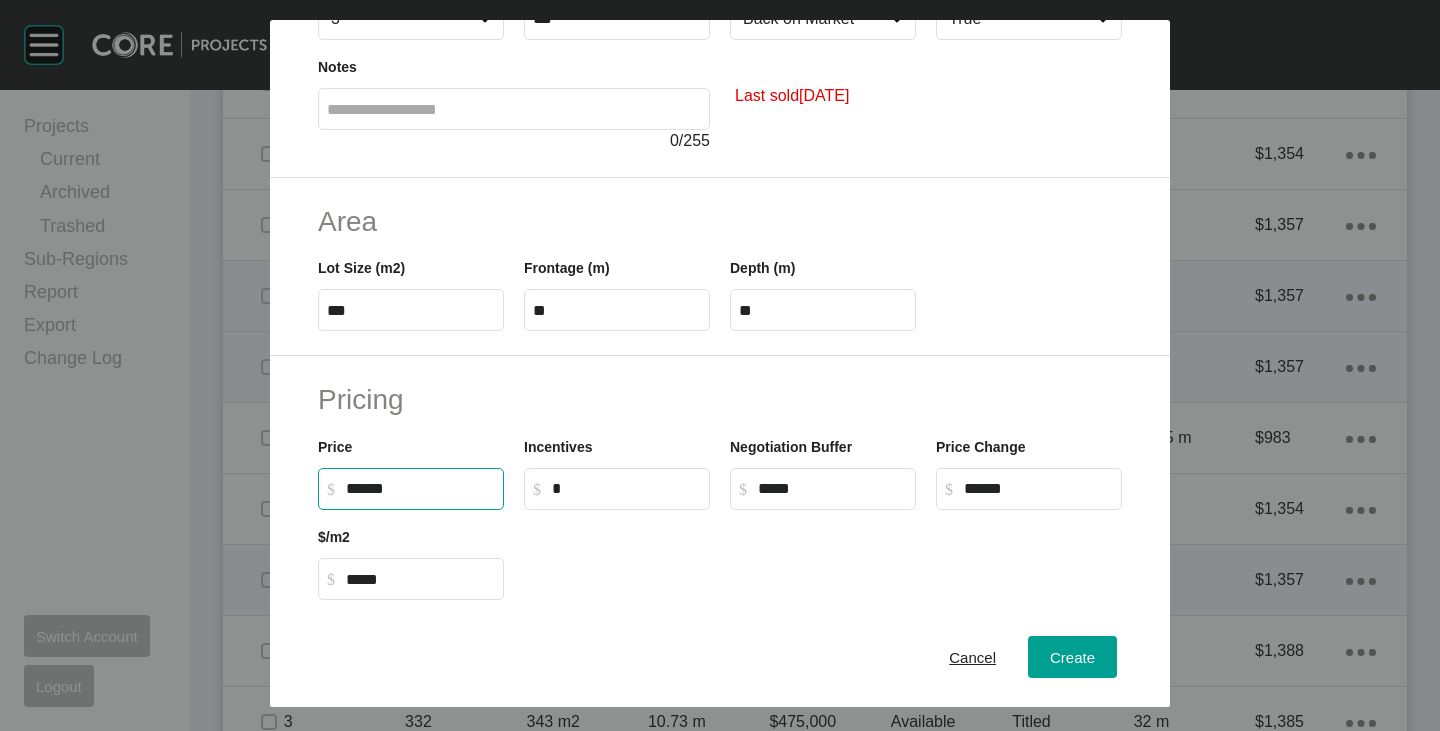 type on "*******" 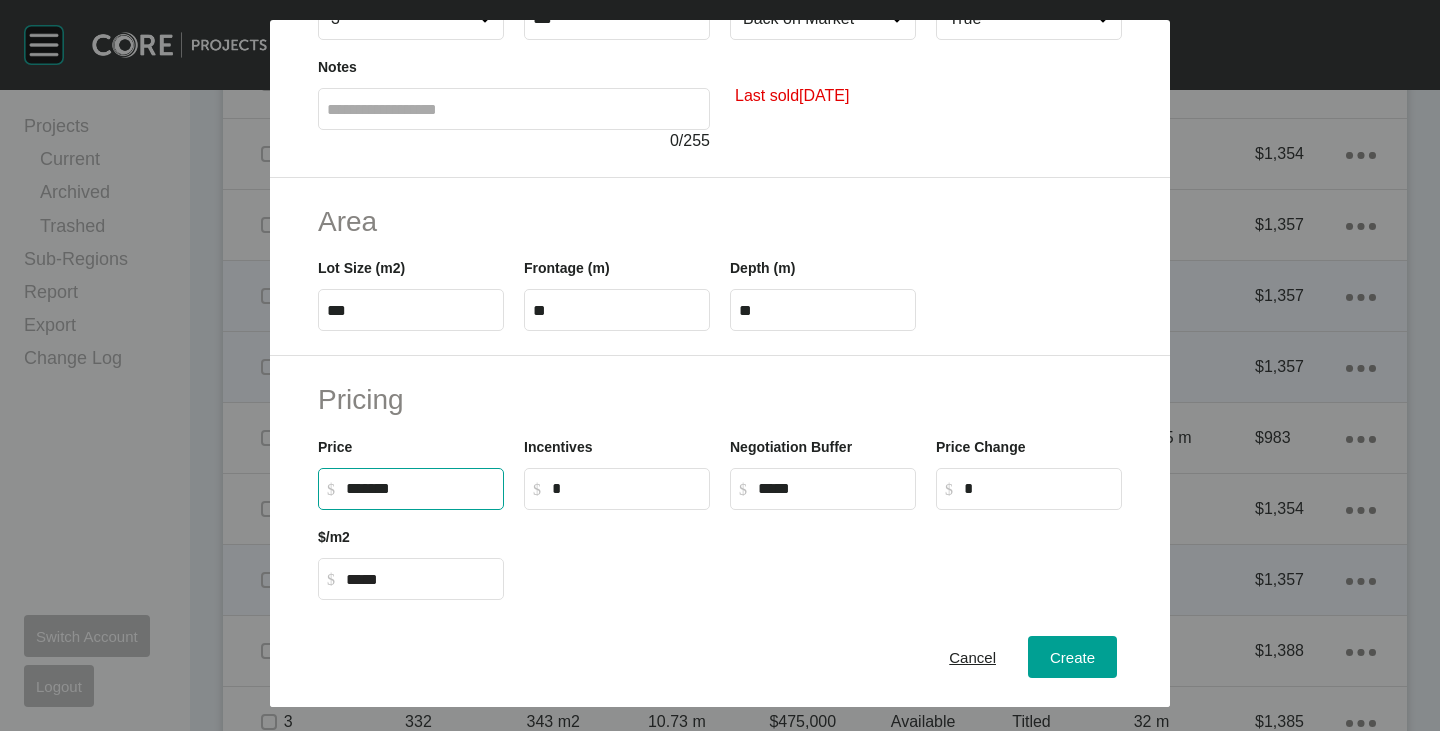 click on "Pricing" at bounding box center [720, 399] 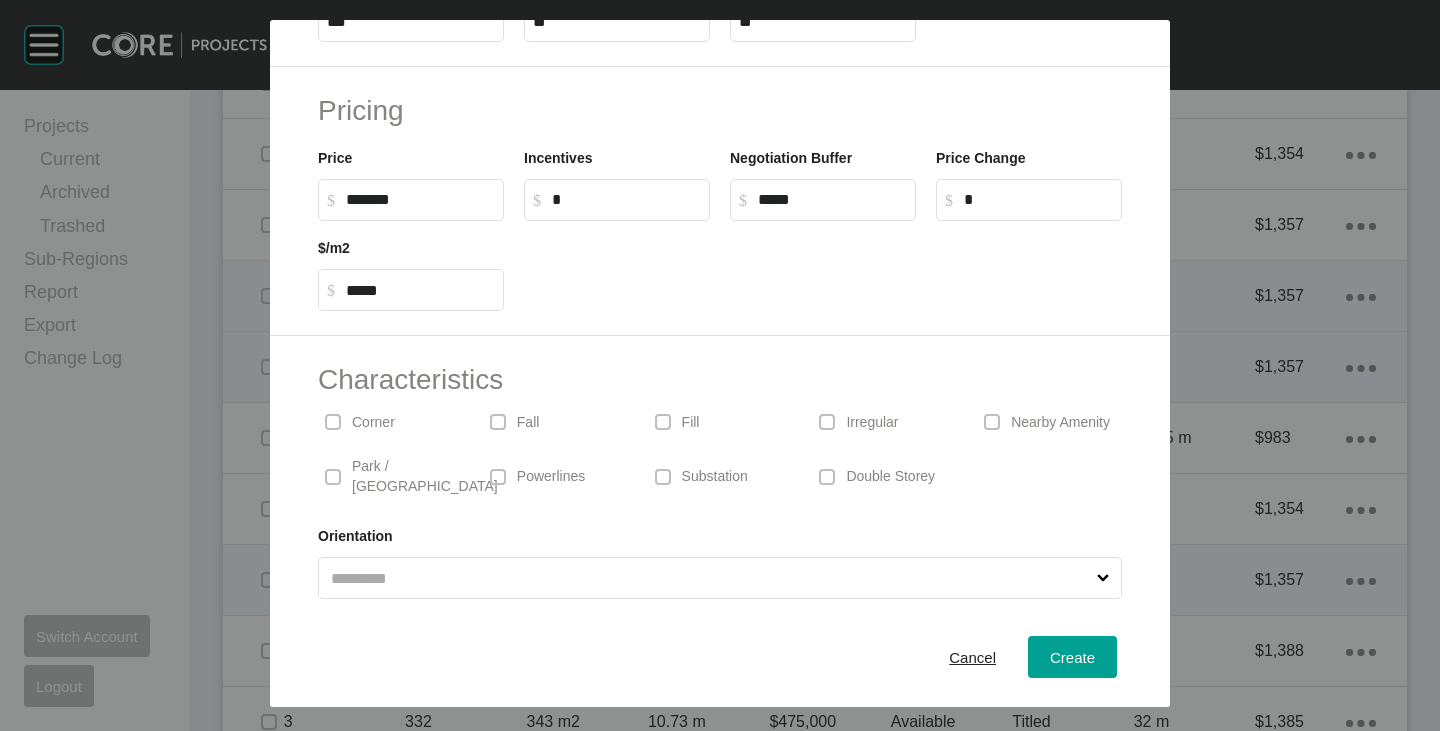 scroll, scrollTop: 0, scrollLeft: 0, axis: both 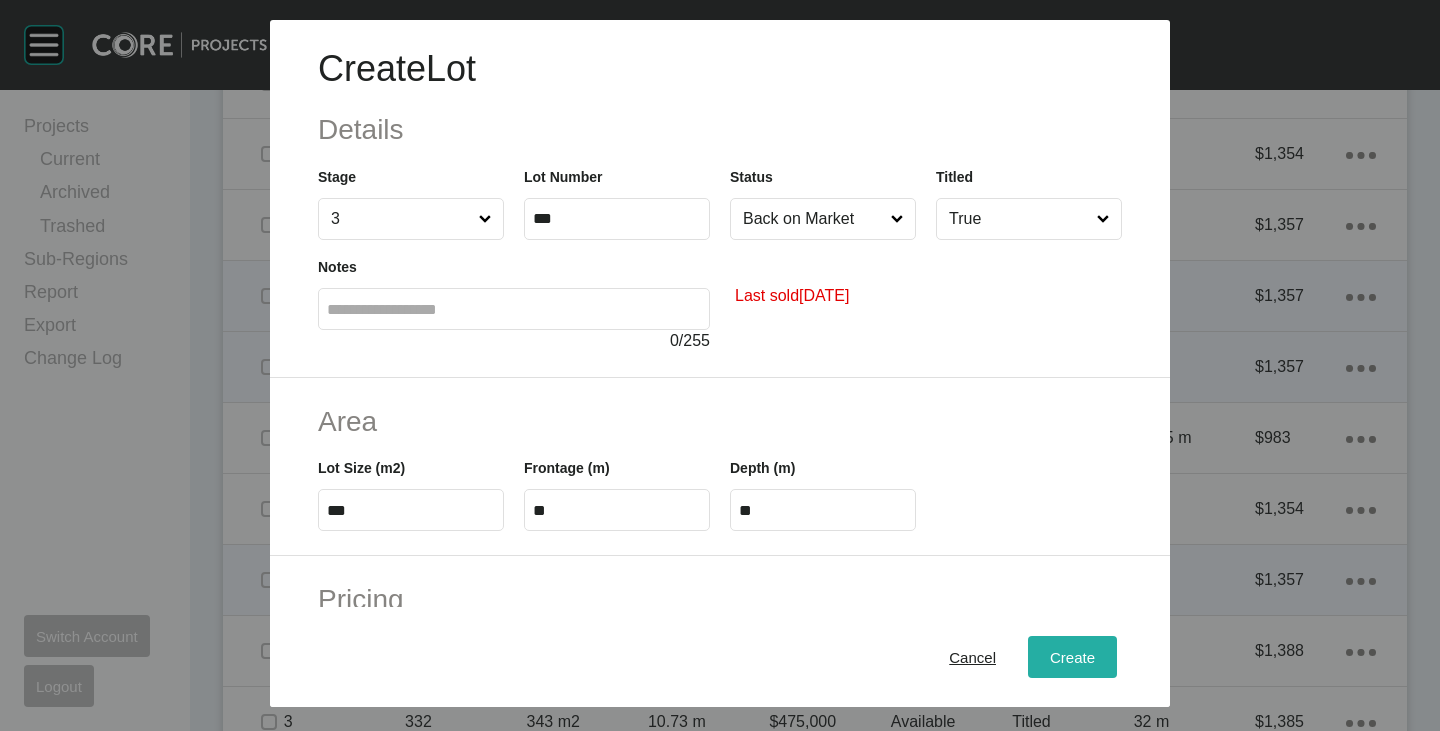 click on "Create" at bounding box center [1072, 657] 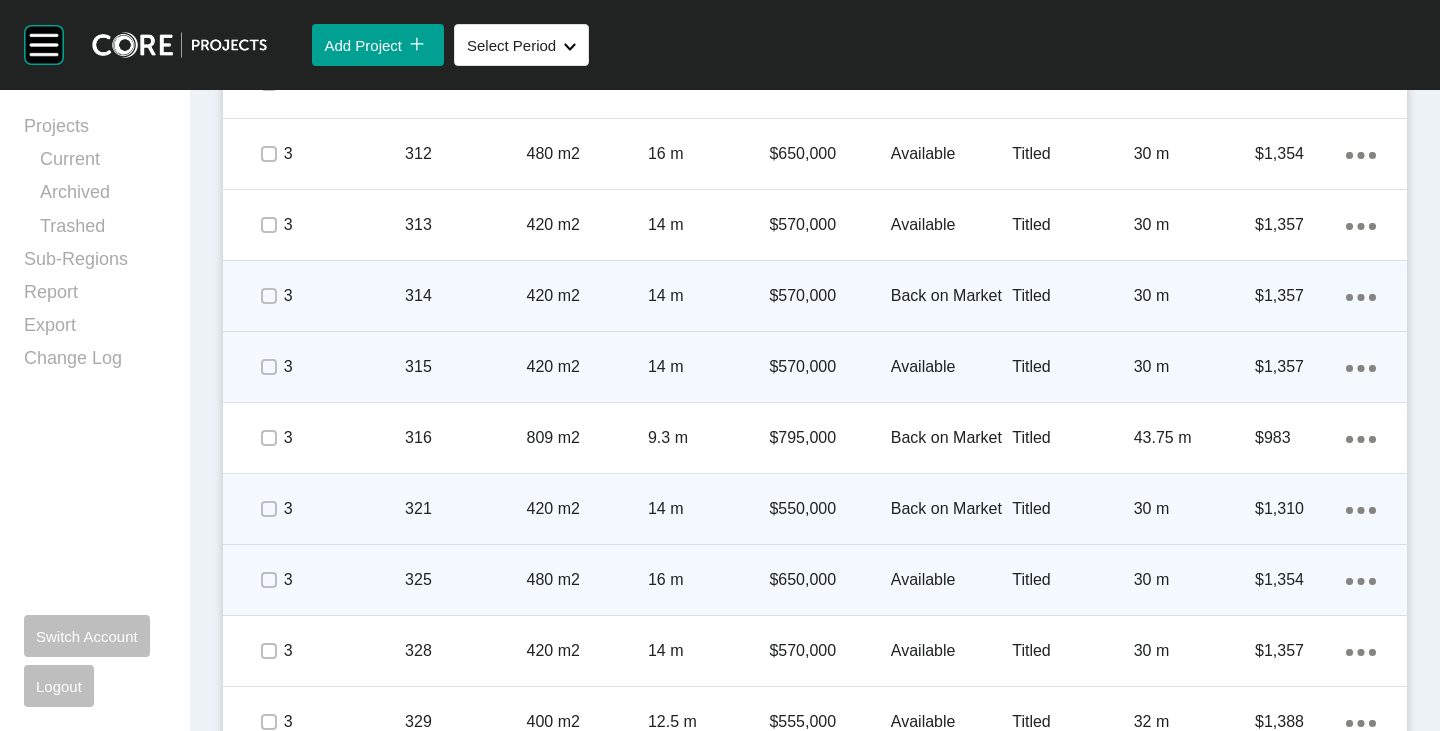 click on "Action Menu Dots Copy 6 Created with Sketch." at bounding box center (1361, 509) 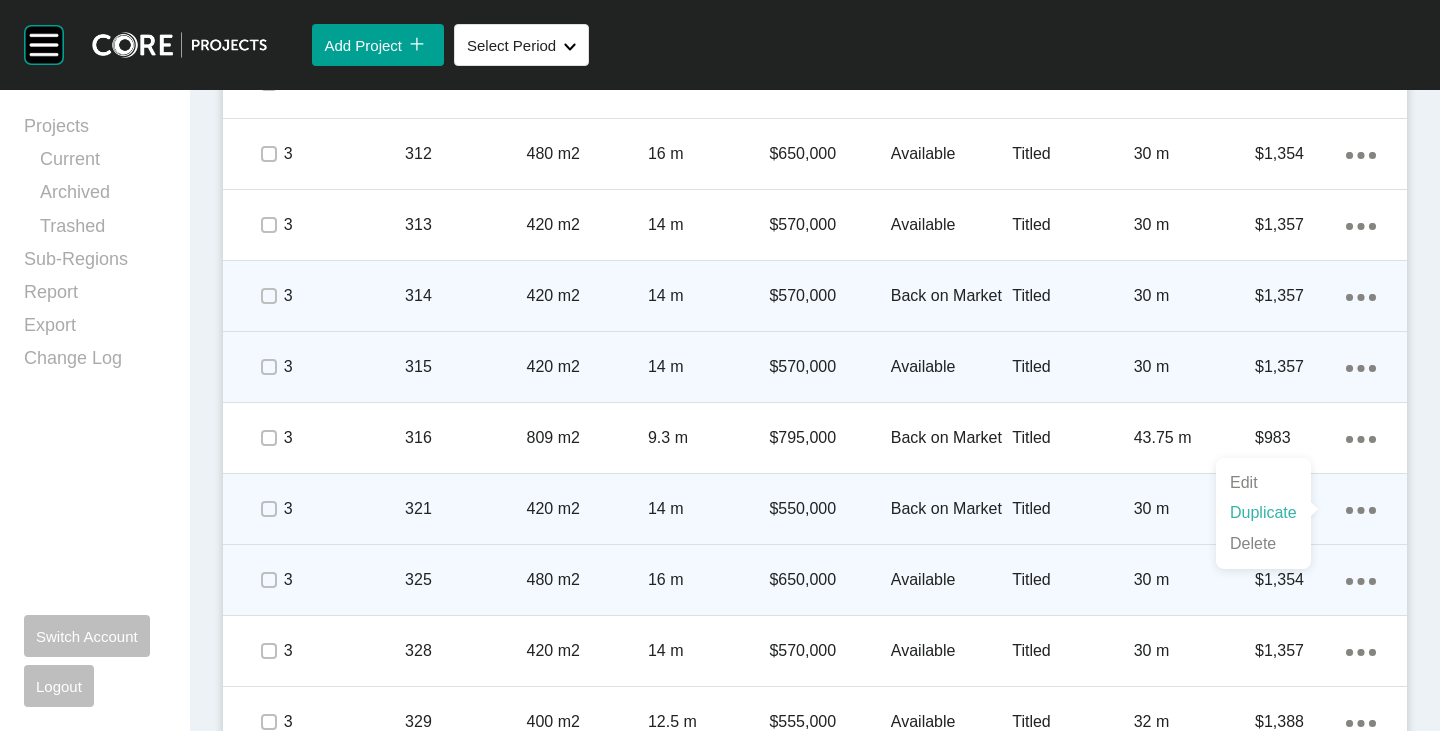 click on "Duplicate" at bounding box center [1263, 513] 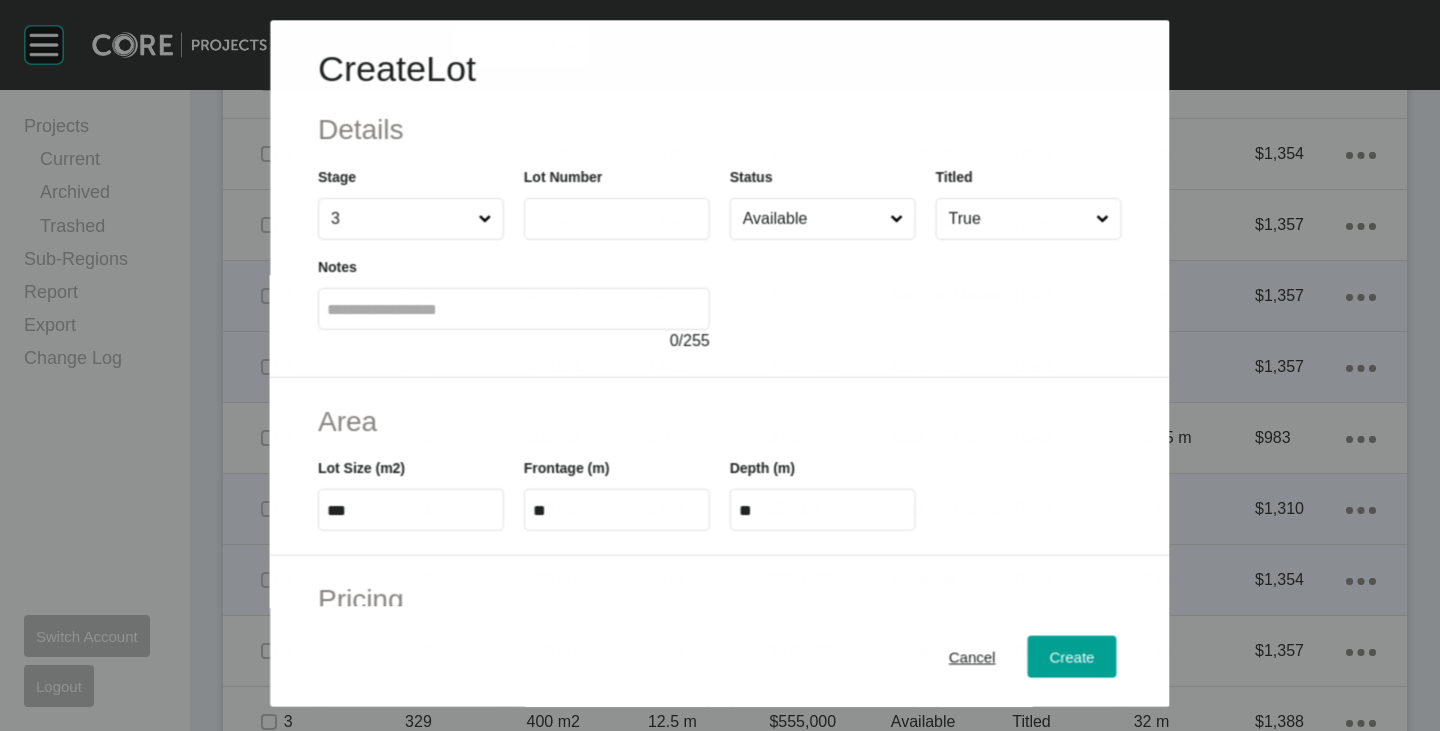 click at bounding box center (617, 219) 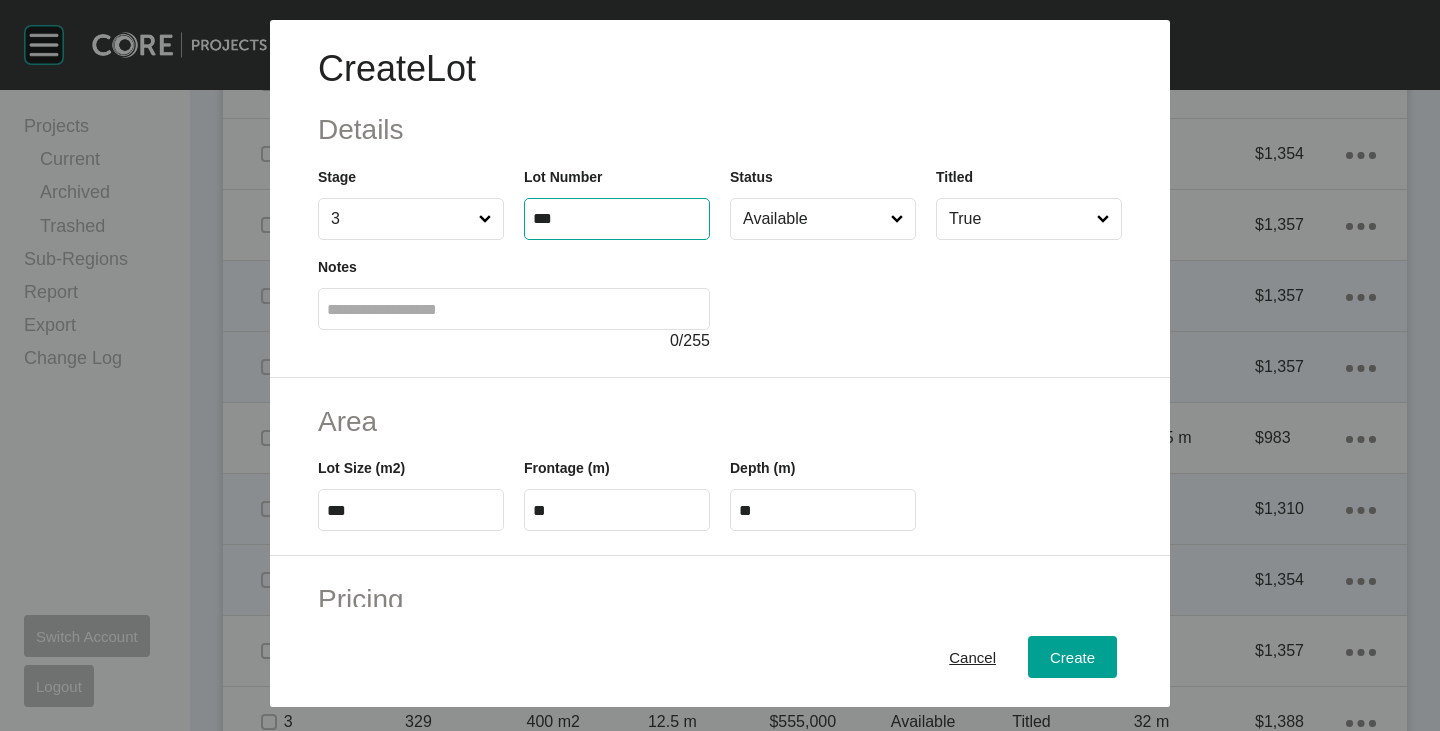 type on "***" 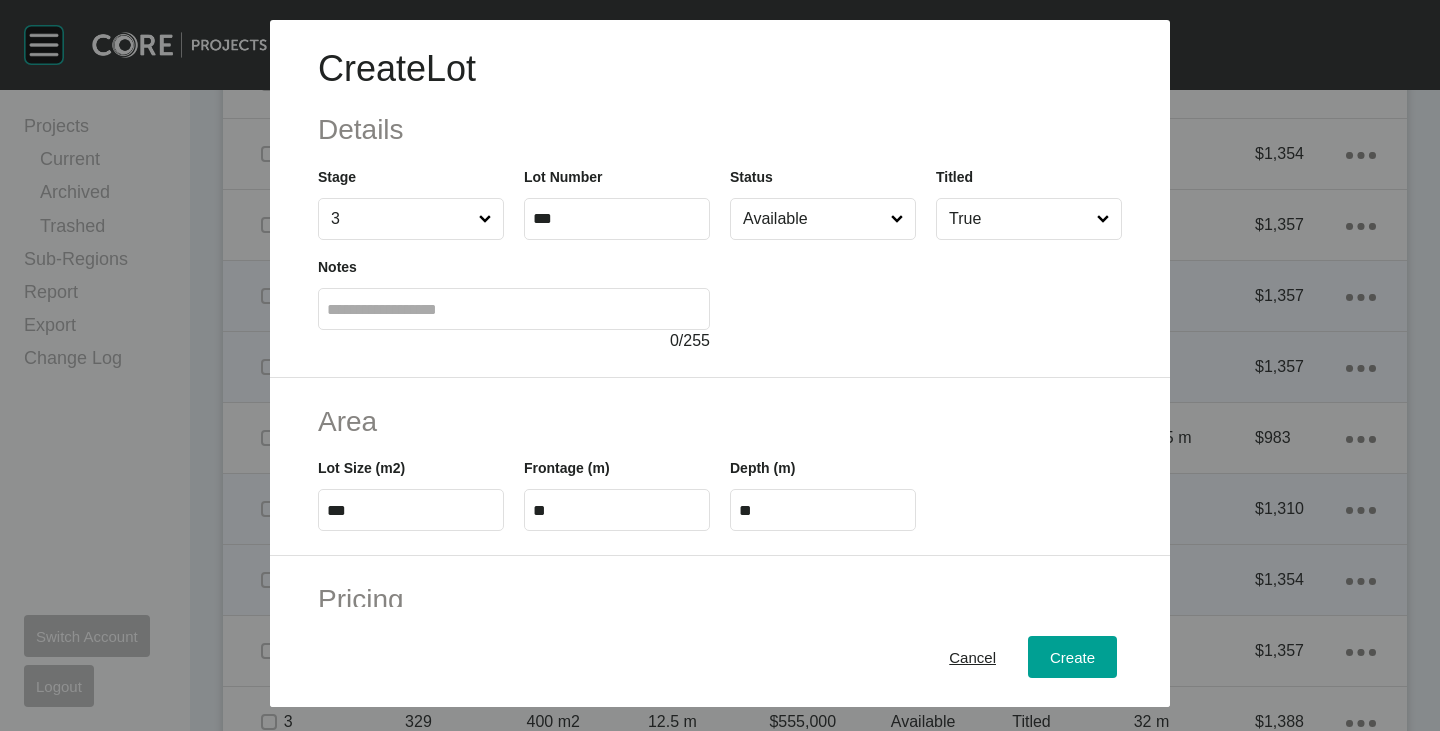 type on "*" 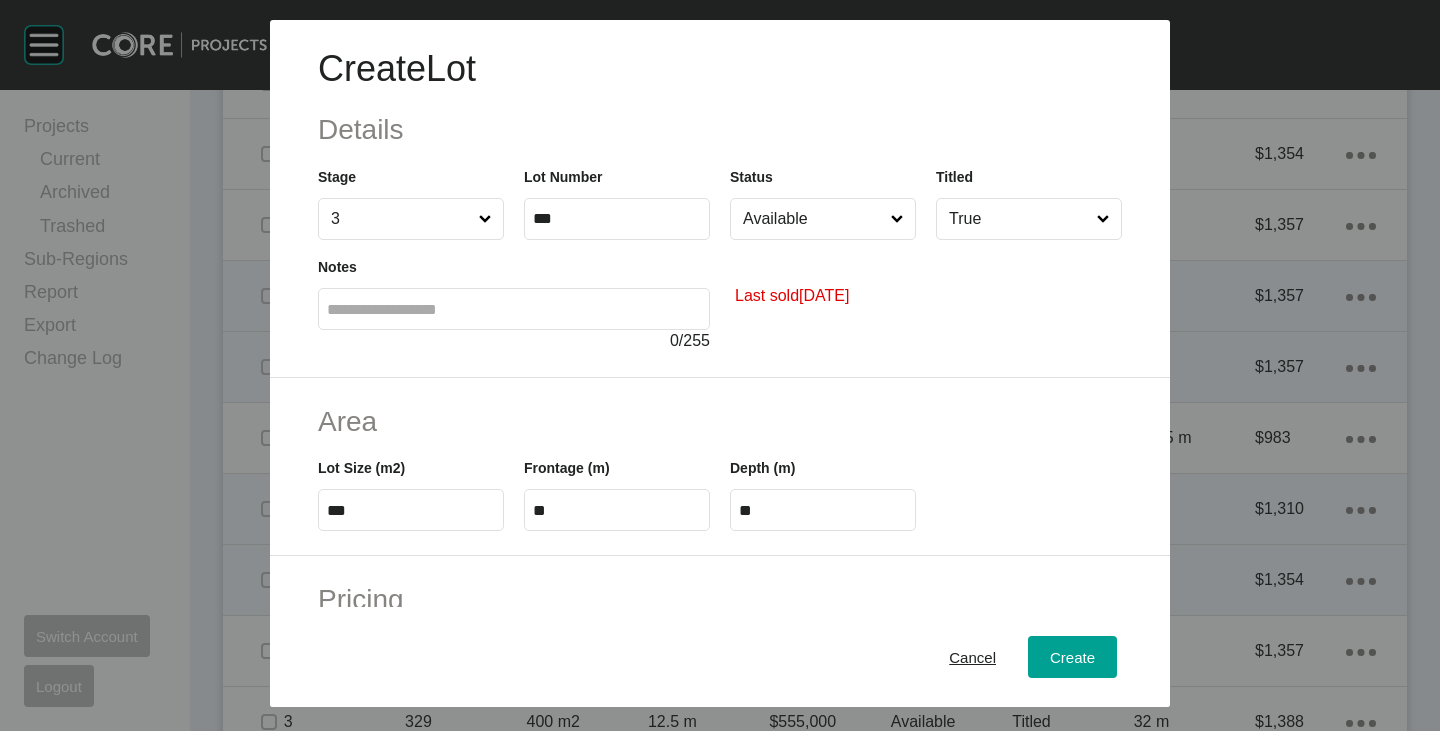 click on "Available" at bounding box center [813, 219] 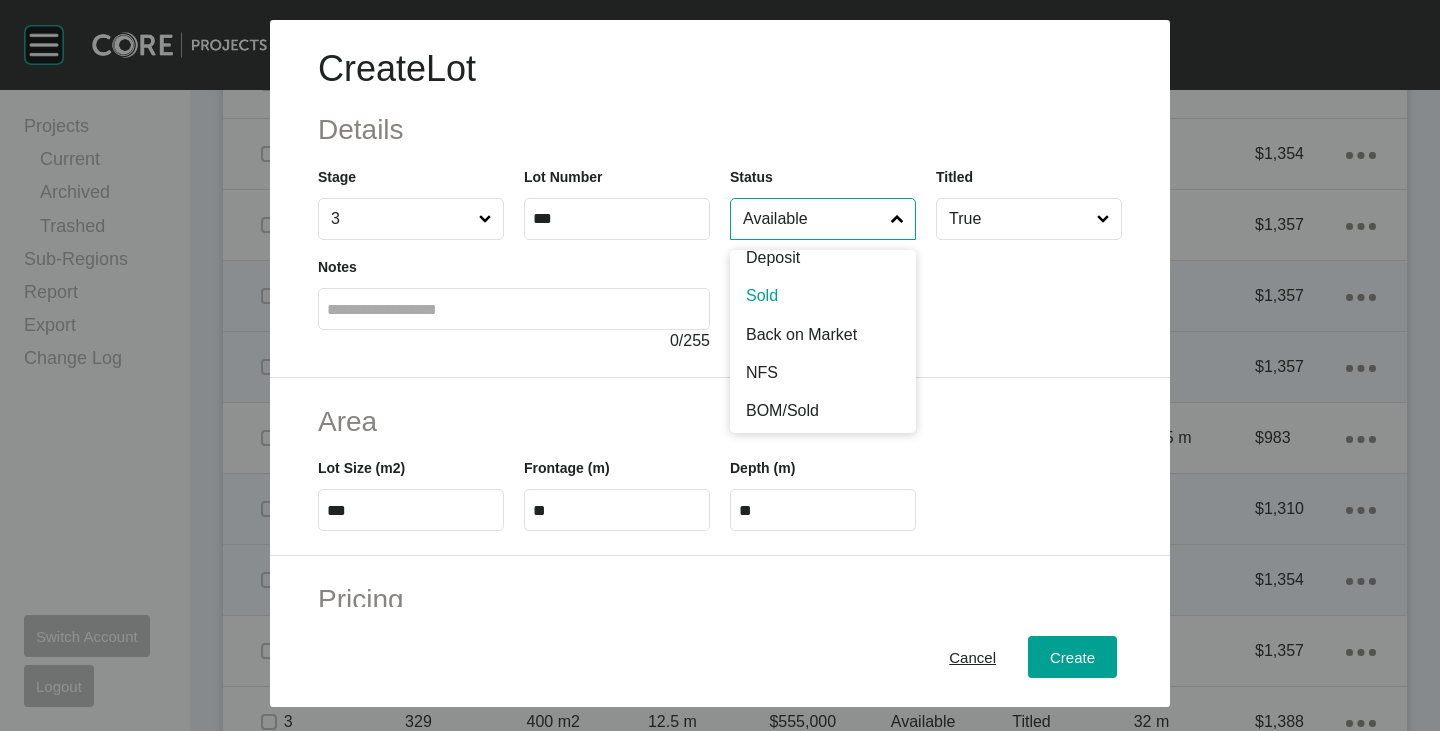 scroll, scrollTop: 102, scrollLeft: 0, axis: vertical 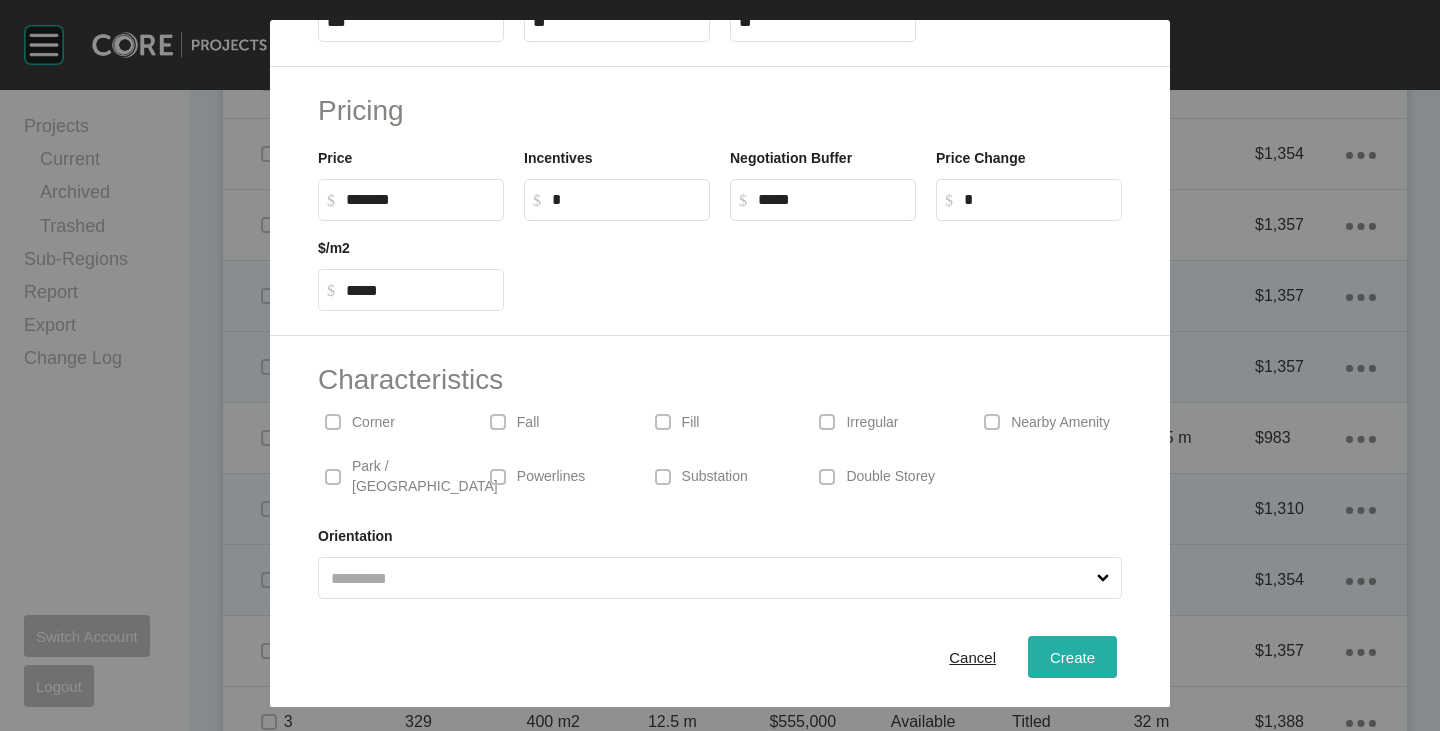 click on "Create" at bounding box center [1072, 657] 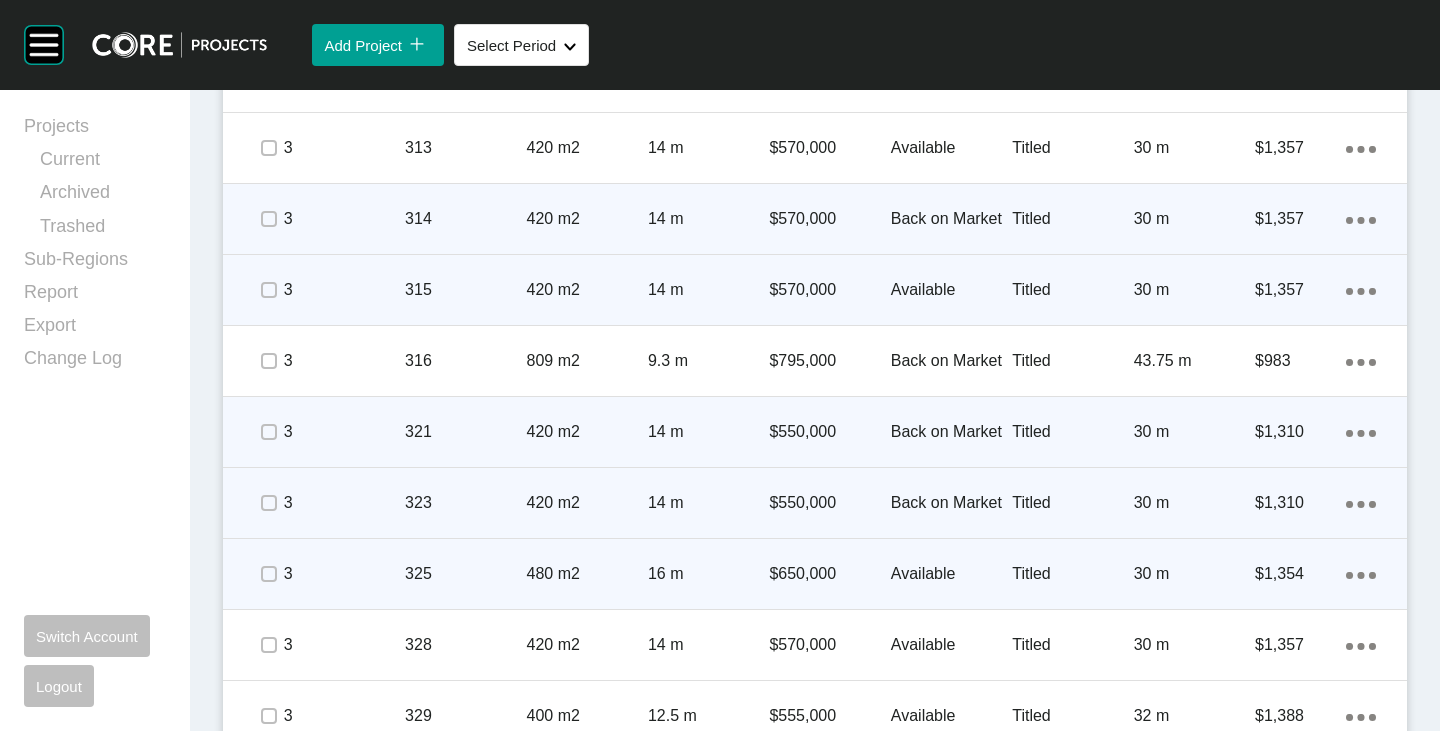 scroll, scrollTop: 3928, scrollLeft: 0, axis: vertical 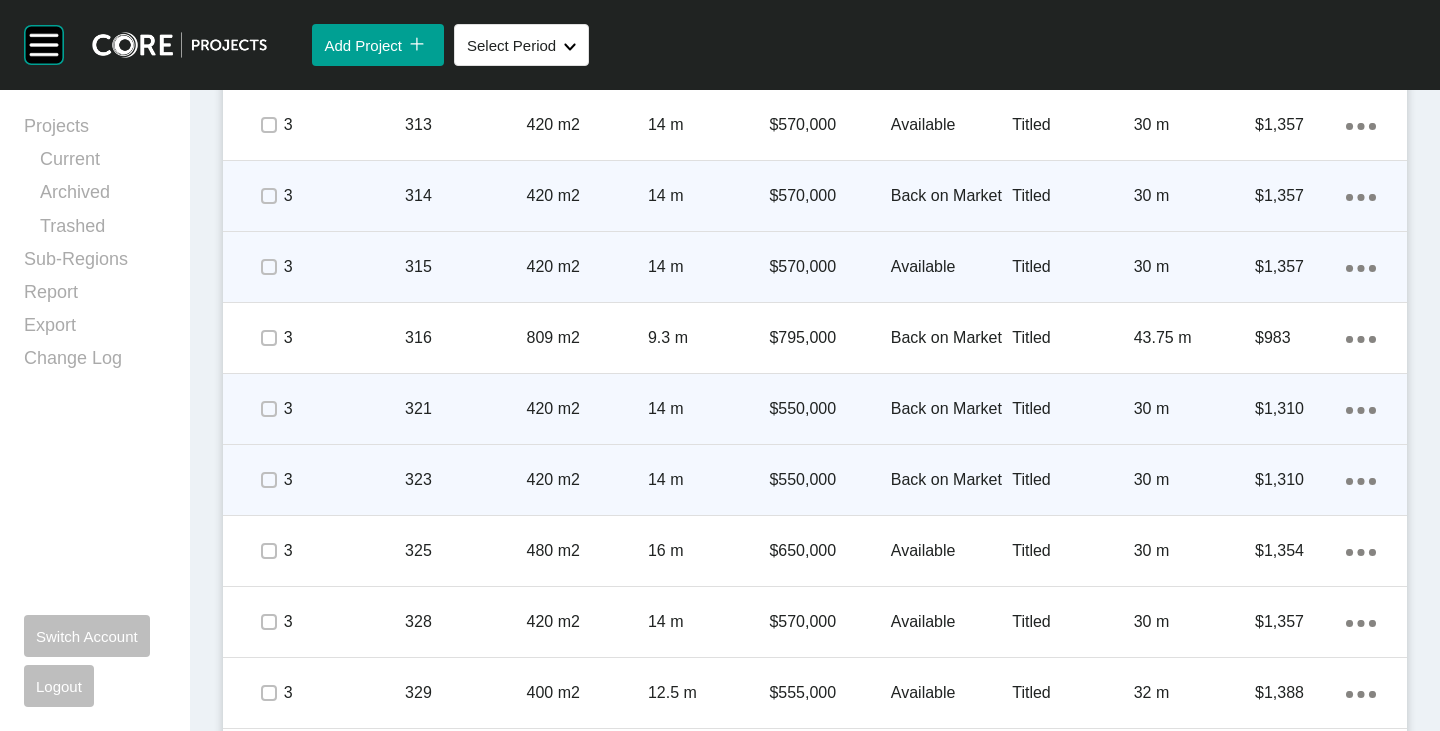 click on "Action Menu Dots Copy 6 Created with Sketch." 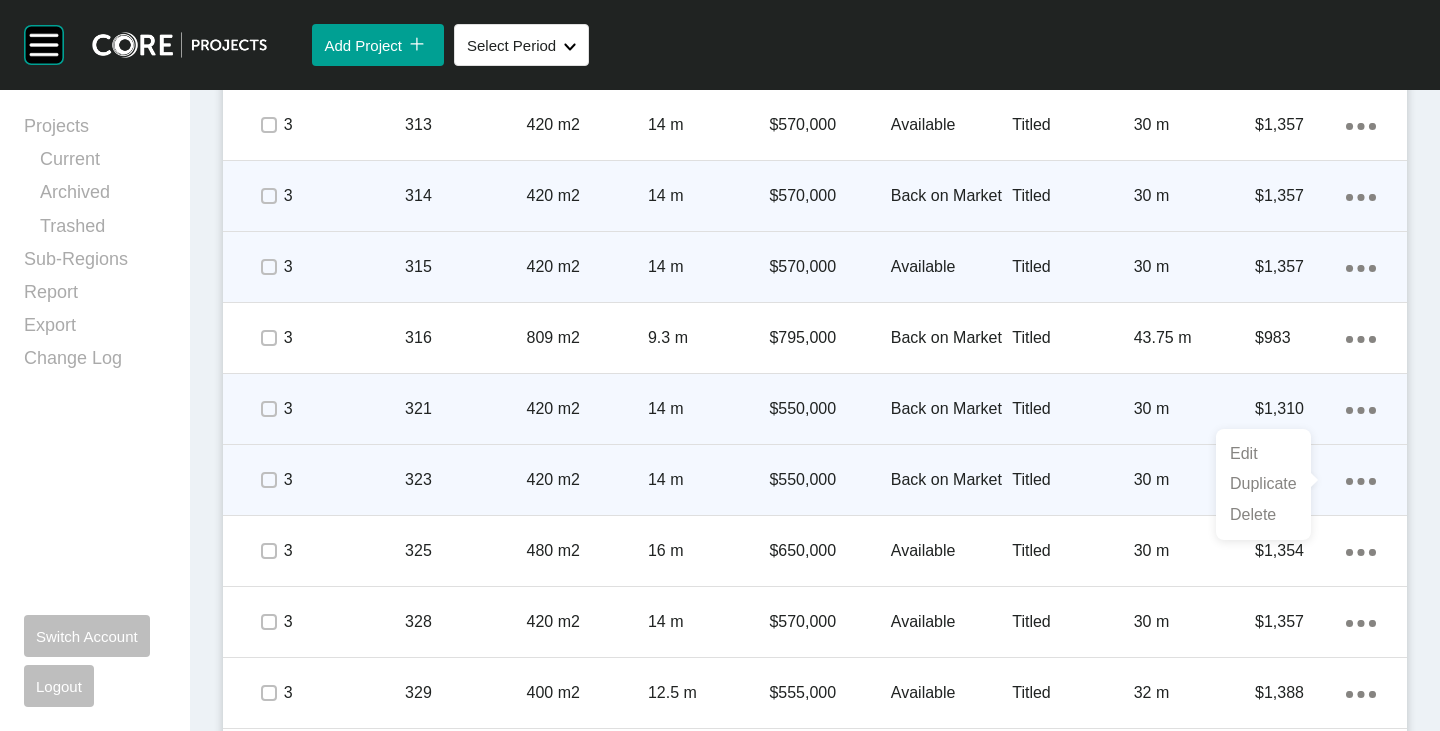 click on "Duplicate" at bounding box center [1263, 484] 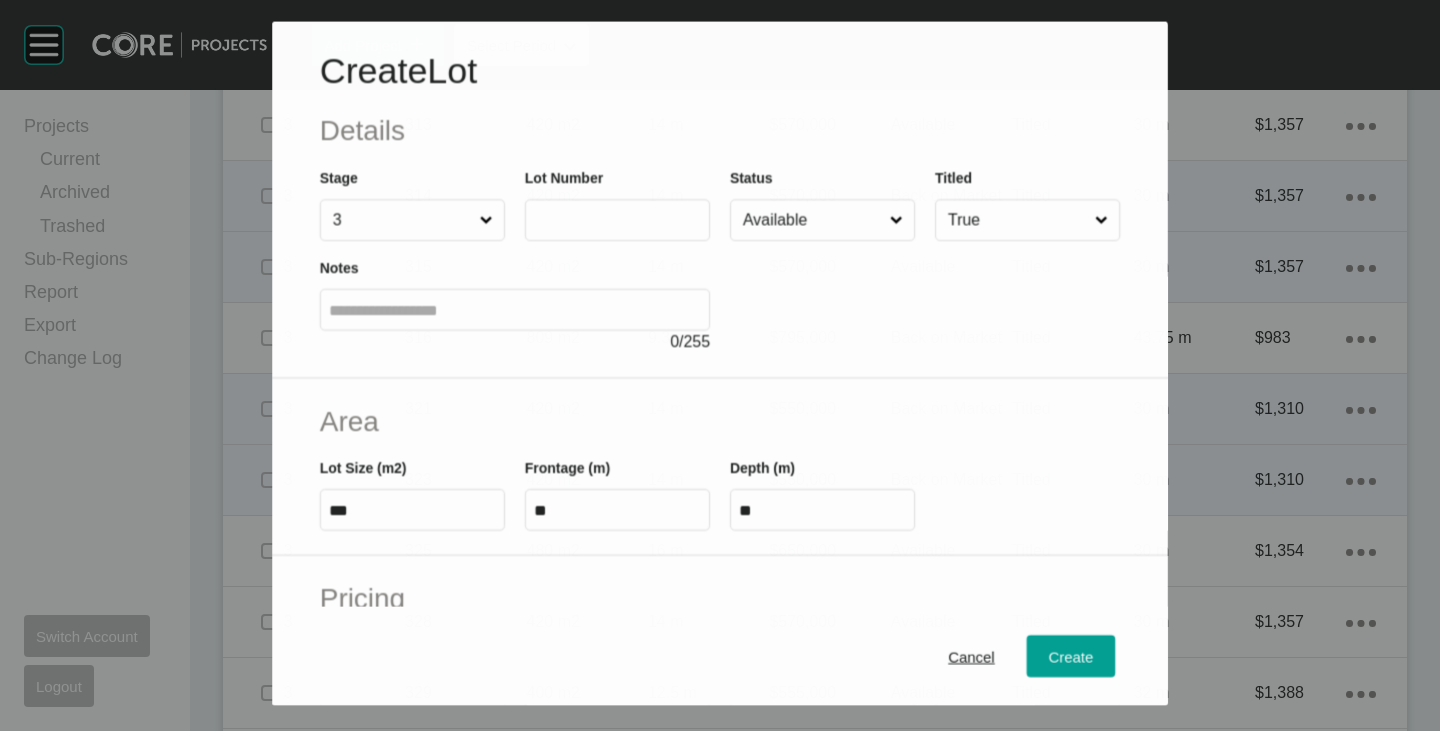 click at bounding box center (617, 219) 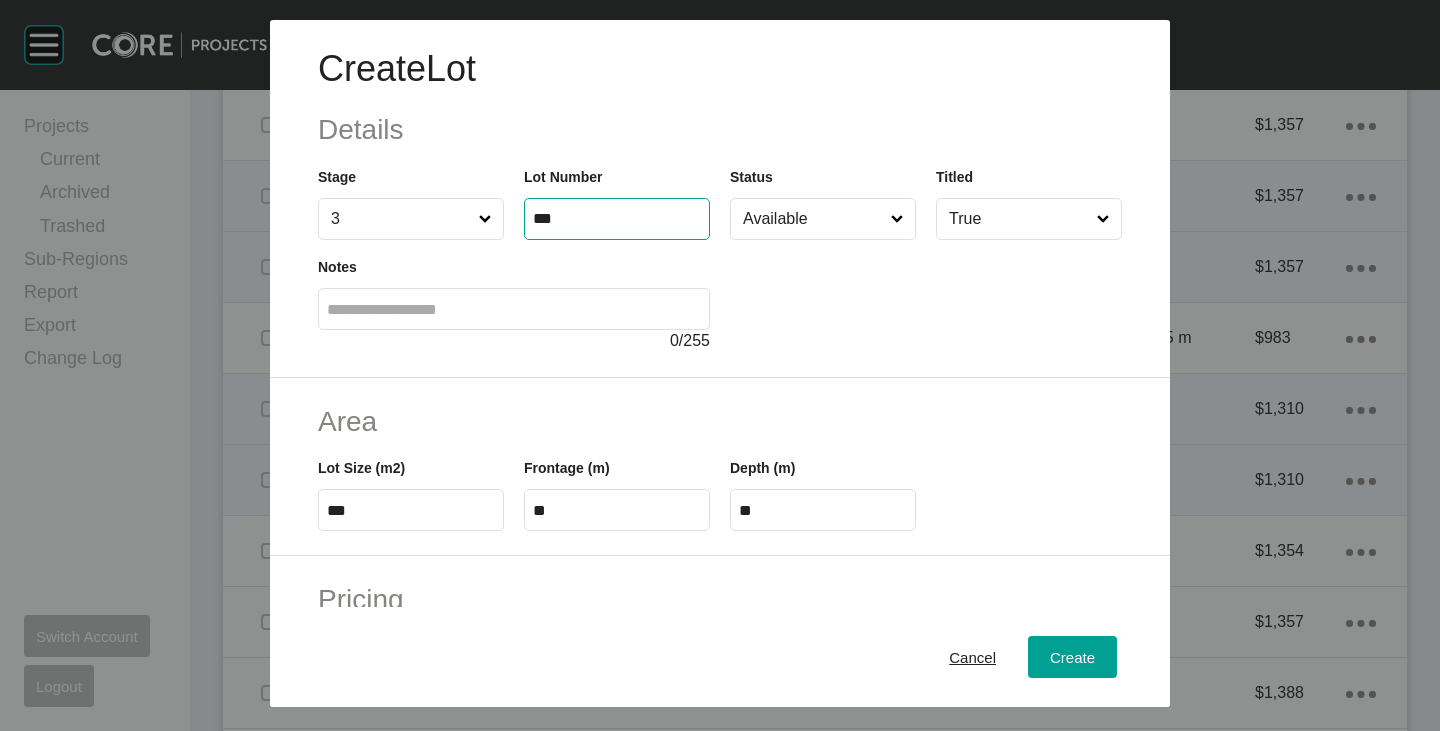 type on "***" 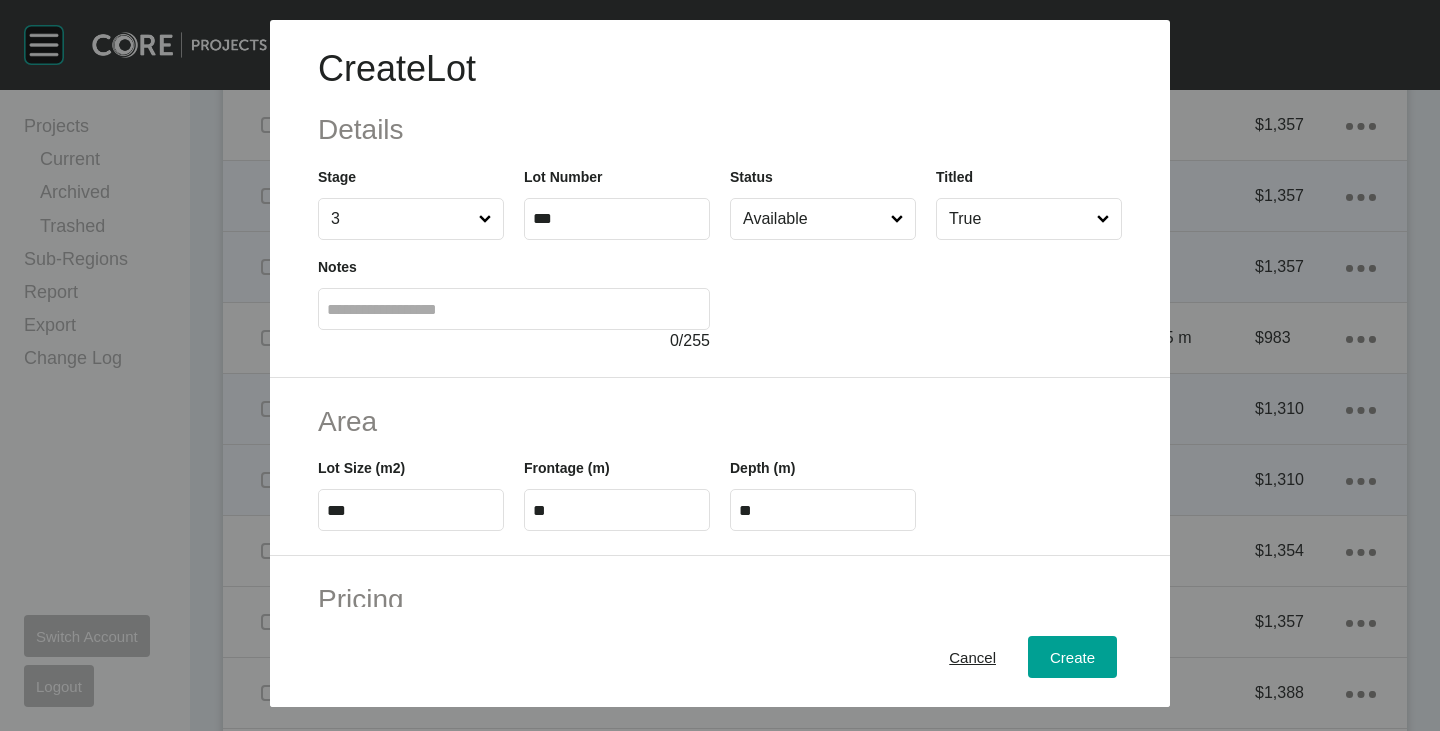 type on "*******" 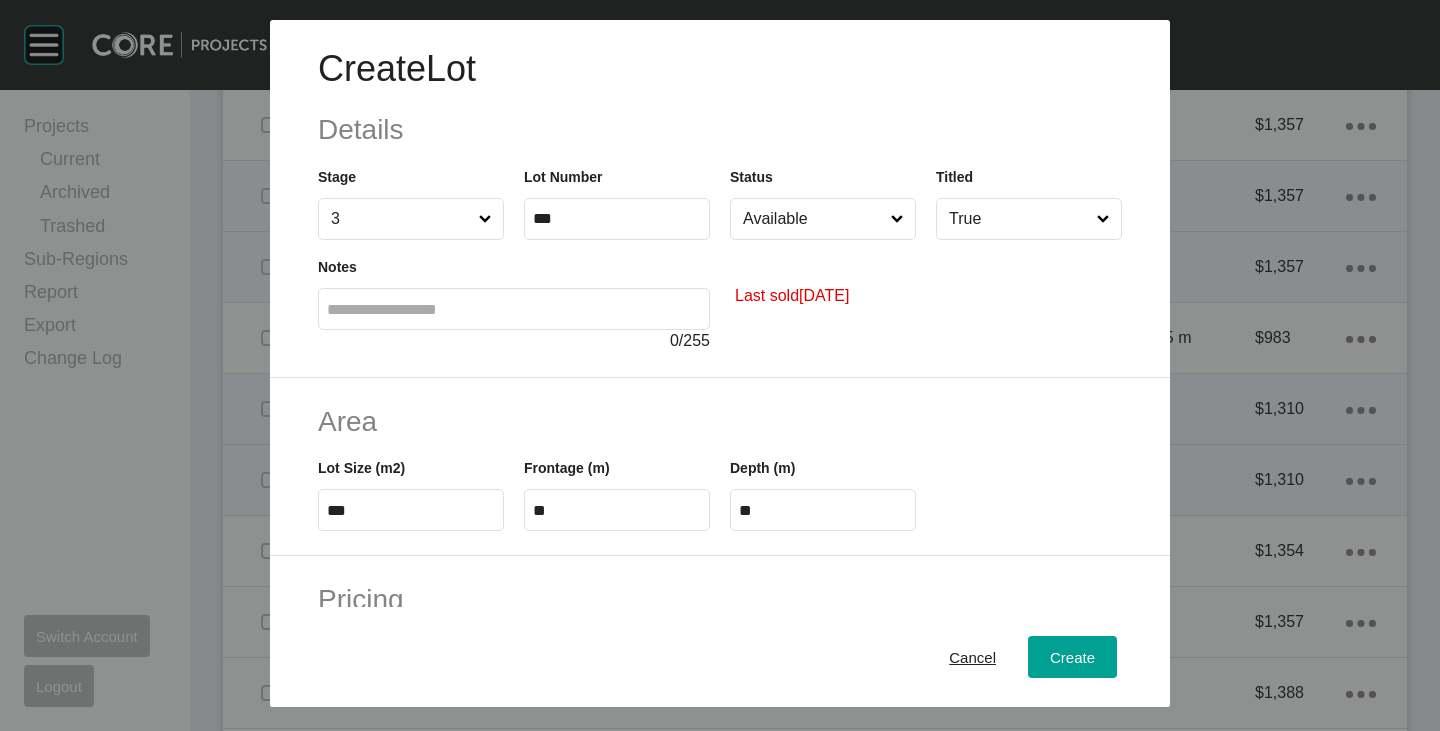 click on "Available" at bounding box center (813, 219) 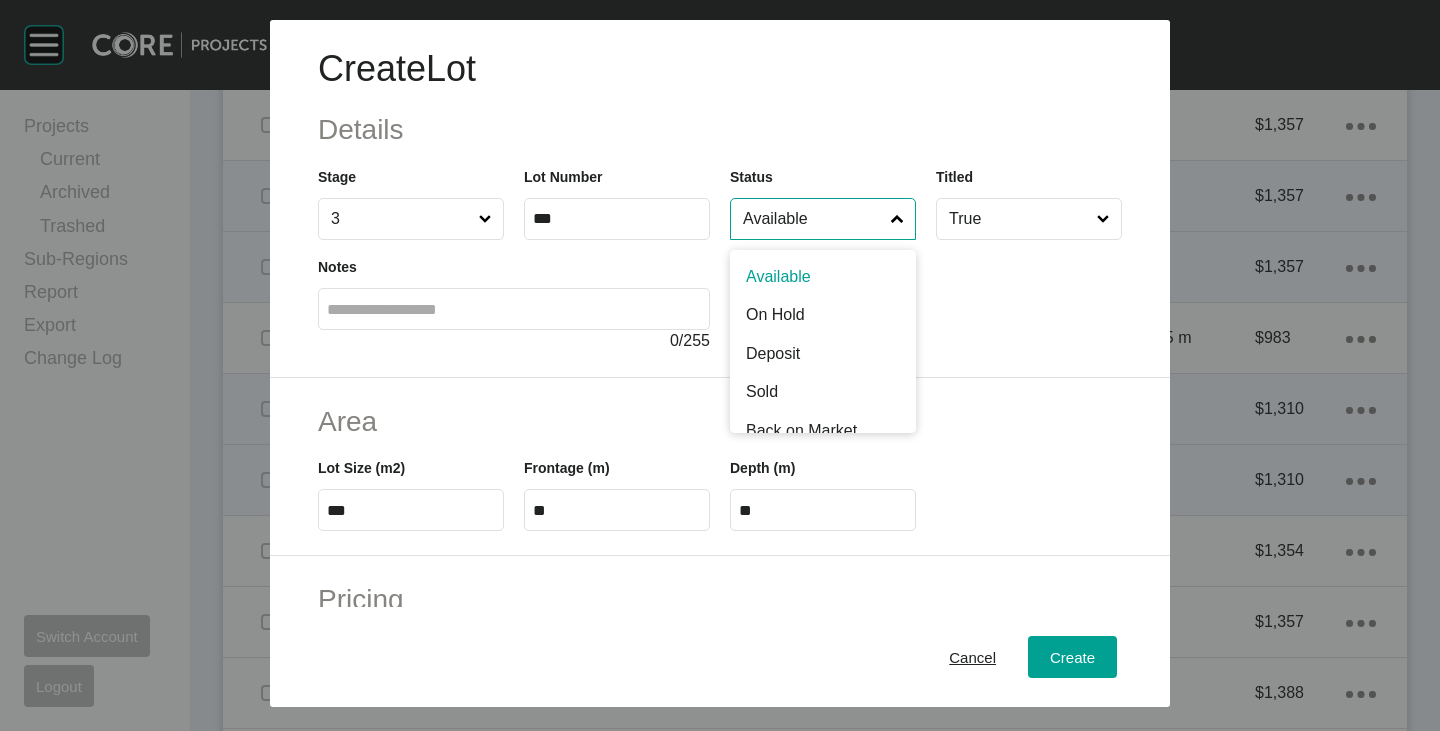 scroll, scrollTop: 100, scrollLeft: 0, axis: vertical 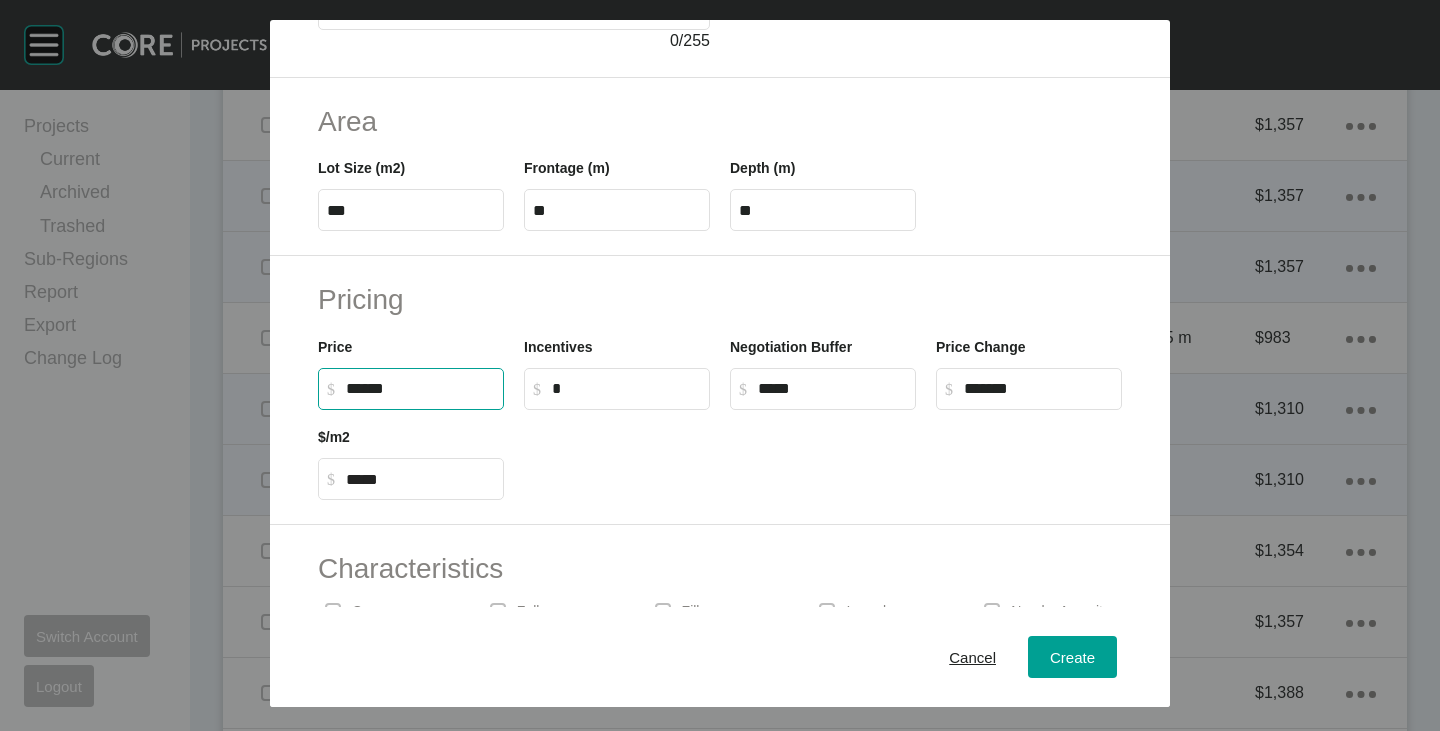 click on "******" at bounding box center (420, 388) 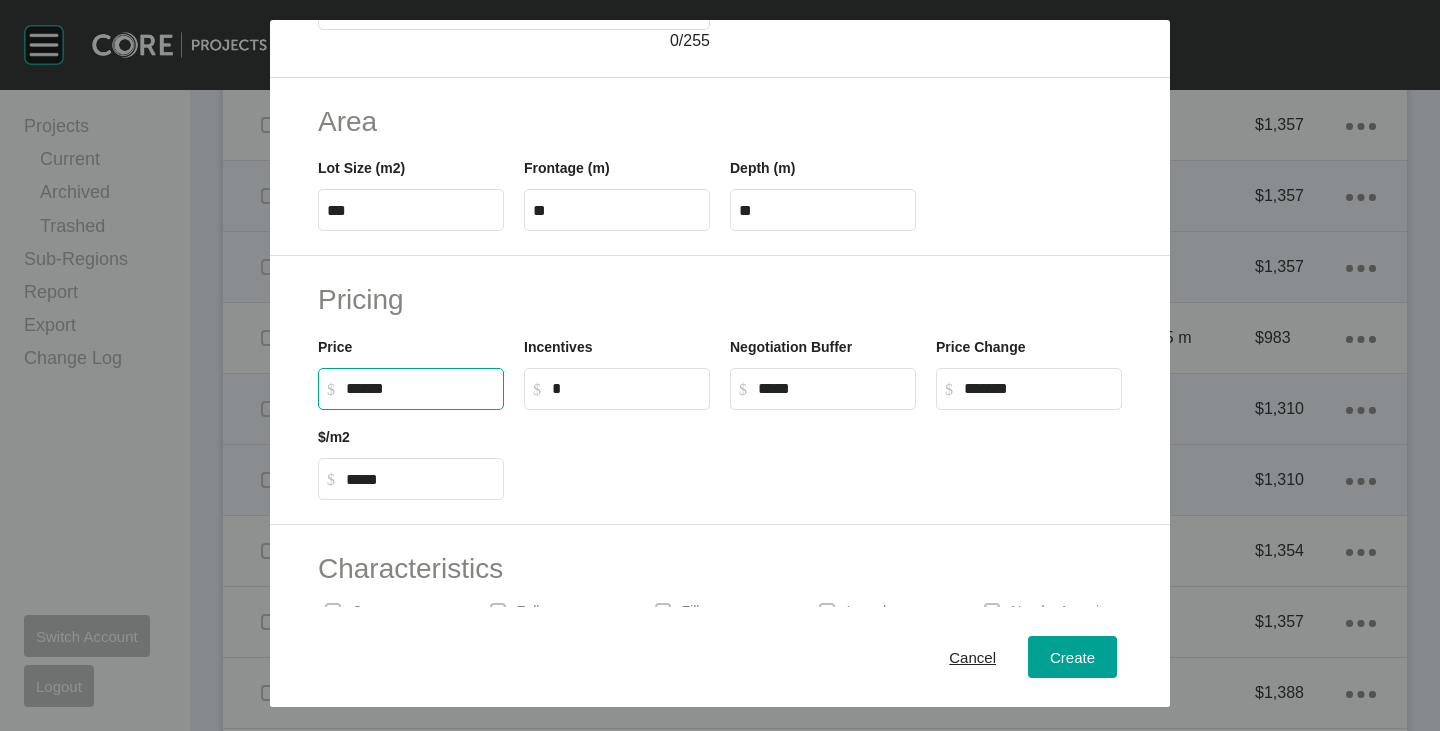 type on "*******" 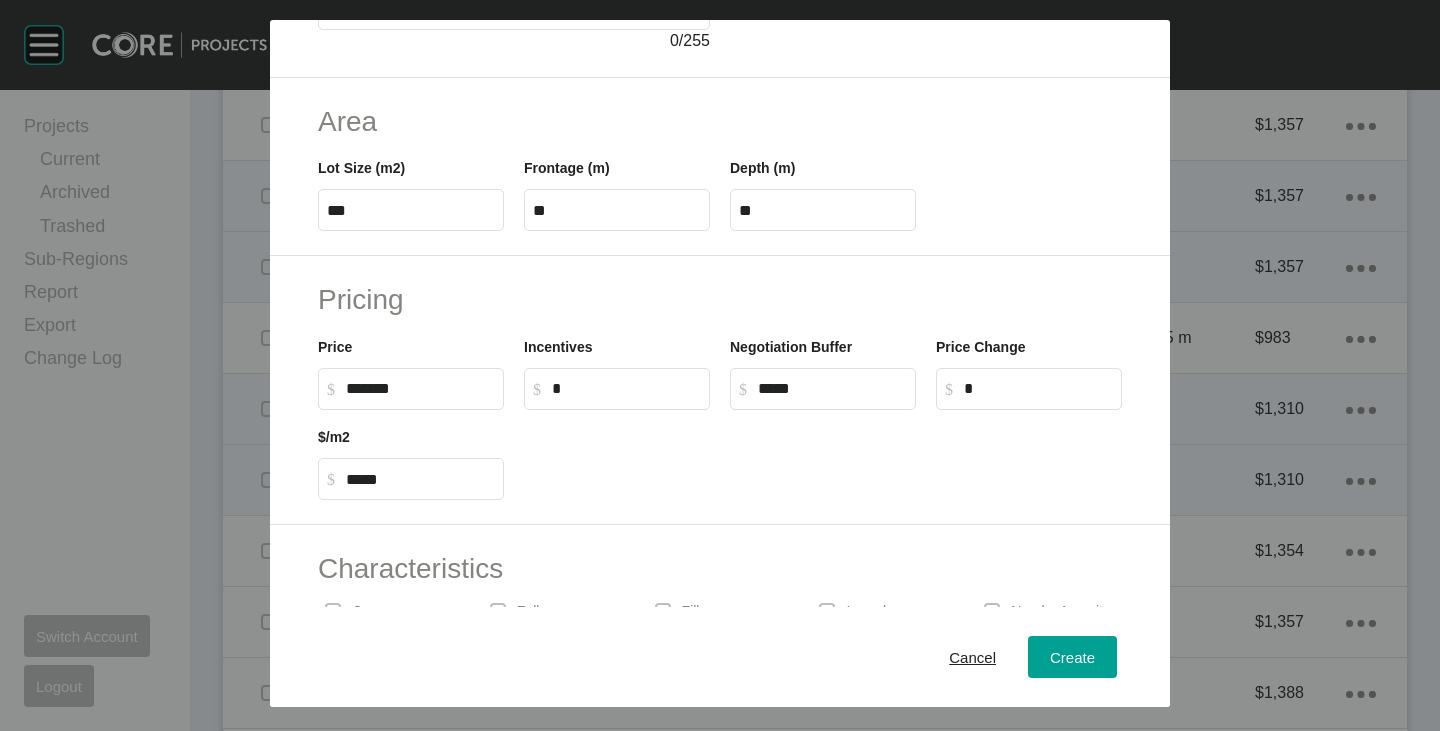 click at bounding box center (823, 455) 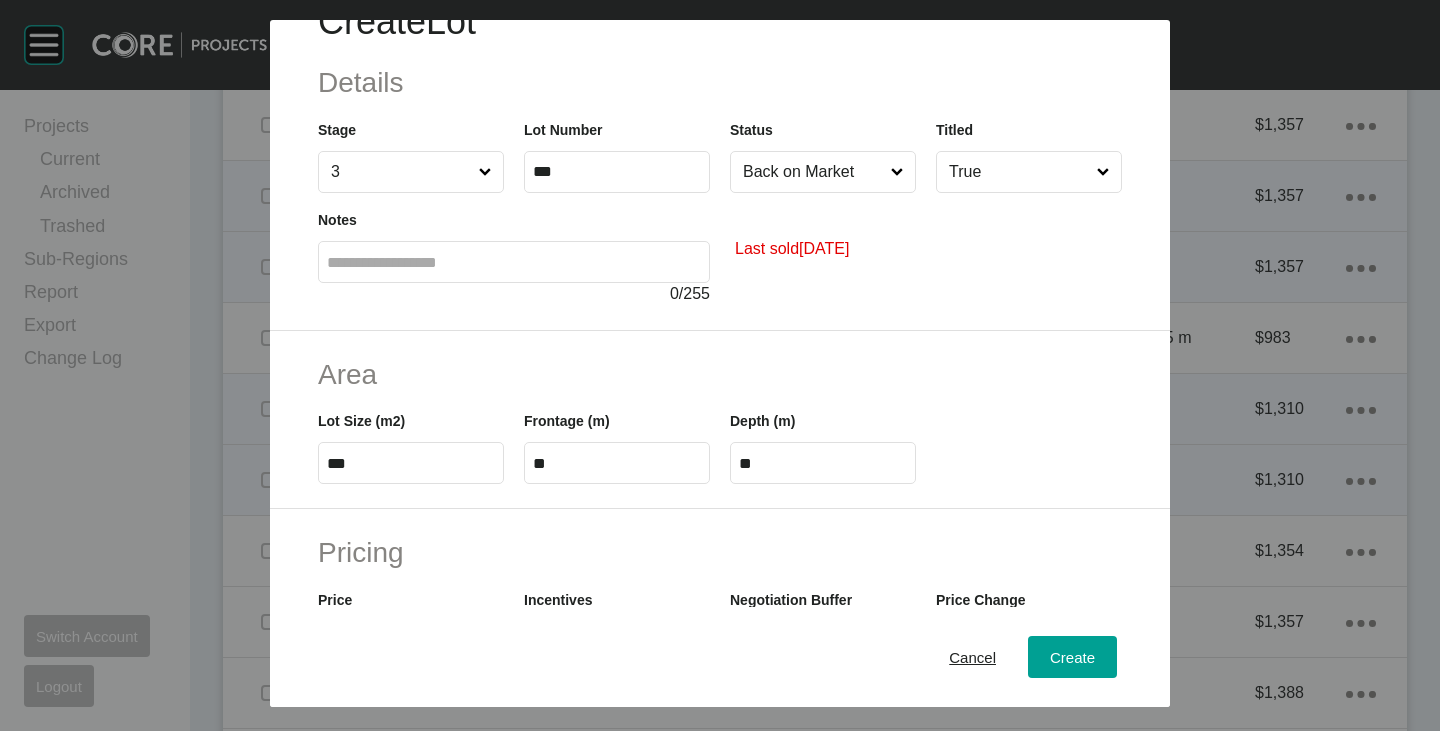 scroll, scrollTop: 0, scrollLeft: 0, axis: both 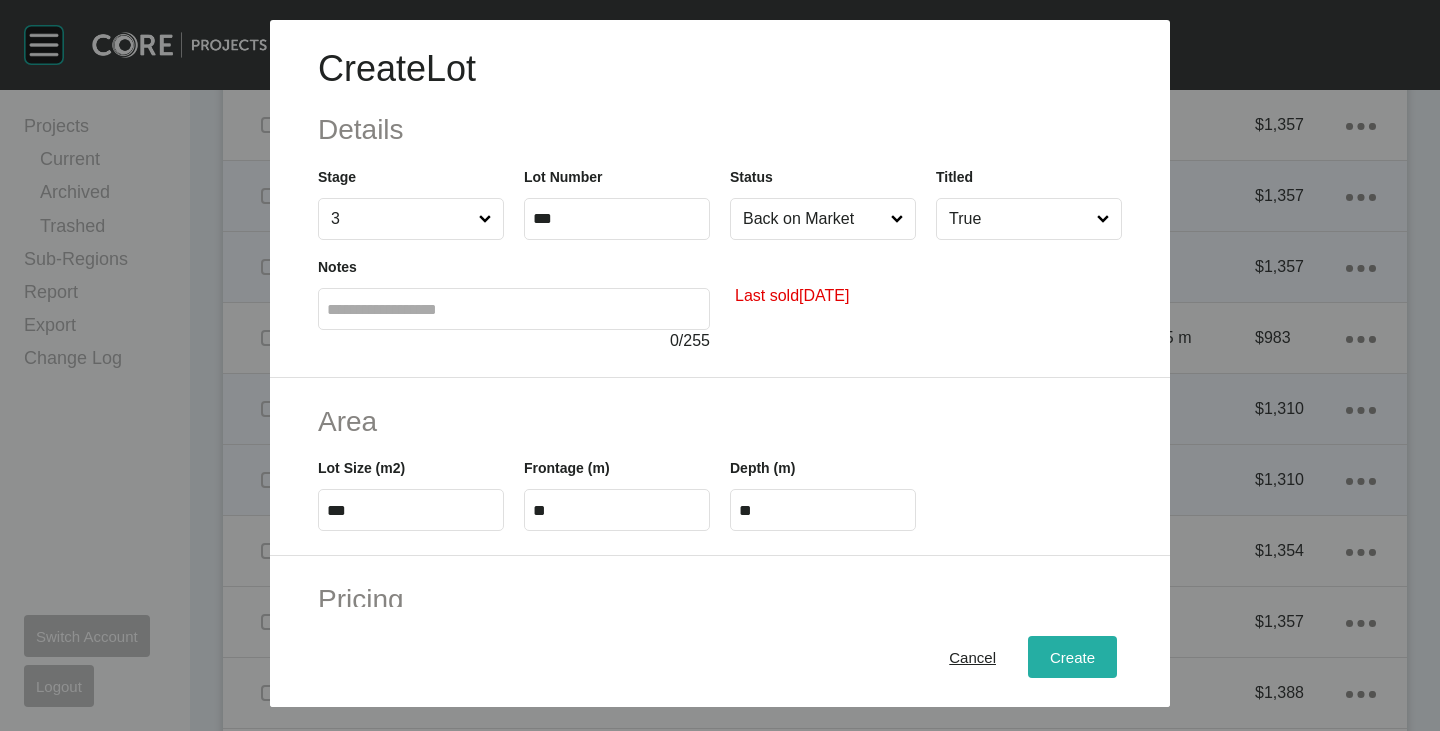 click on "Create" at bounding box center [1072, 657] 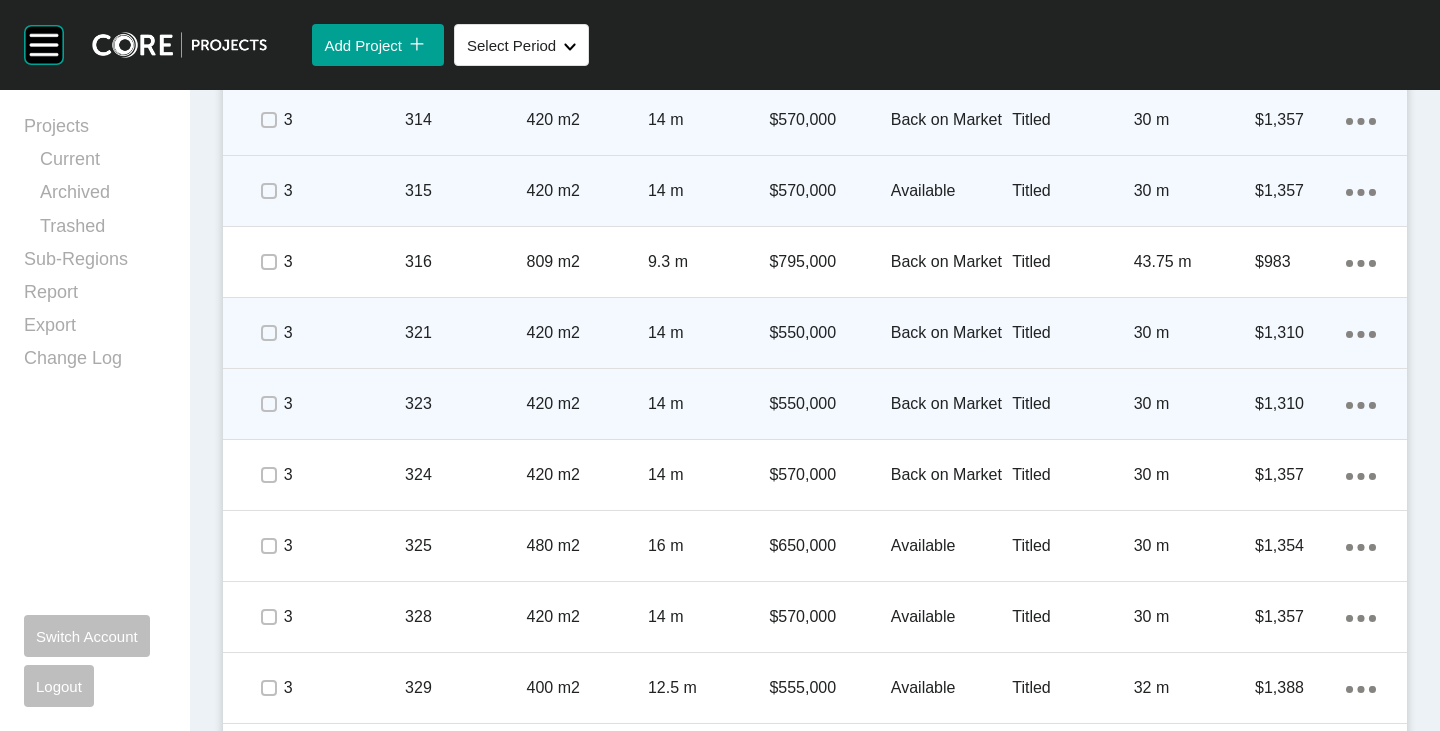 scroll, scrollTop: 4028, scrollLeft: 0, axis: vertical 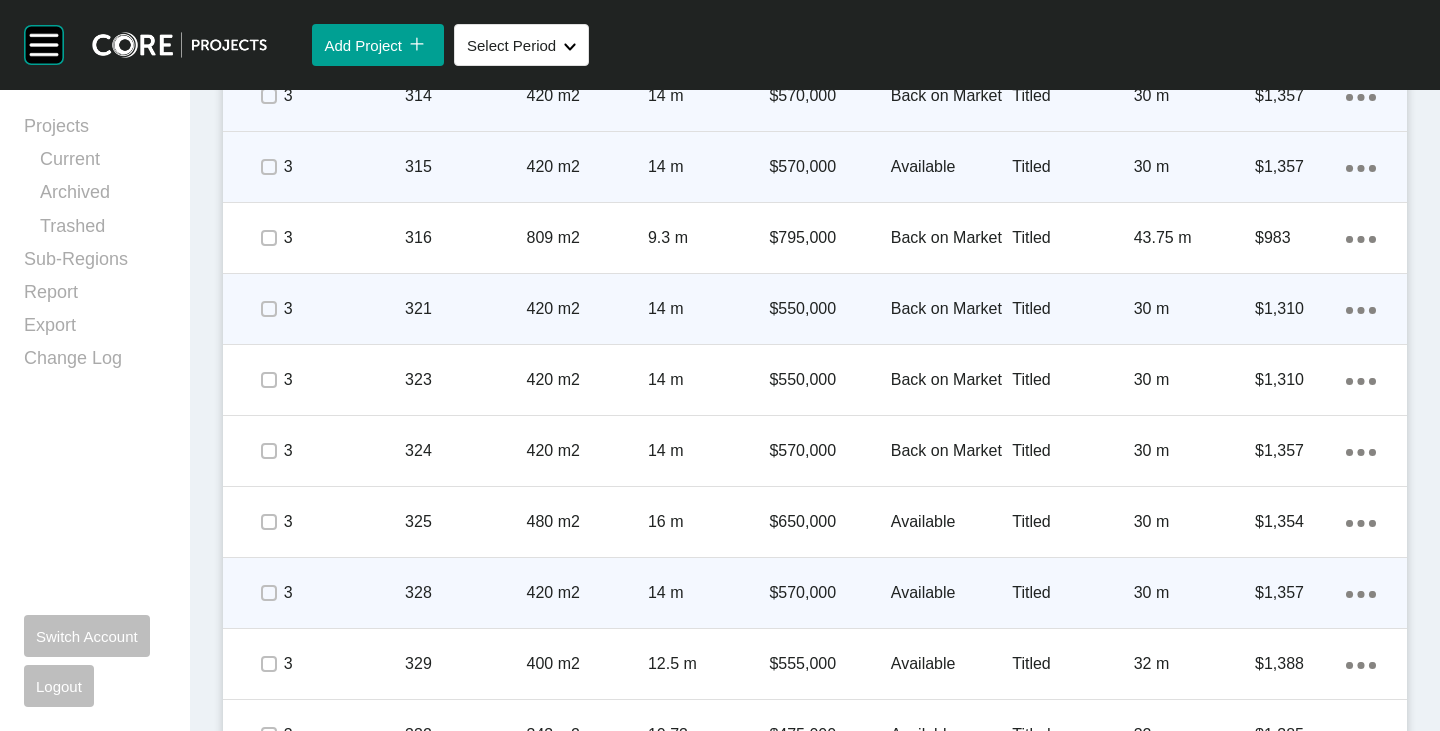 click on "Action Menu Dots Copy 6 Created with Sketch." 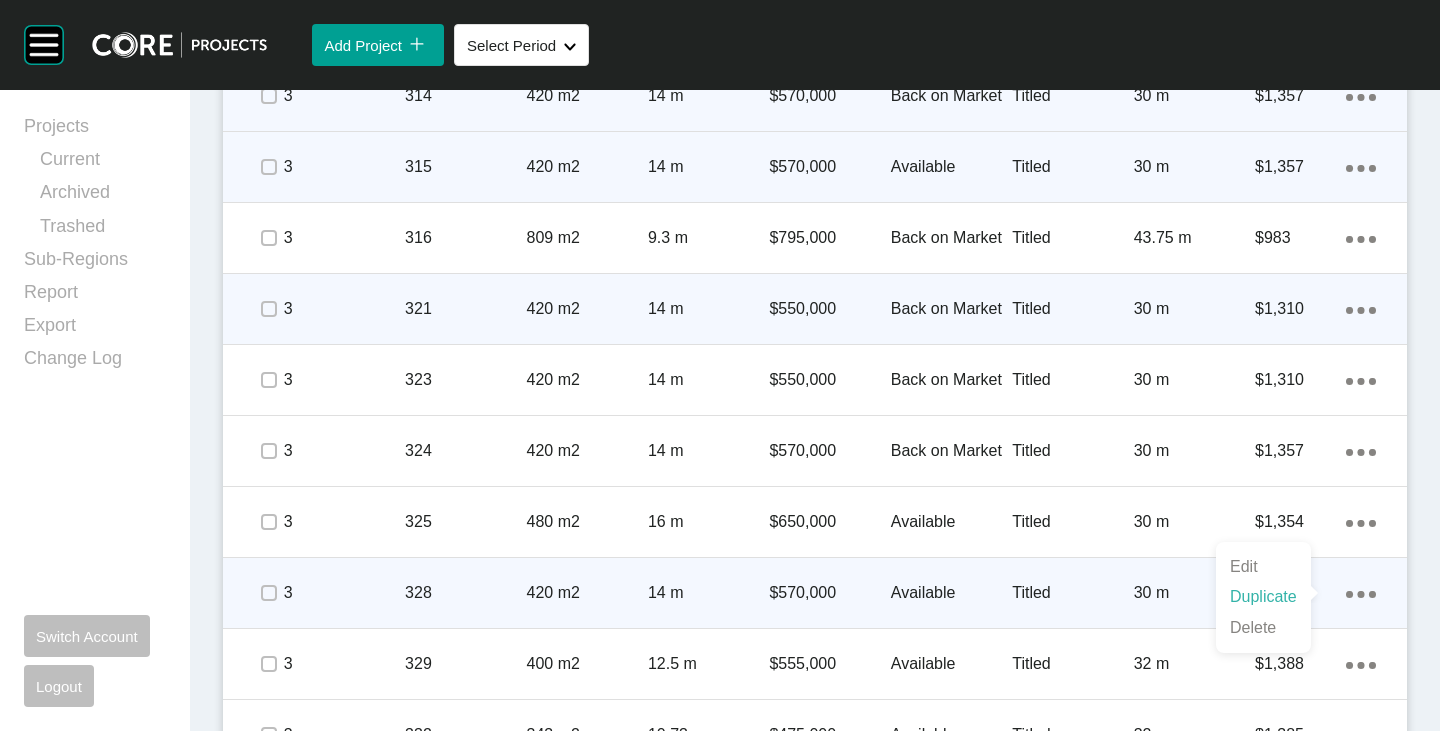 click on "Duplicate" at bounding box center (1263, 597) 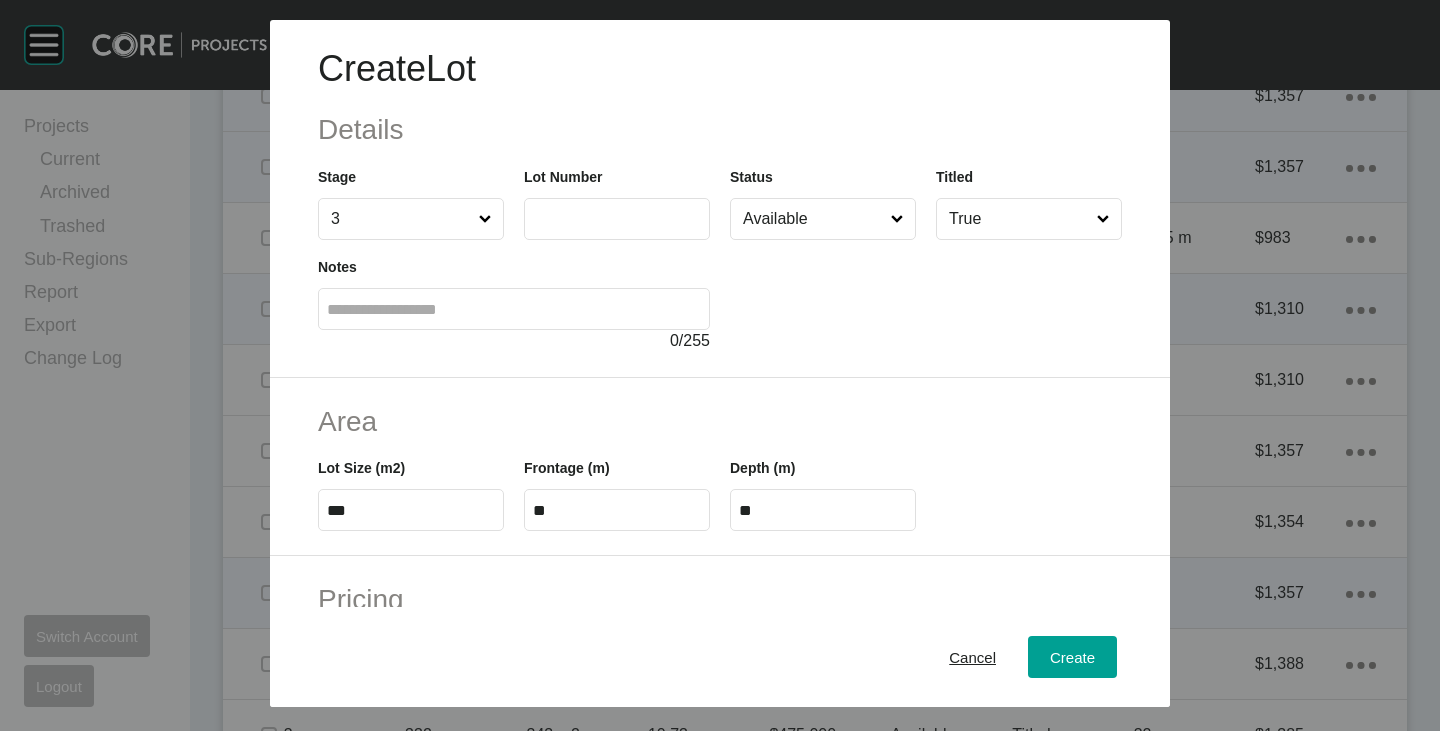 click at bounding box center [617, 218] 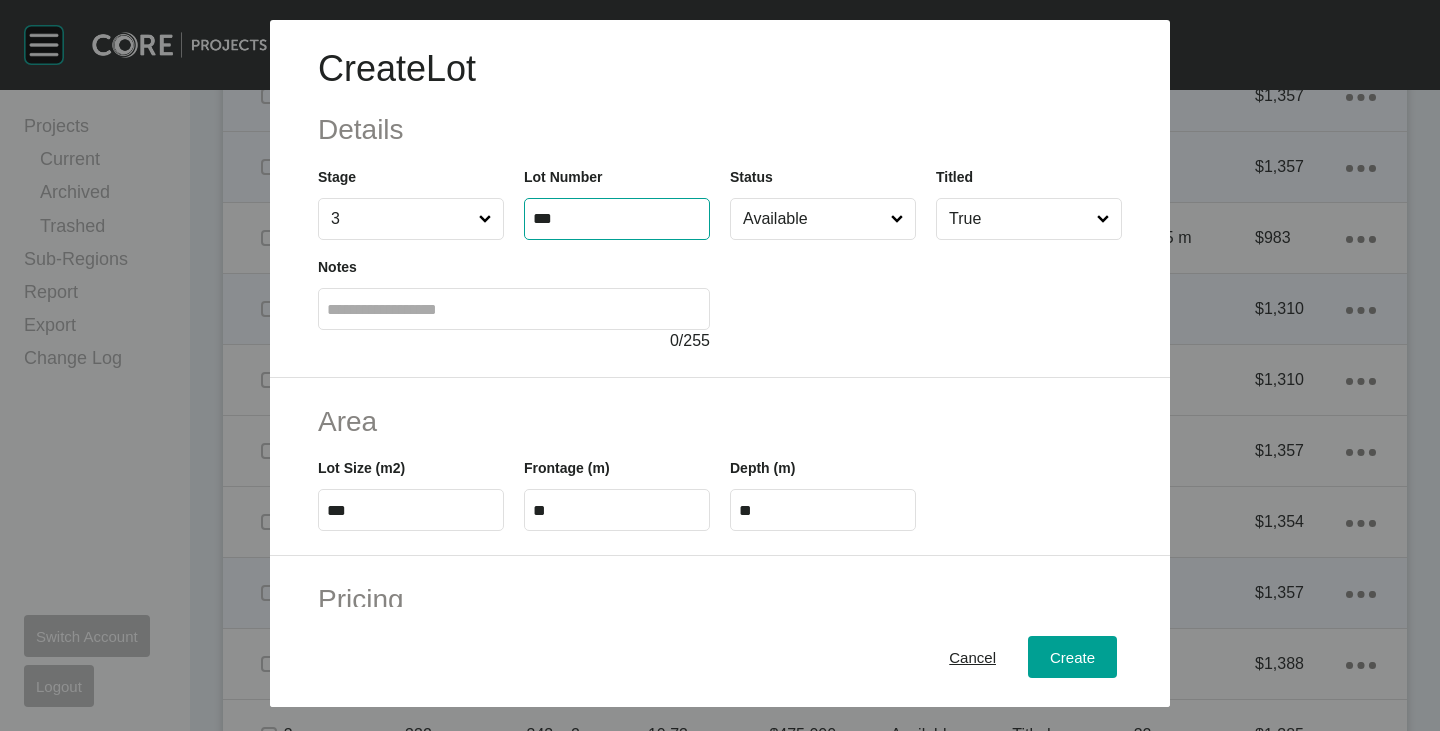 type on "***" 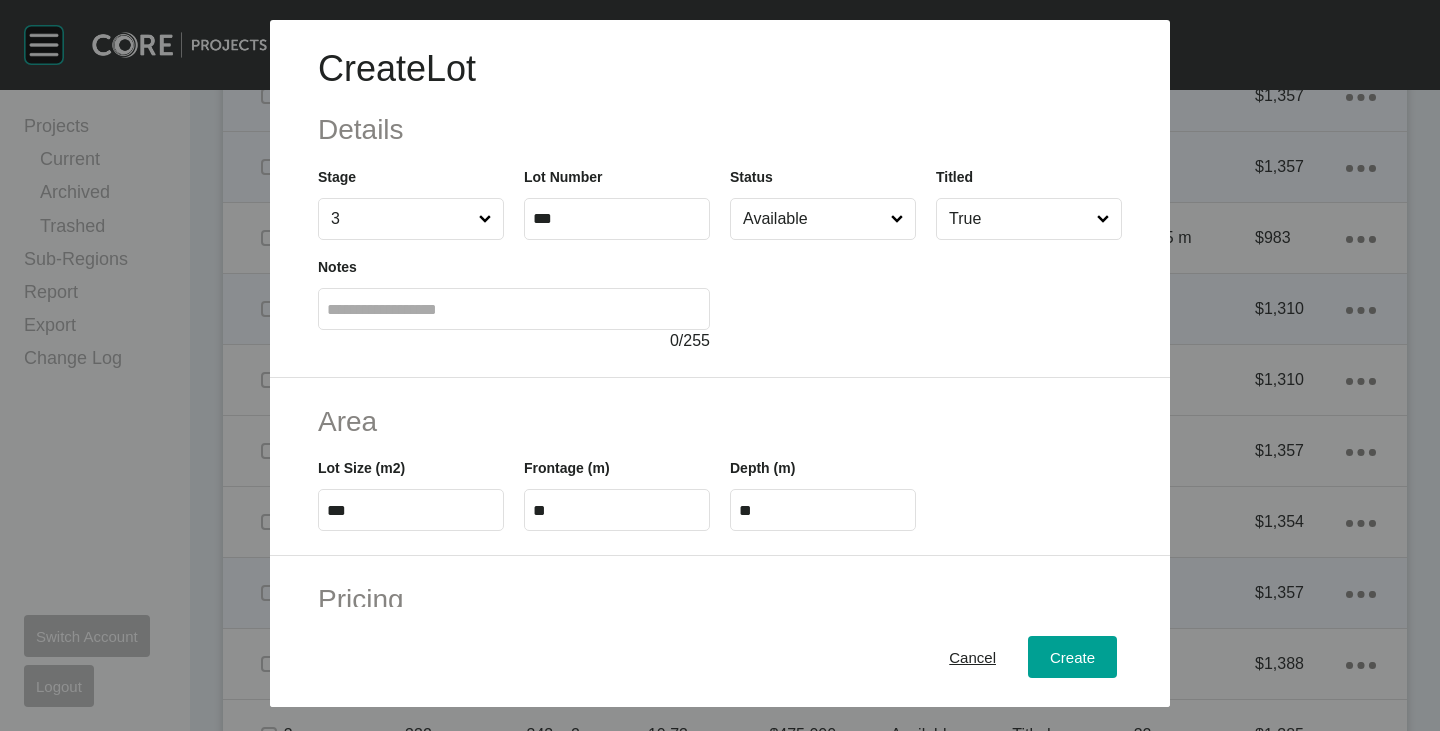 type on "******" 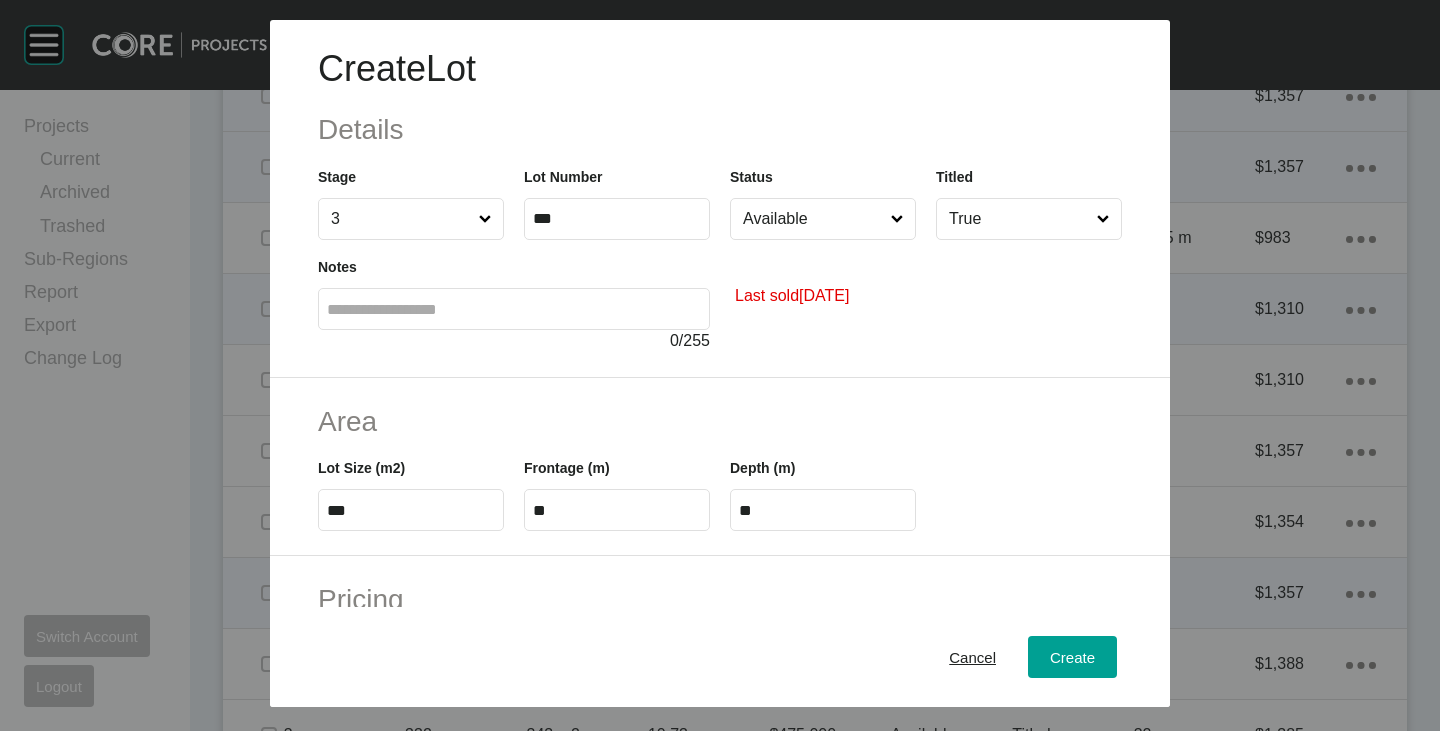click on "Available" at bounding box center (813, 219) 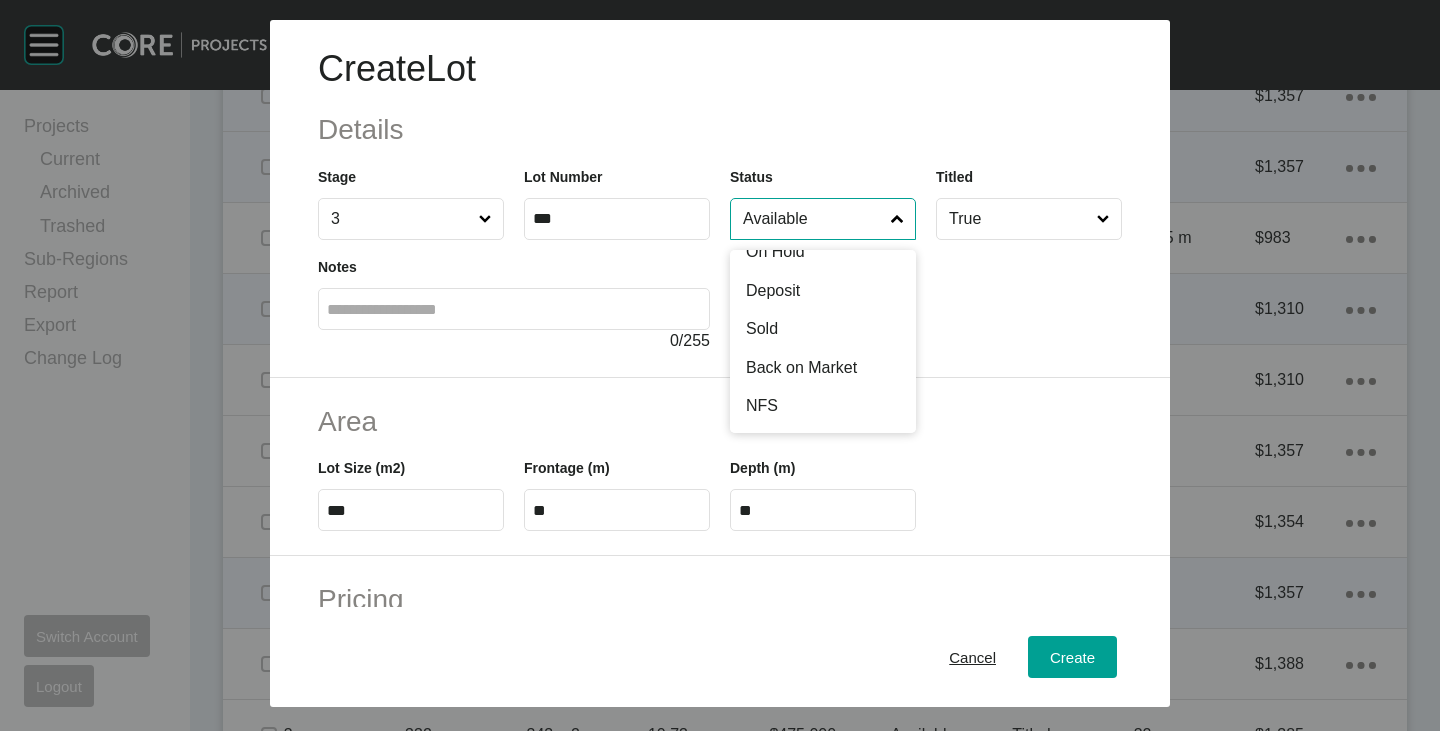 scroll, scrollTop: 102, scrollLeft: 0, axis: vertical 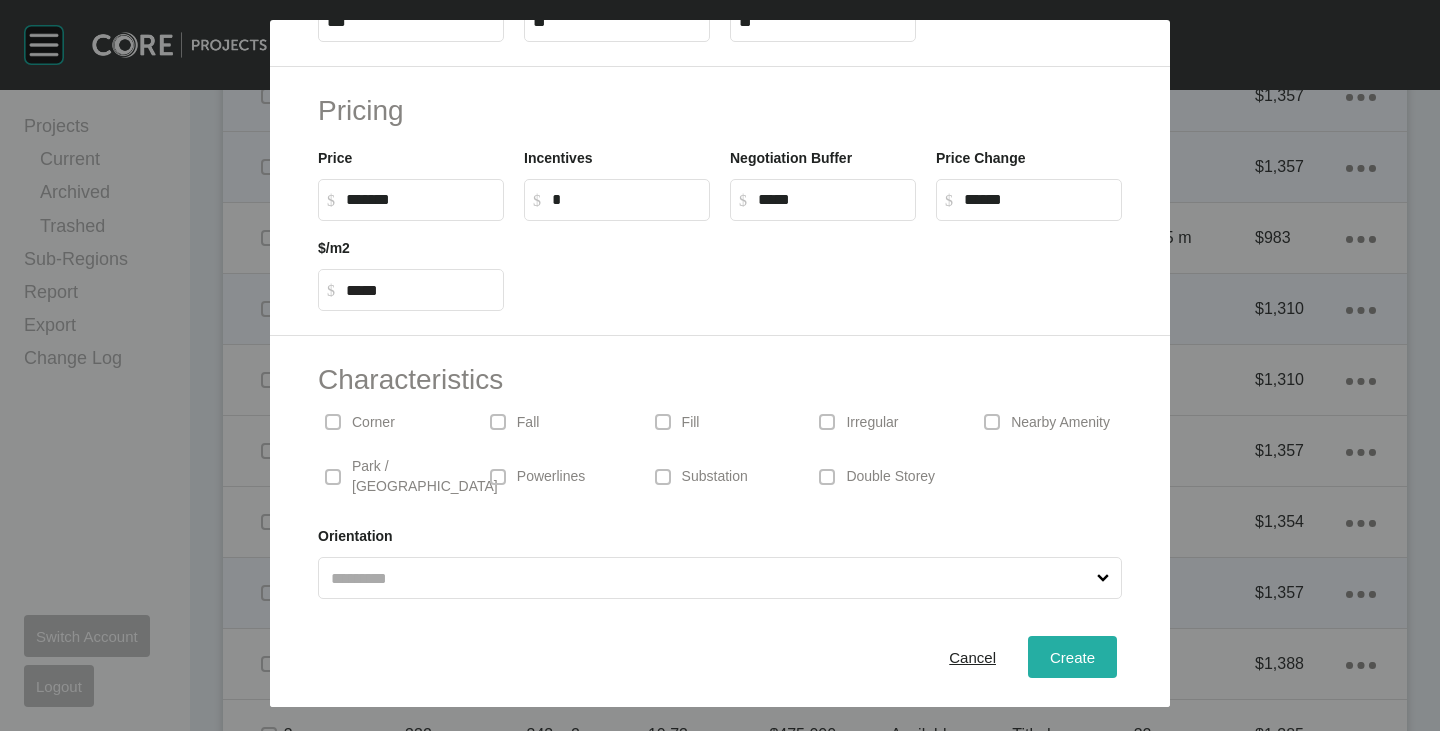click on "Create" at bounding box center (1072, 657) 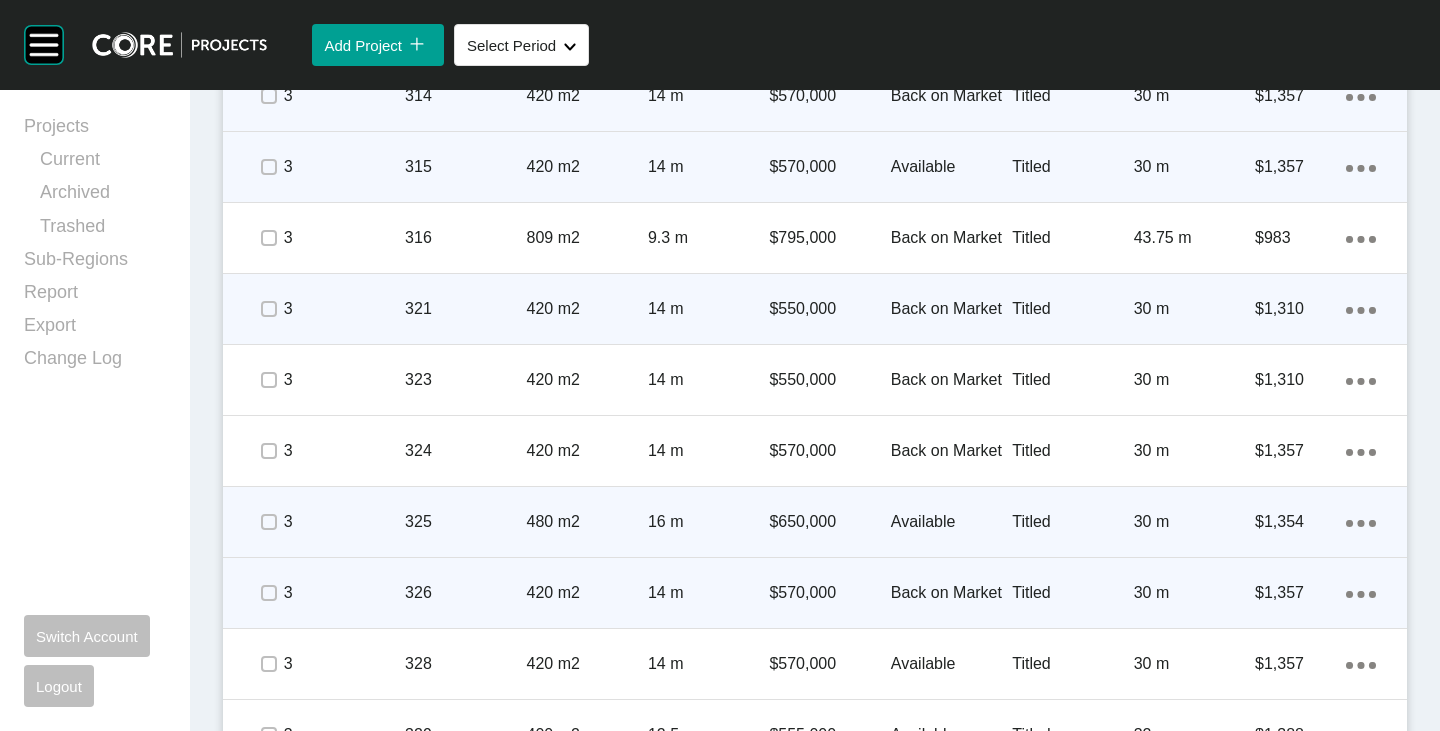 click on "Action Menu Dots Copy 6 Created with Sketch." at bounding box center [1361, 522] 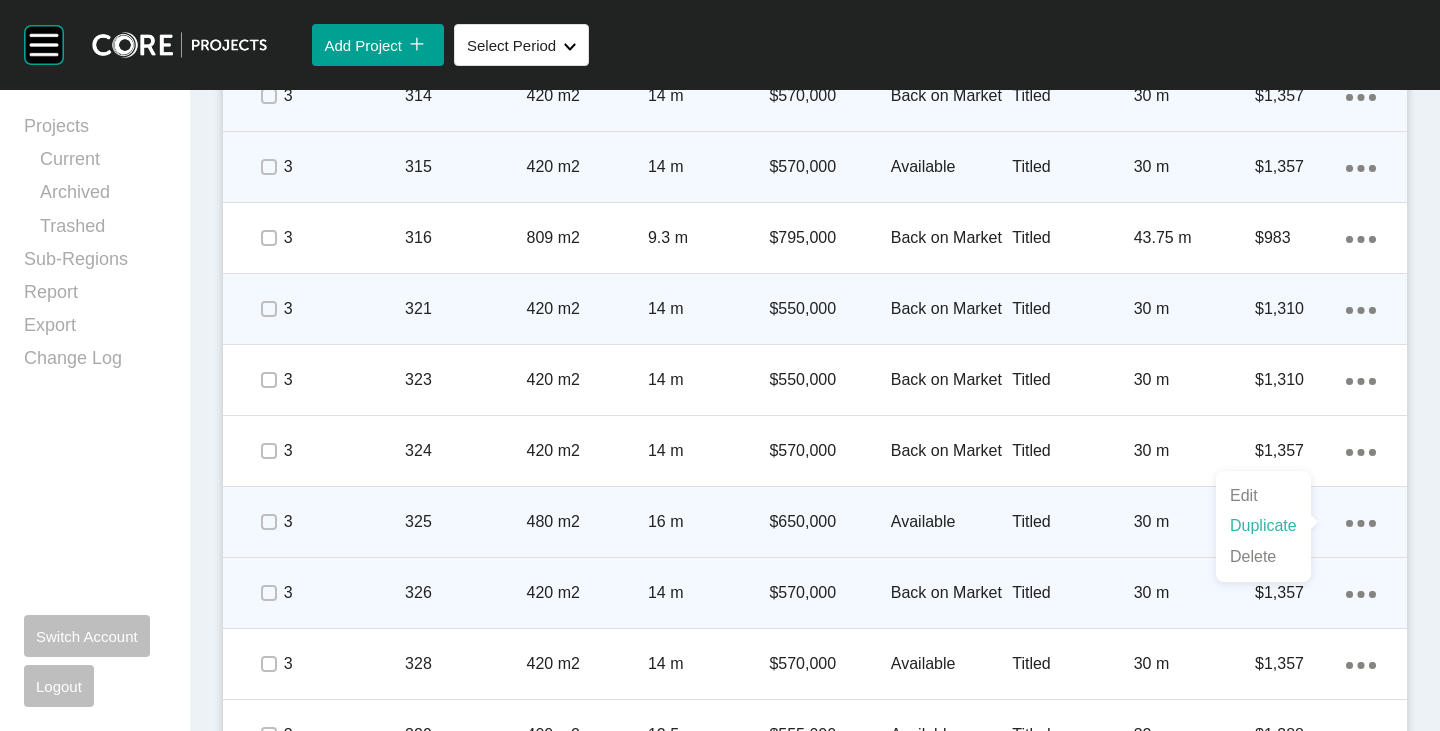 click on "Duplicate" at bounding box center [1263, 526] 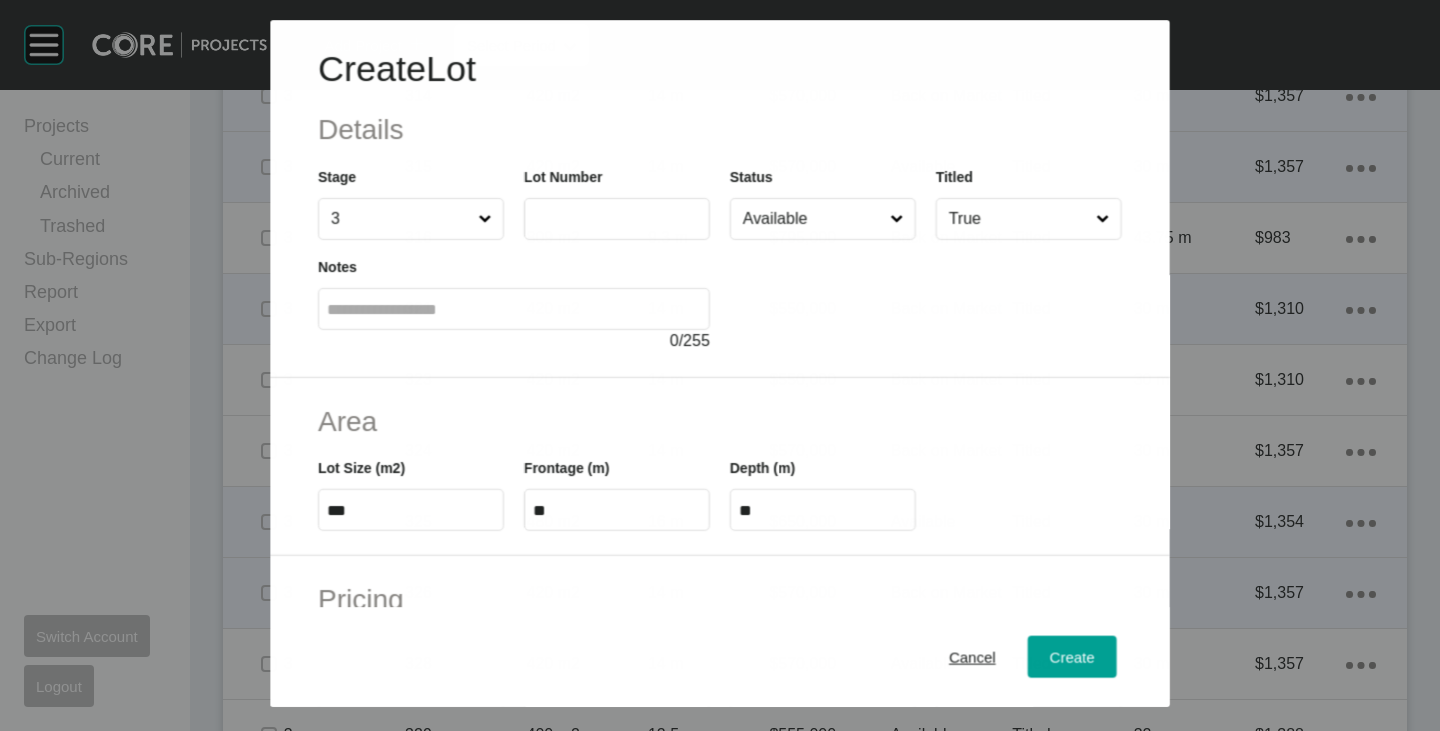 click at bounding box center [617, 219] 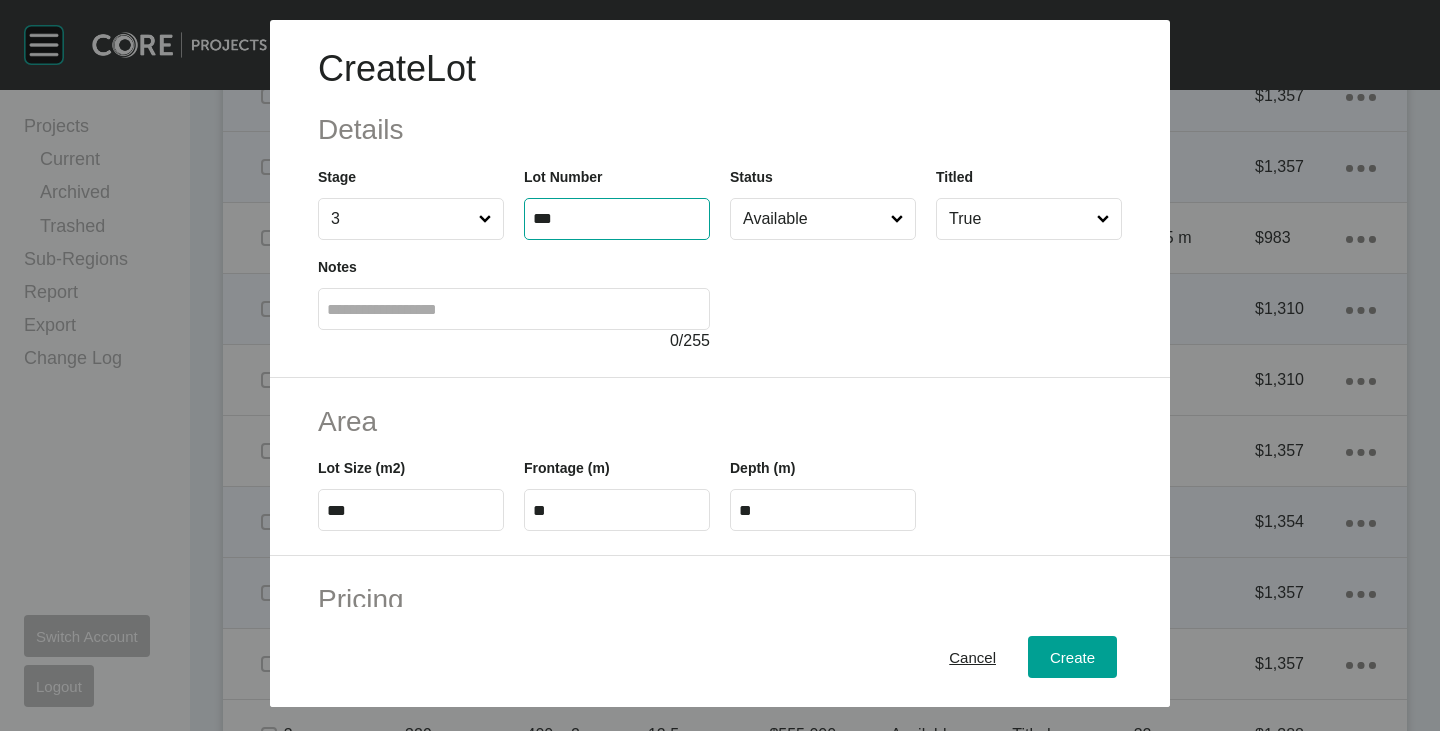 type on "***" 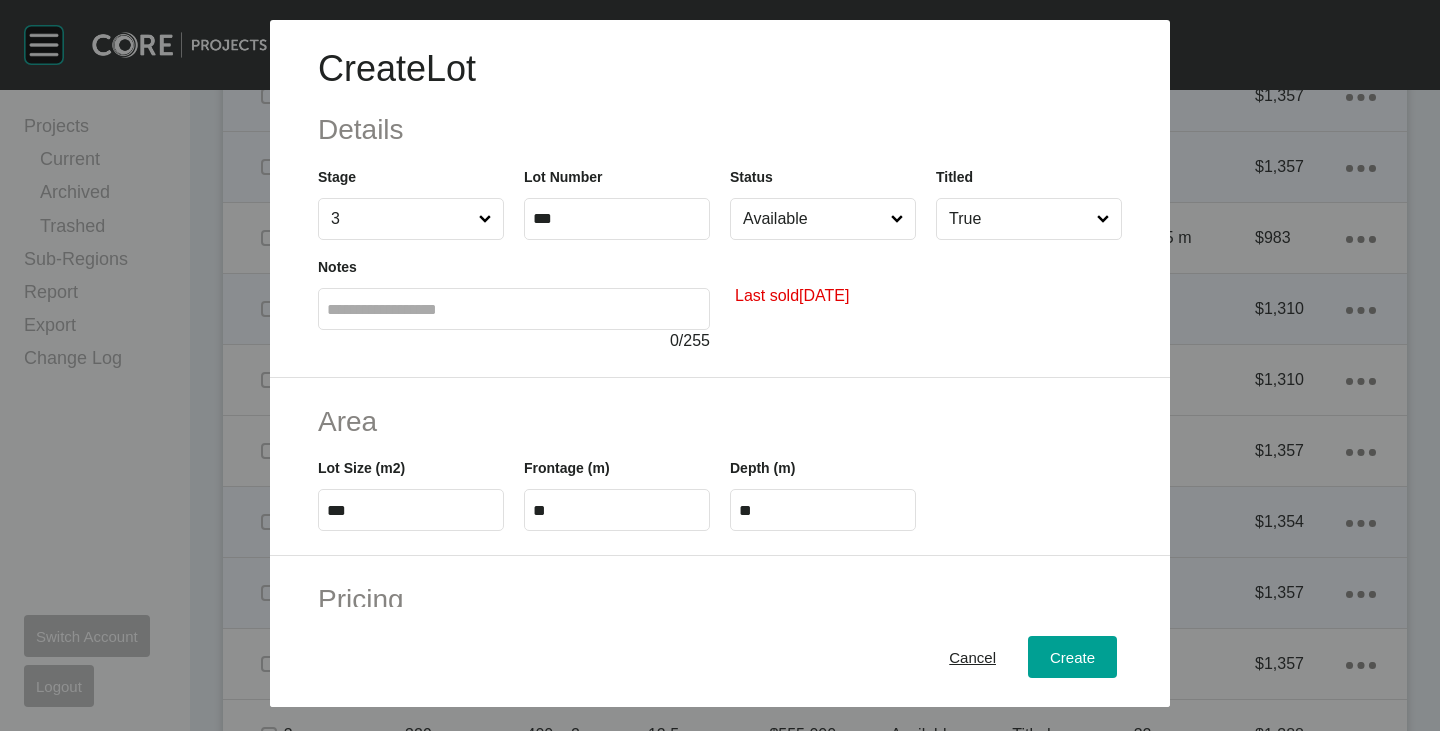 click on "Available" at bounding box center [813, 219] 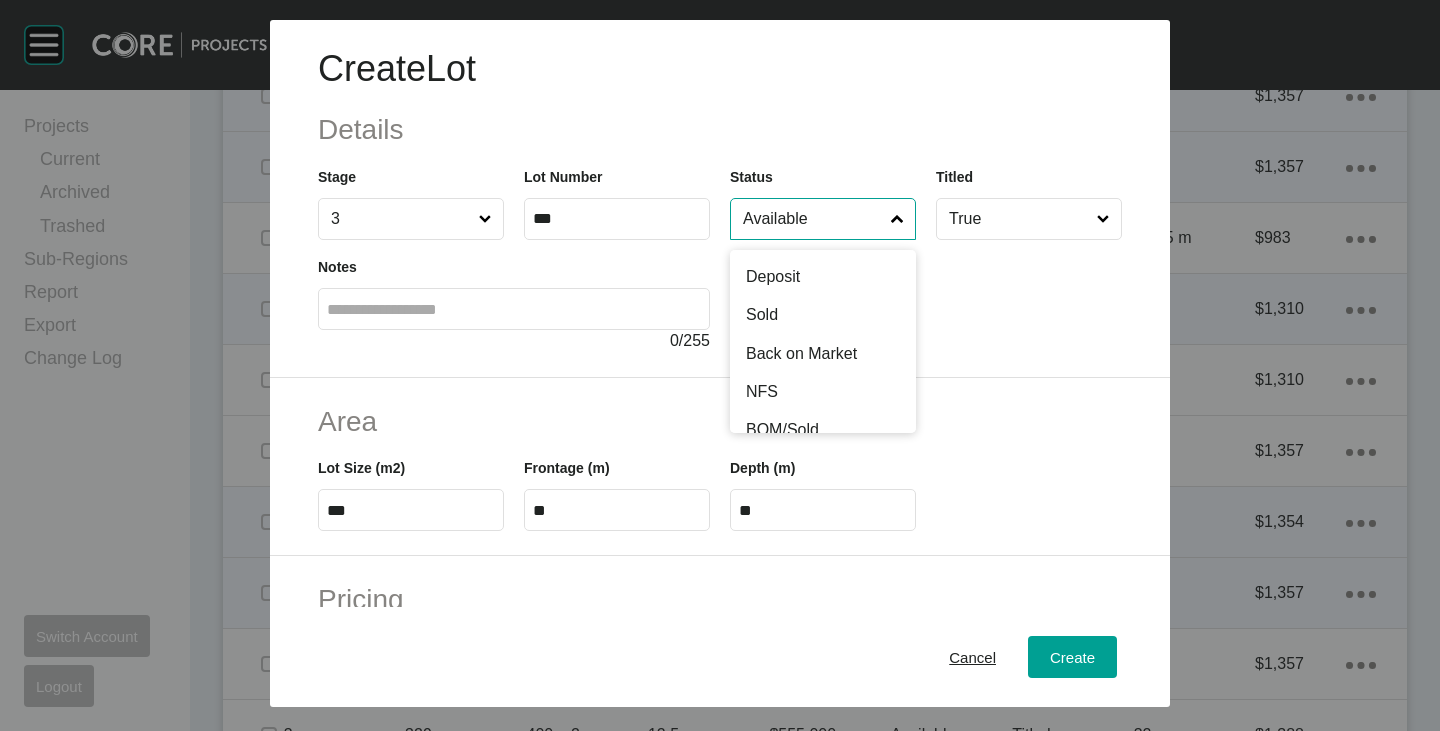 scroll, scrollTop: 100, scrollLeft: 0, axis: vertical 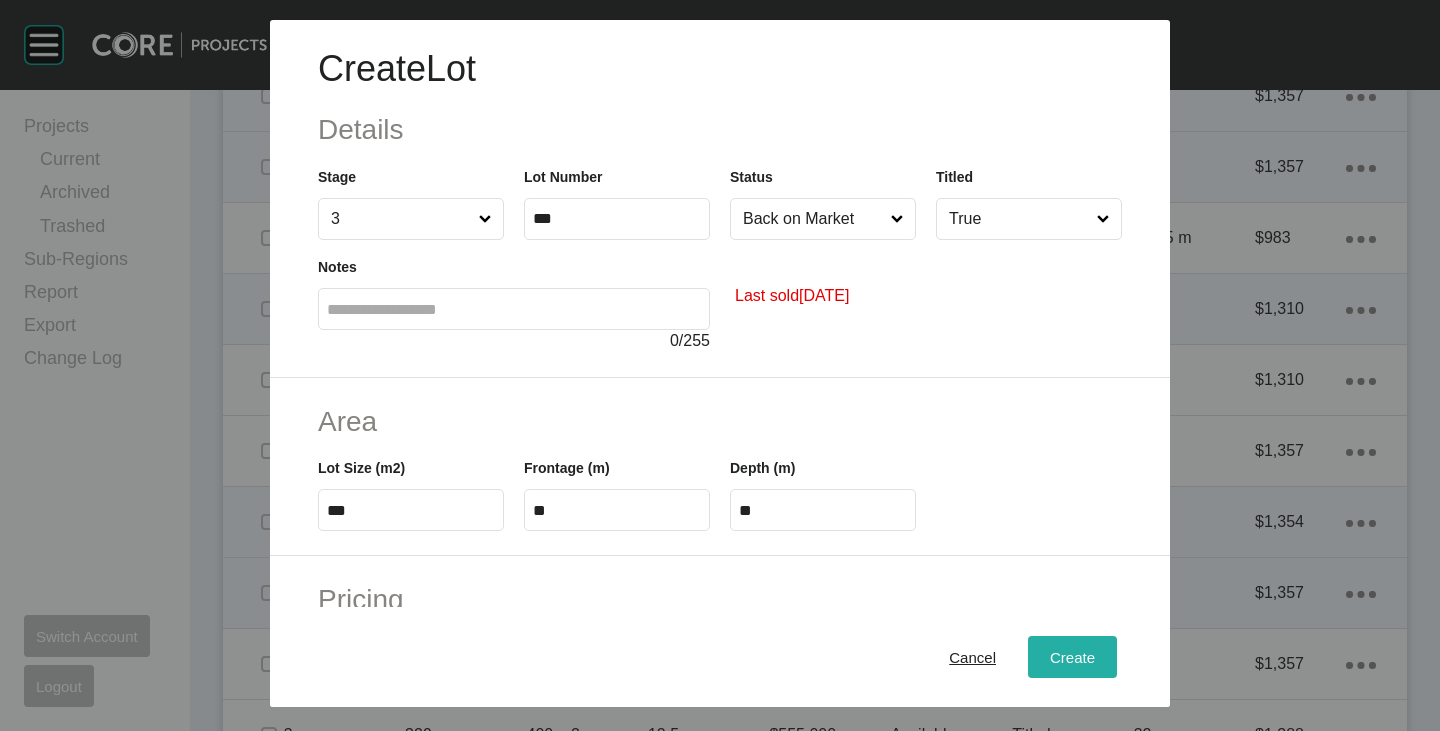 click on "Create" at bounding box center [1072, 657] 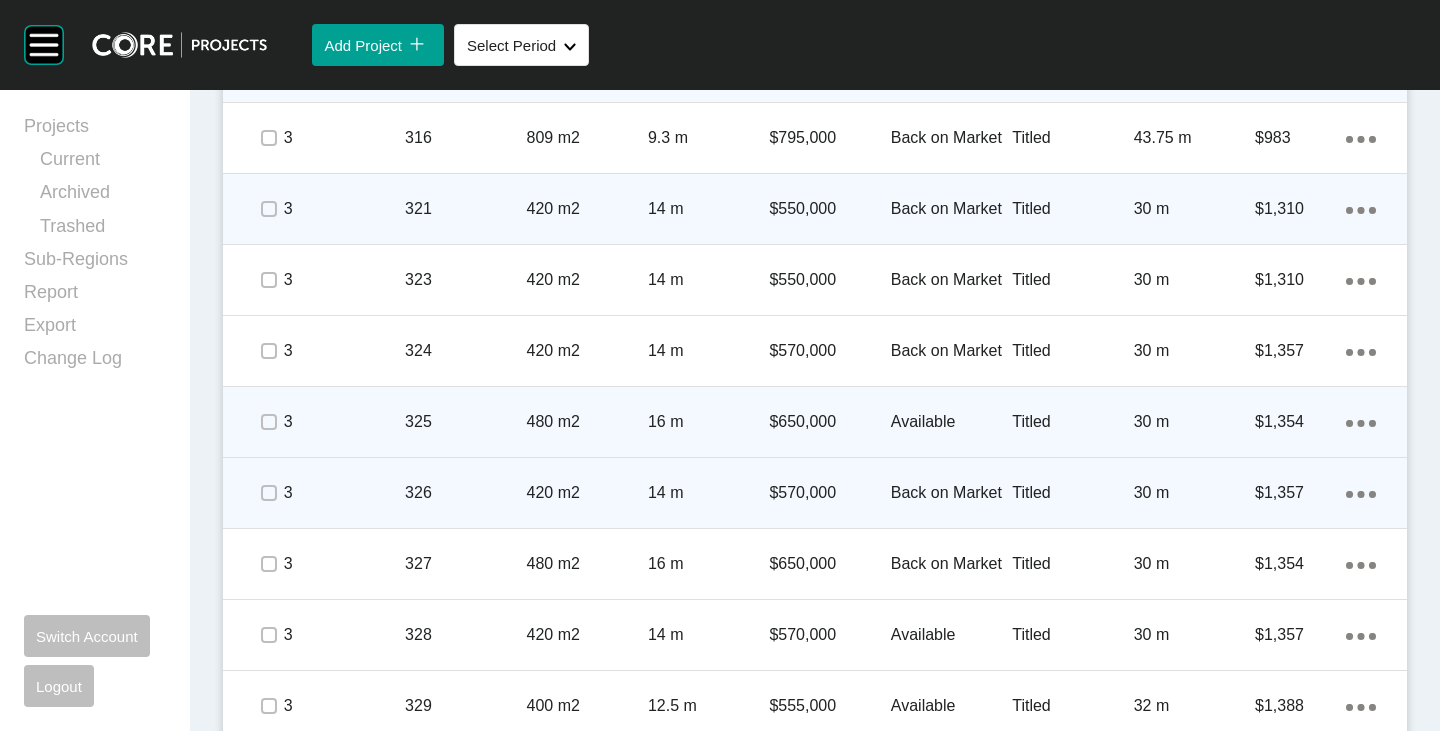 scroll, scrollTop: 4228, scrollLeft: 0, axis: vertical 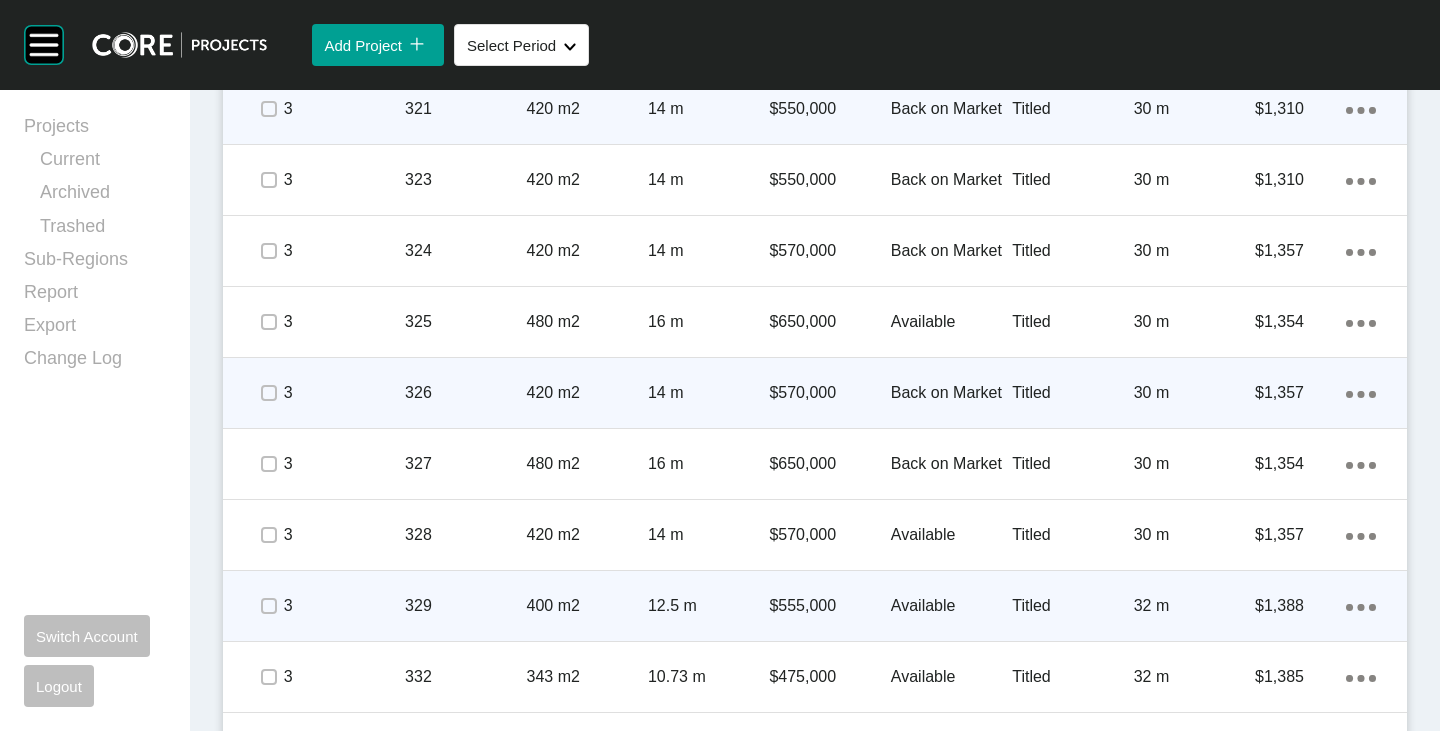 click on "Action Menu Dots Copy 6 Created with Sketch." 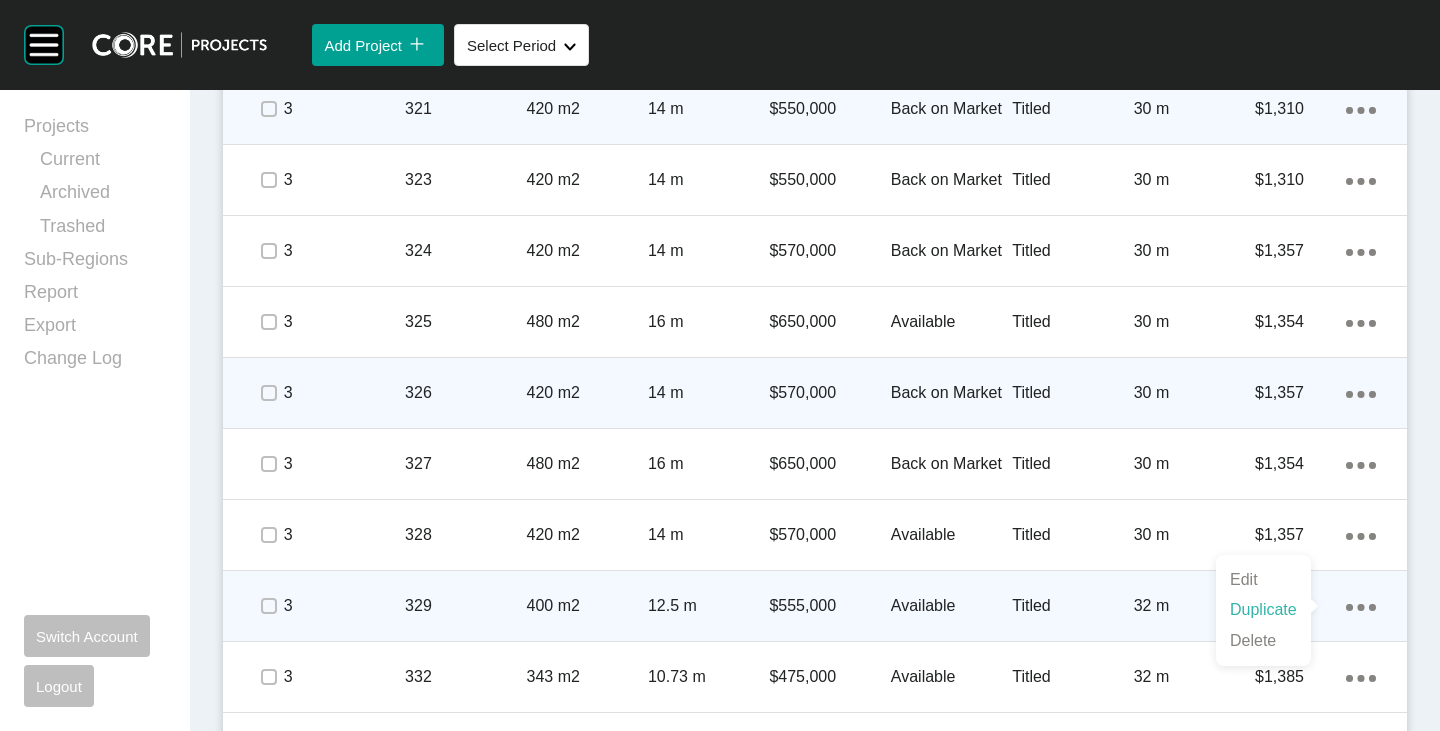 click on "Duplicate" at bounding box center [1263, 610] 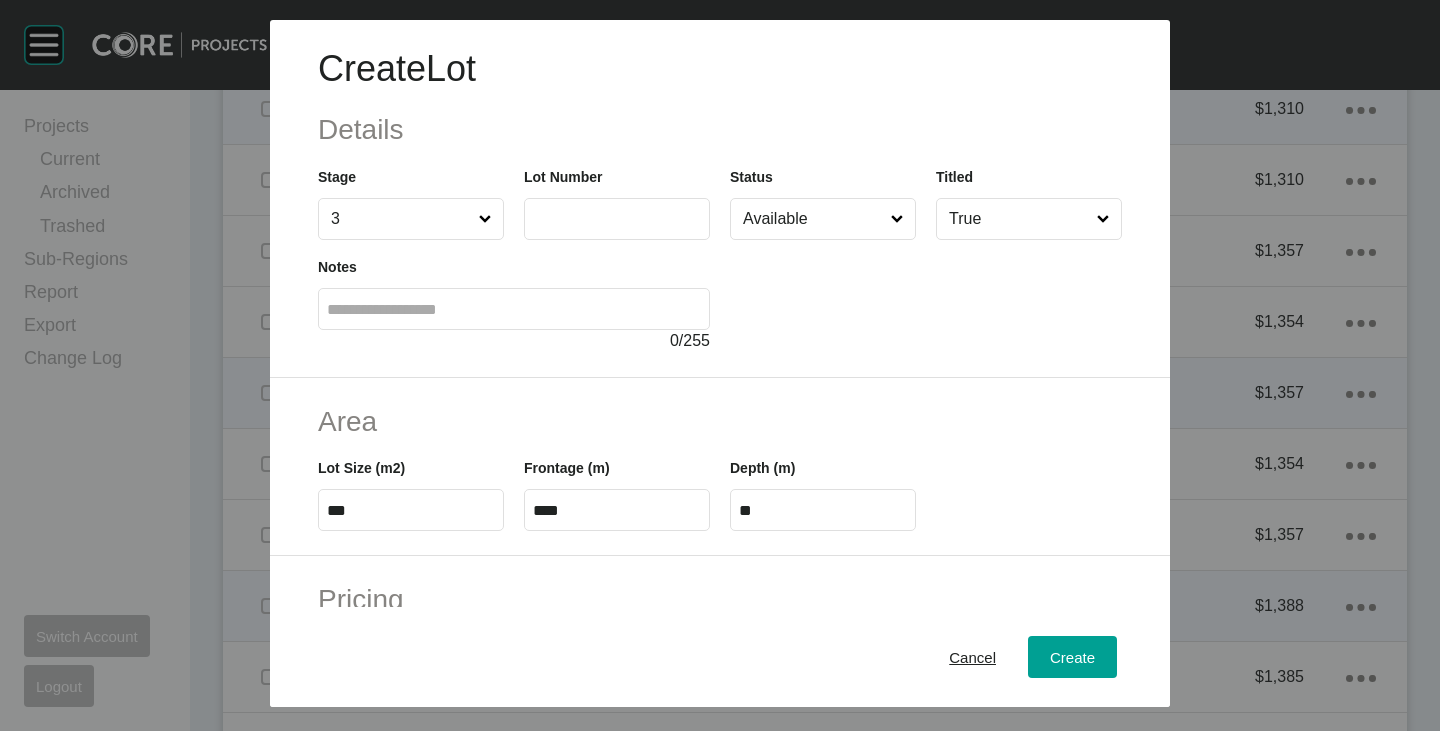 click at bounding box center [617, 219] 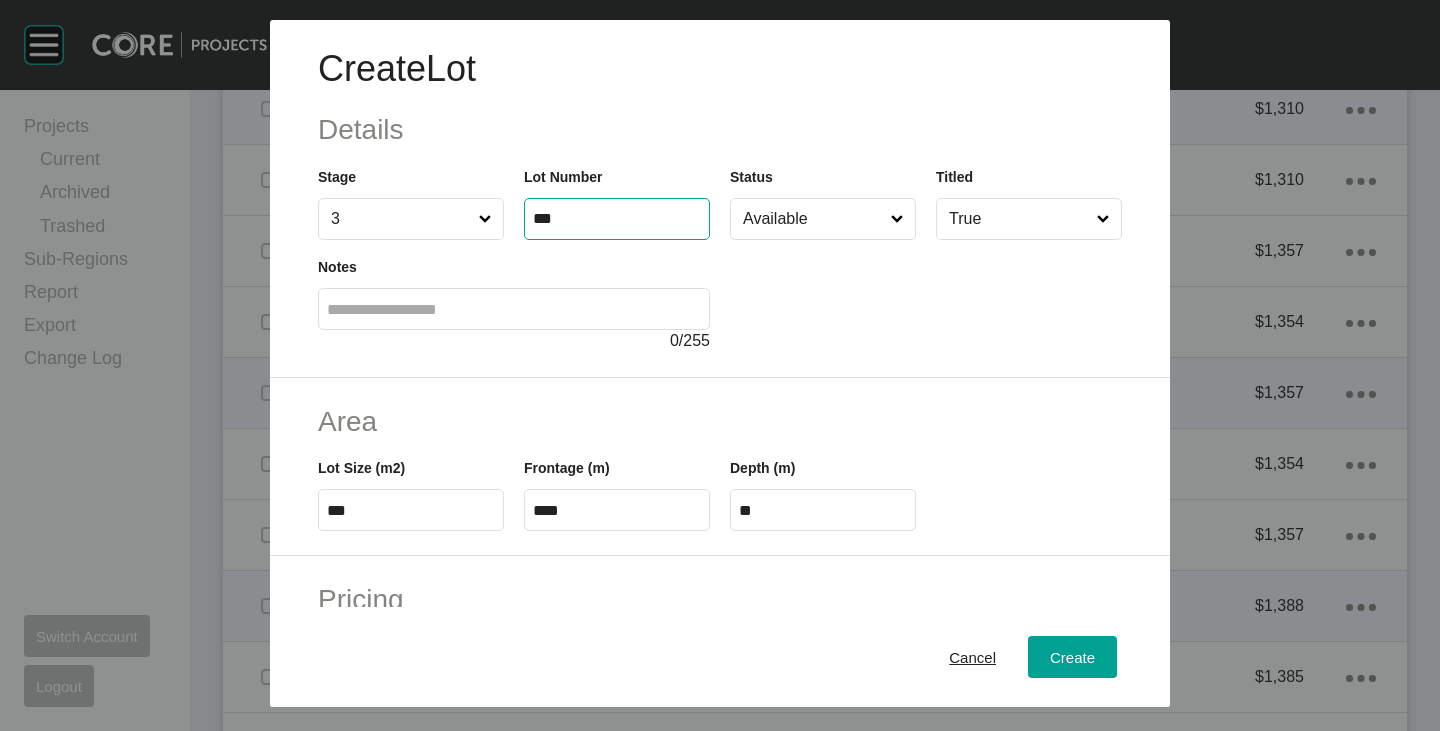 type on "***" 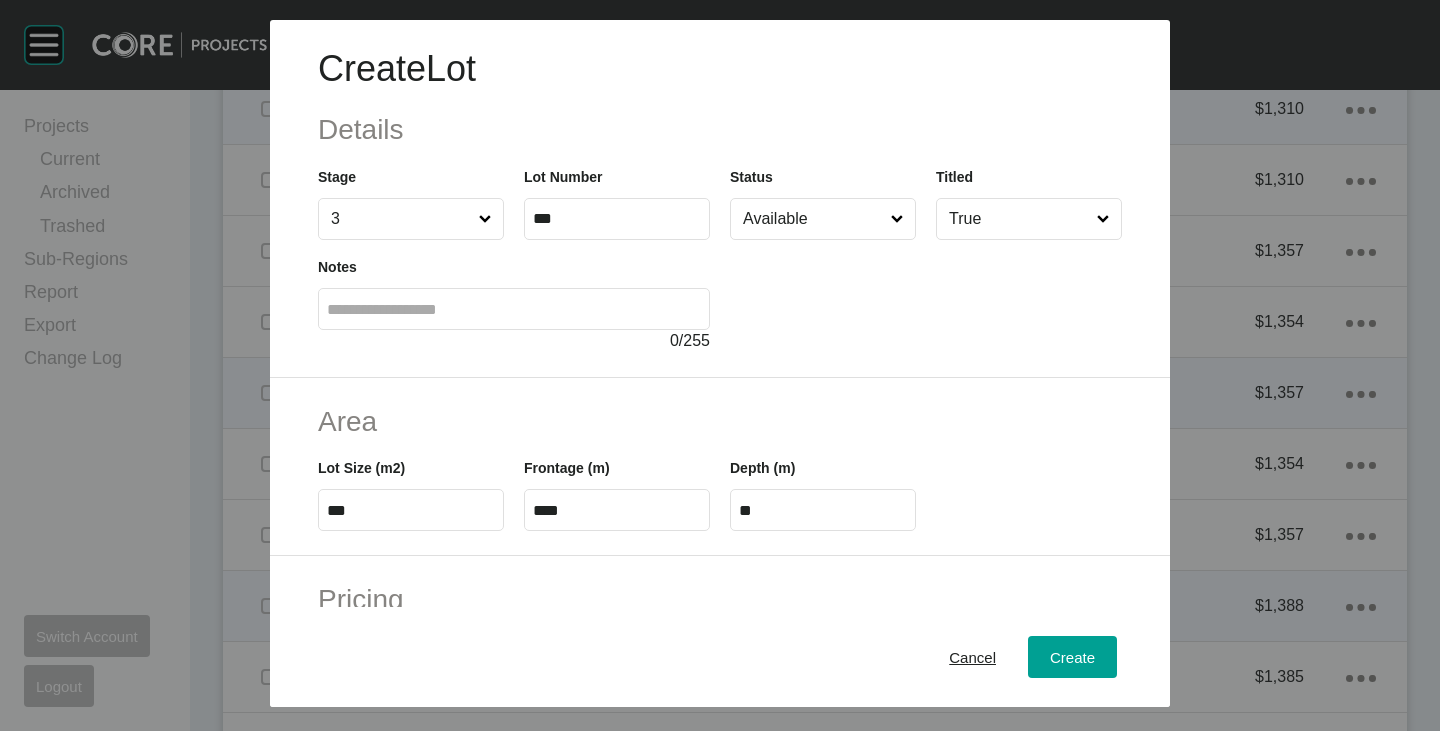 click on "Create  Lot Details Stage 3 Lot Number *** Status Available Titled True Notes 0 / 255" at bounding box center (720, 199) 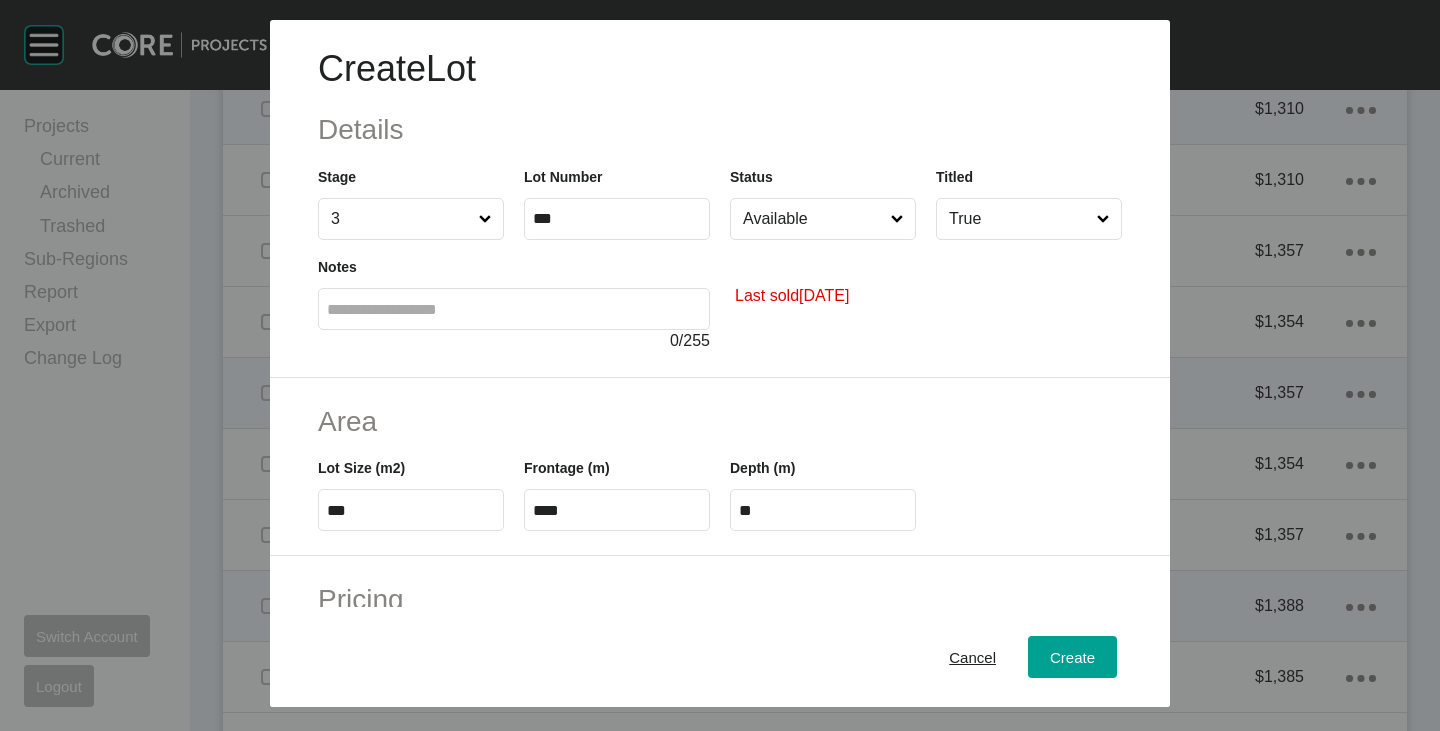 click on "Available" at bounding box center (813, 219) 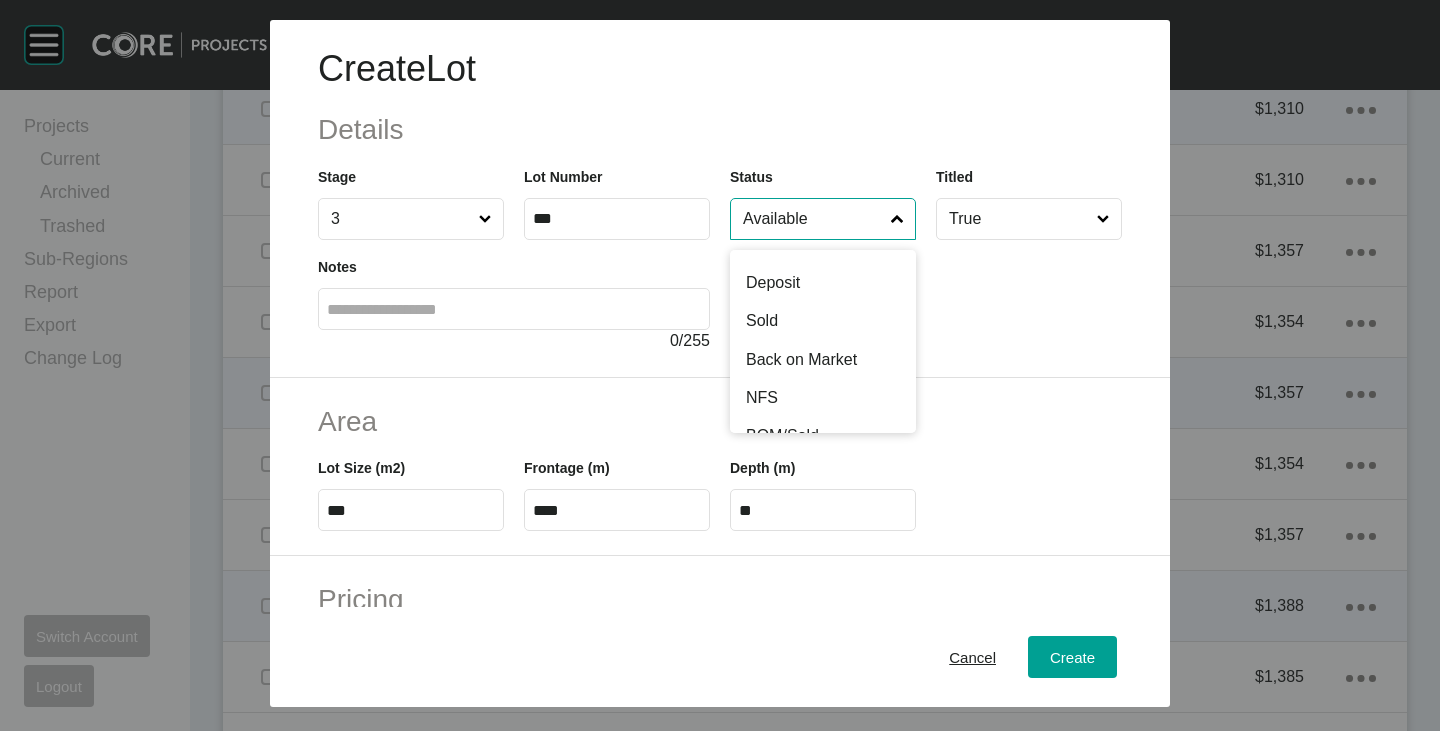 scroll, scrollTop: 102, scrollLeft: 0, axis: vertical 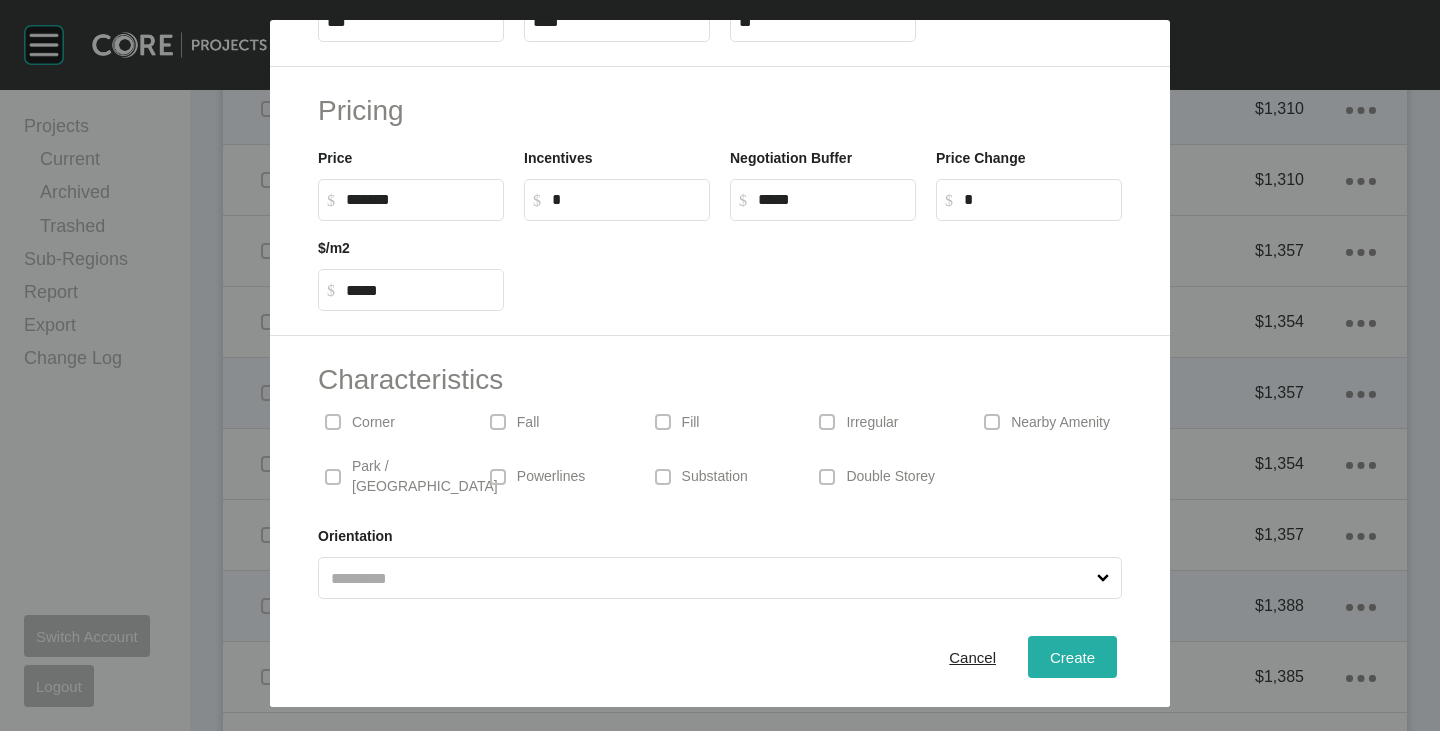 click on "Create" at bounding box center (1072, 657) 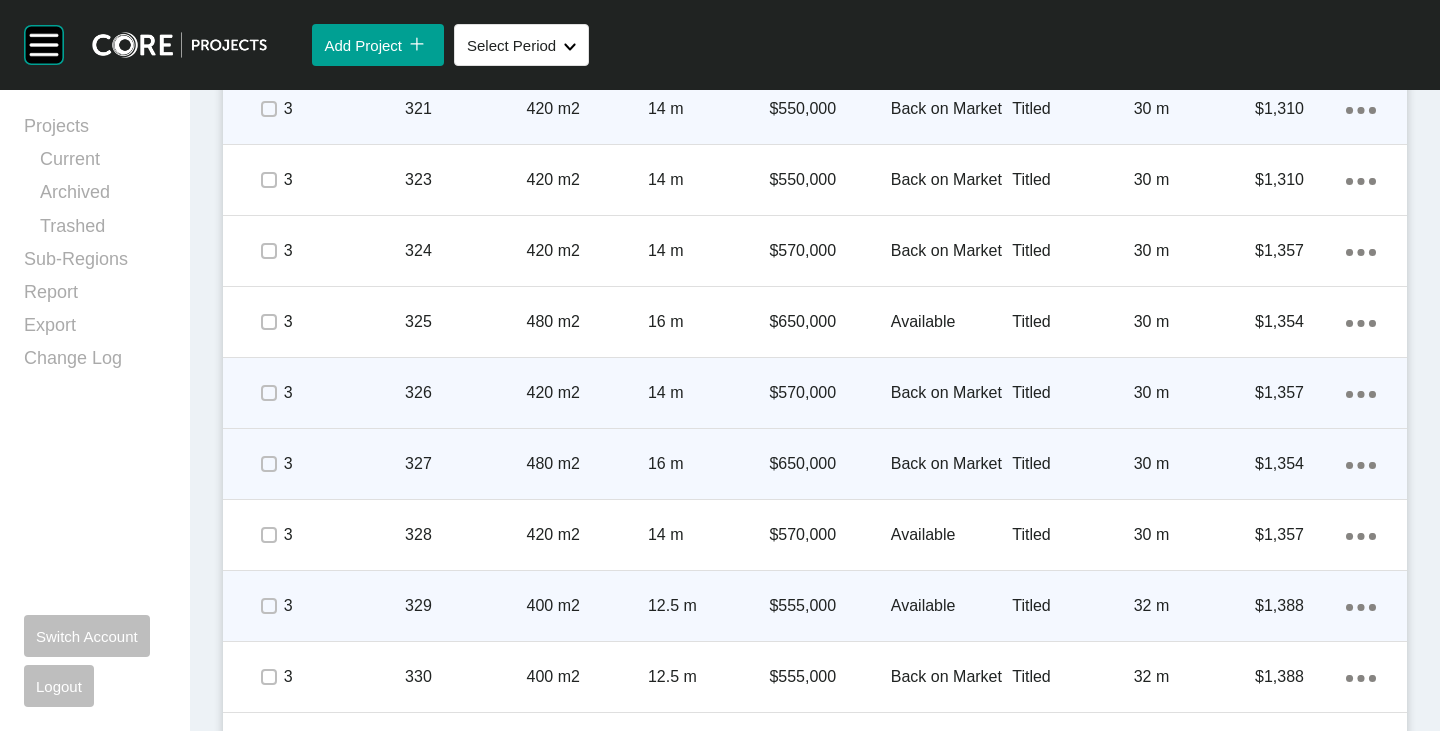 scroll, scrollTop: 4328, scrollLeft: 0, axis: vertical 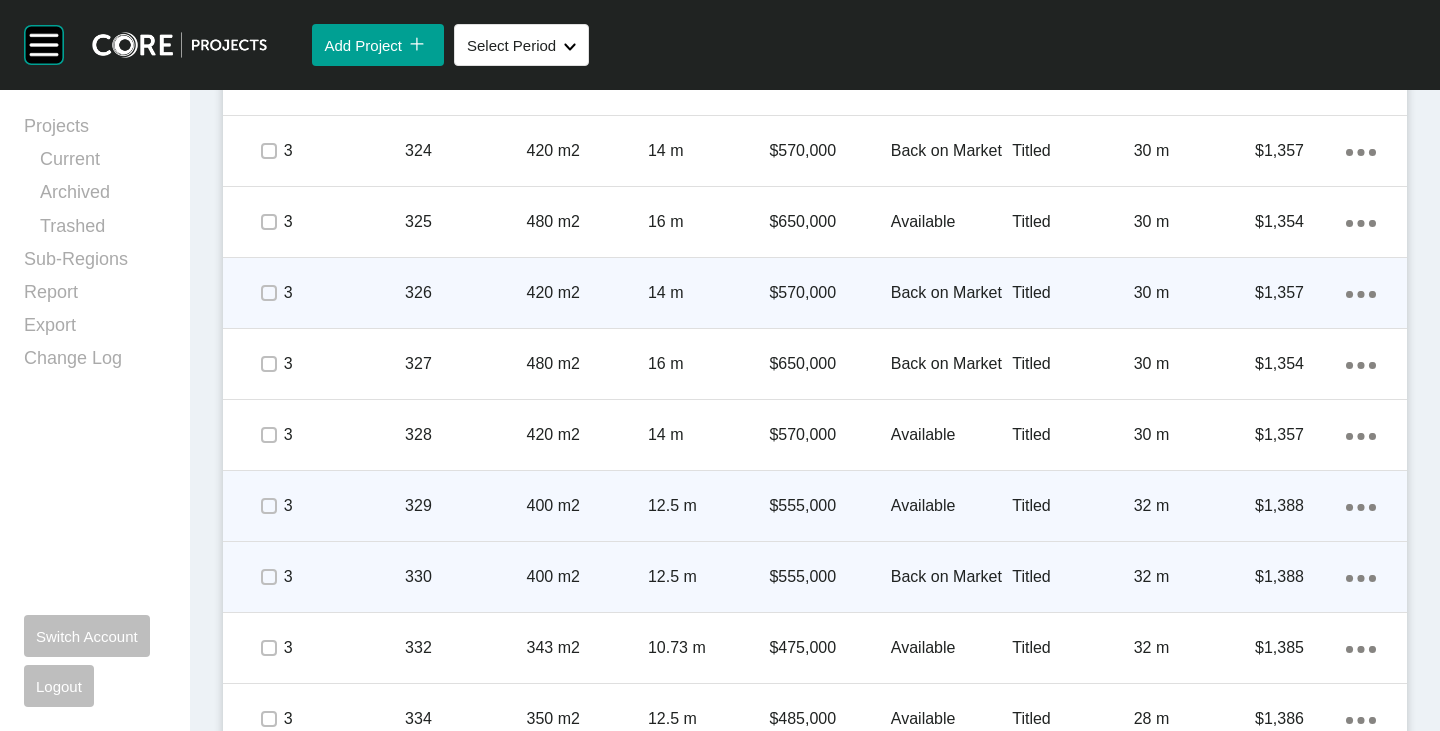 click on "Action Menu Dots Copy 6 Created with Sketch." 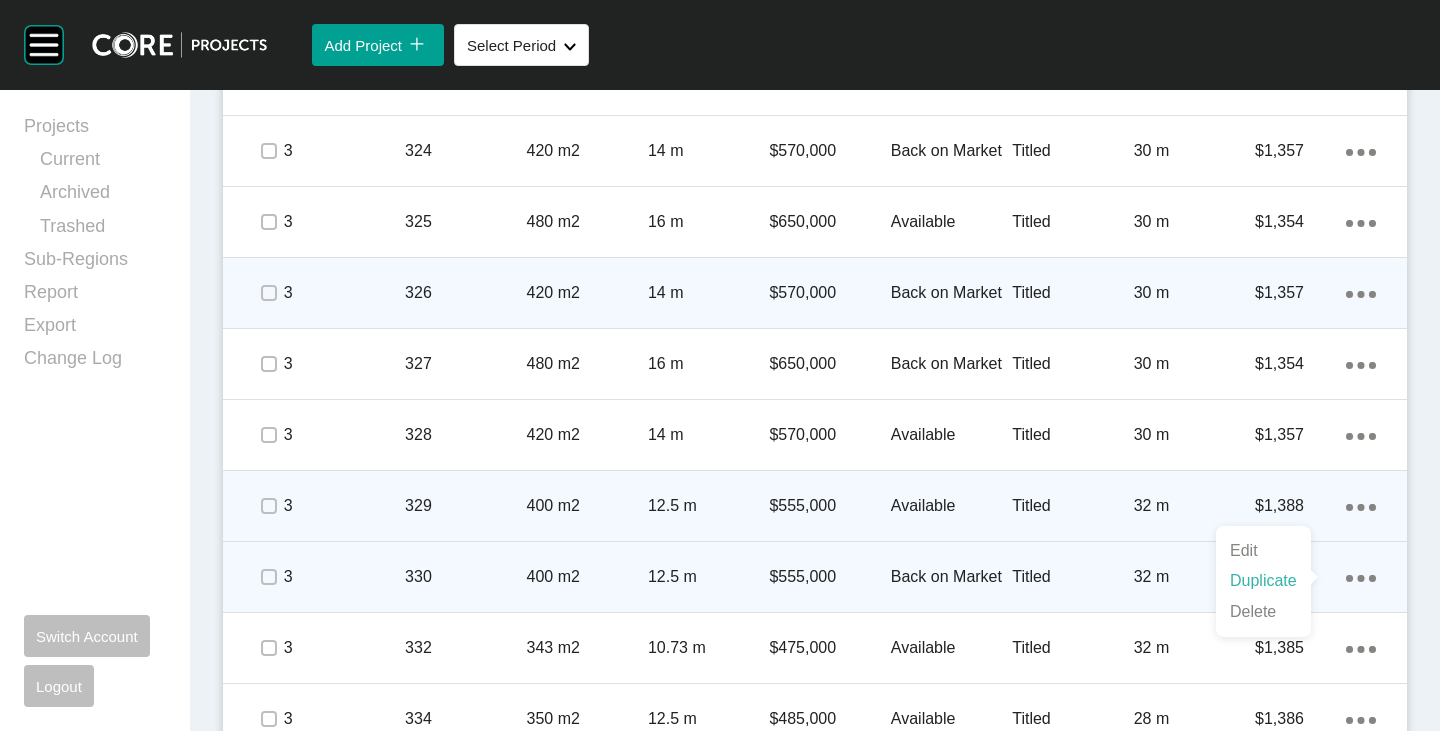 click on "Duplicate" at bounding box center [1263, 581] 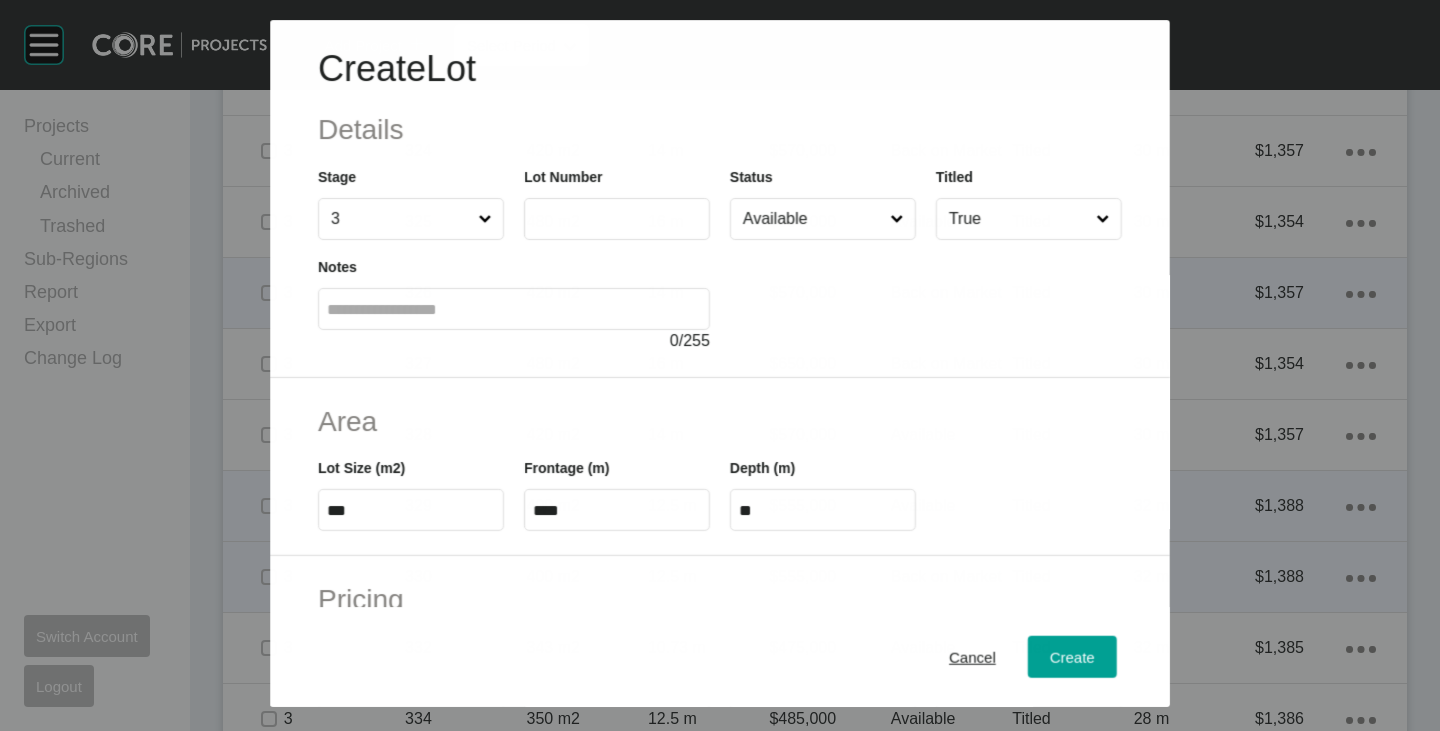 click at bounding box center [617, 219] 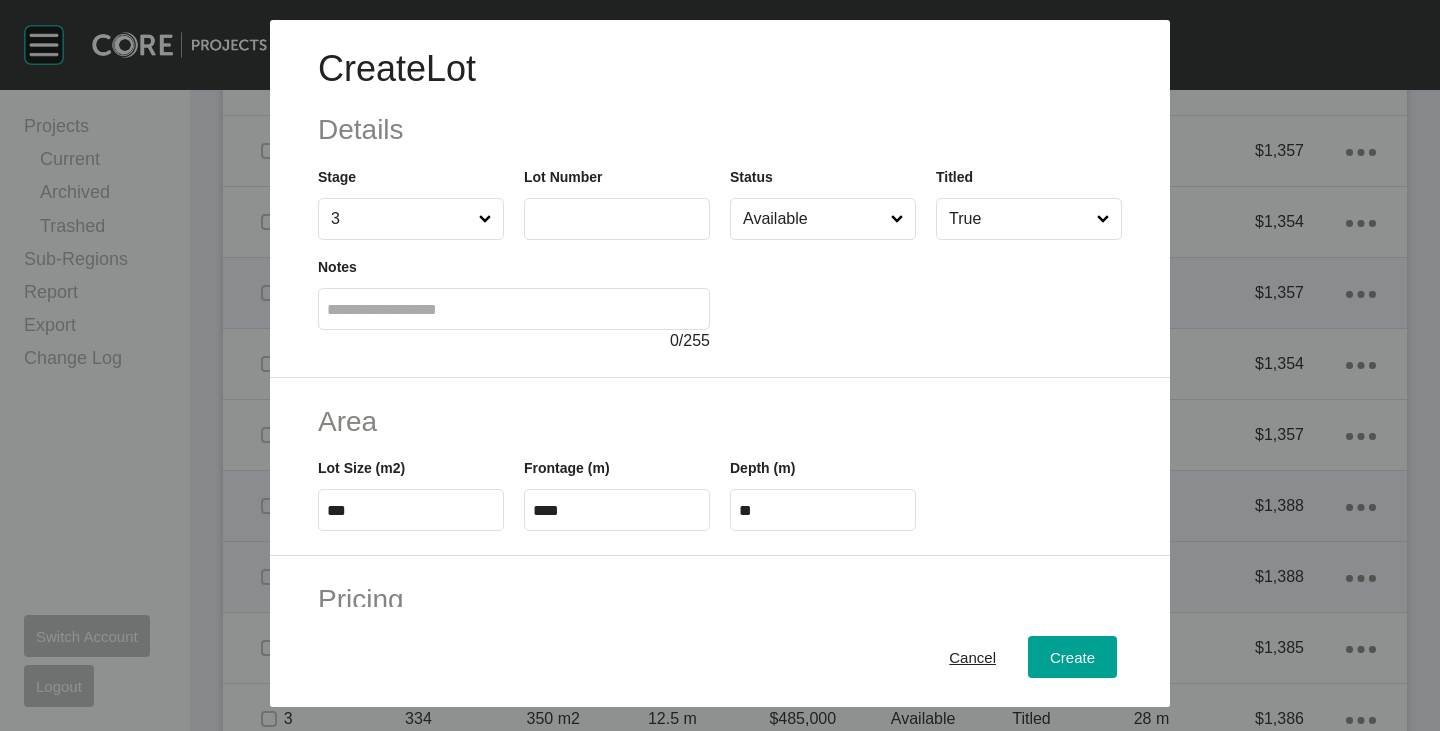 click at bounding box center [926, 296] 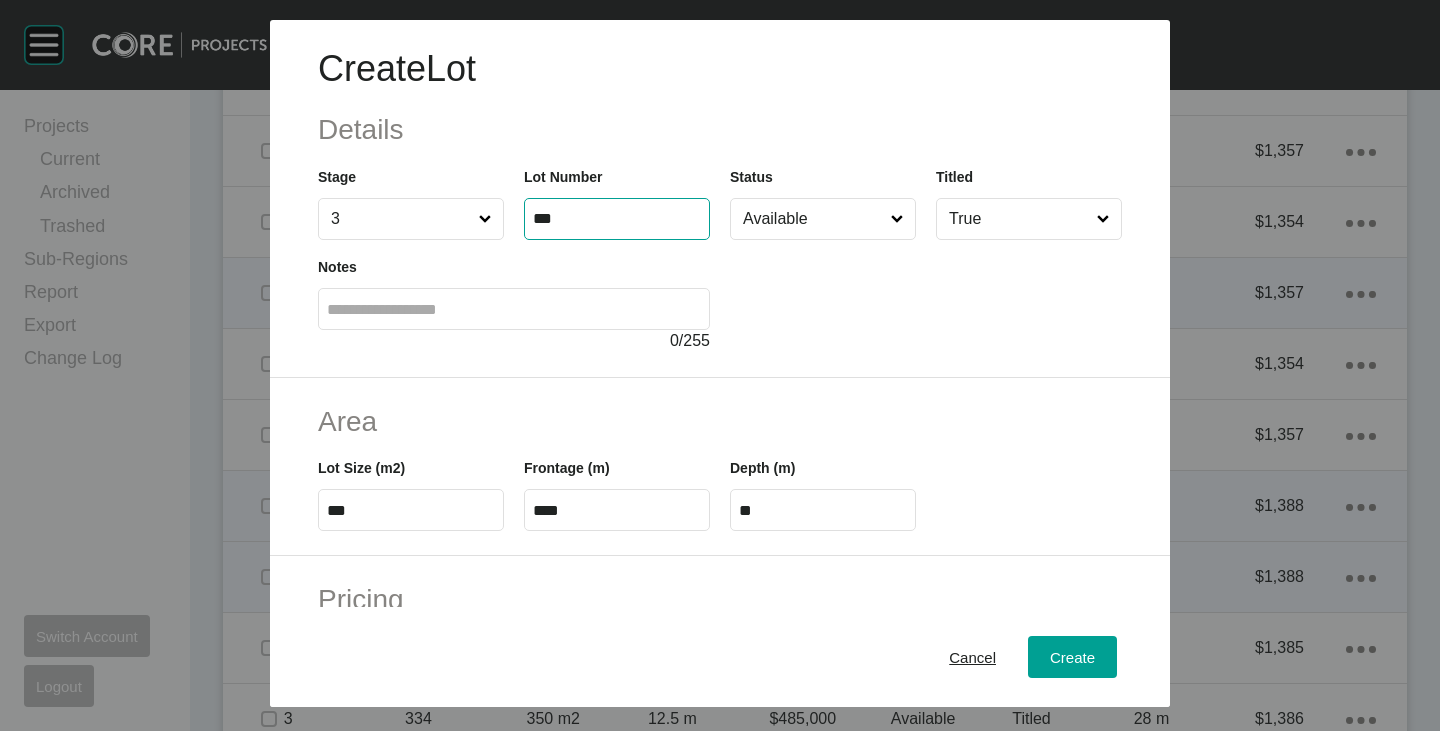 type on "***" 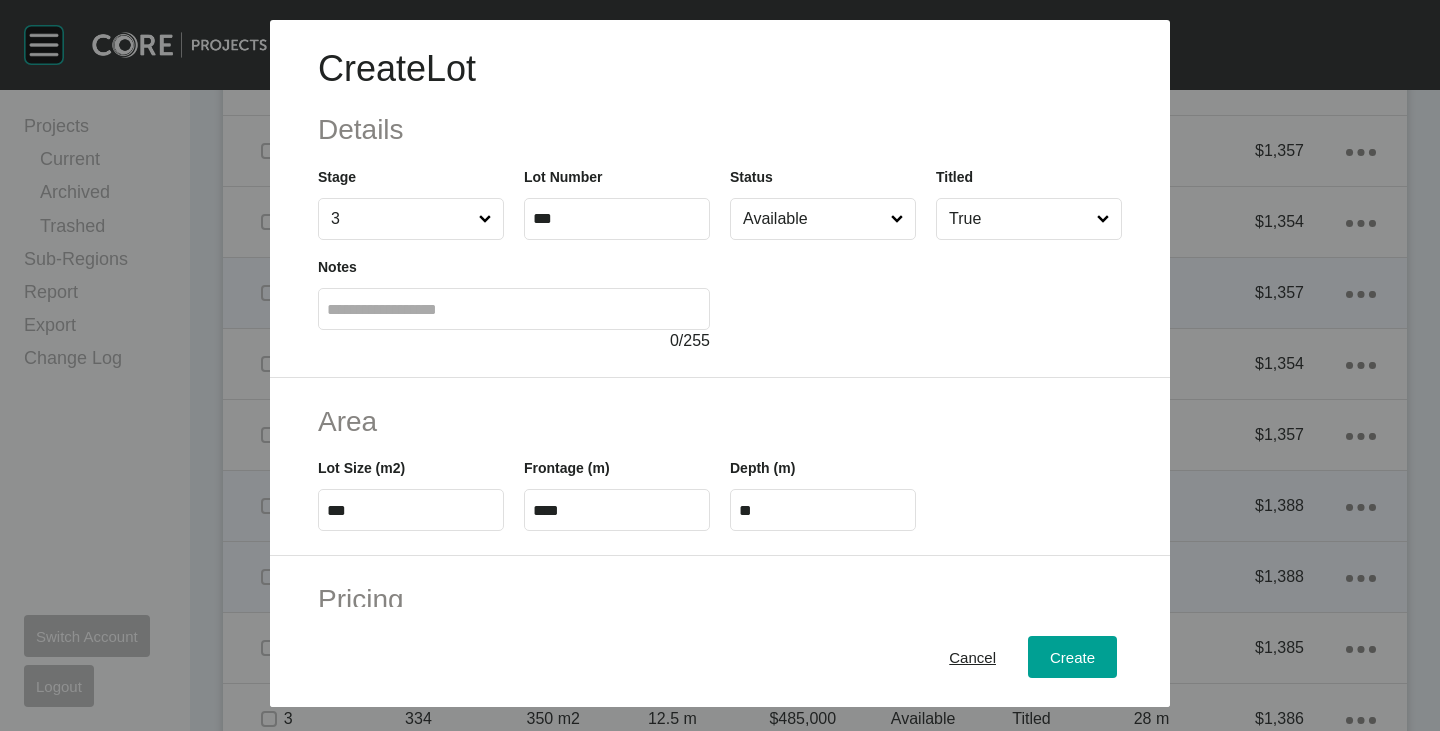 type on "*" 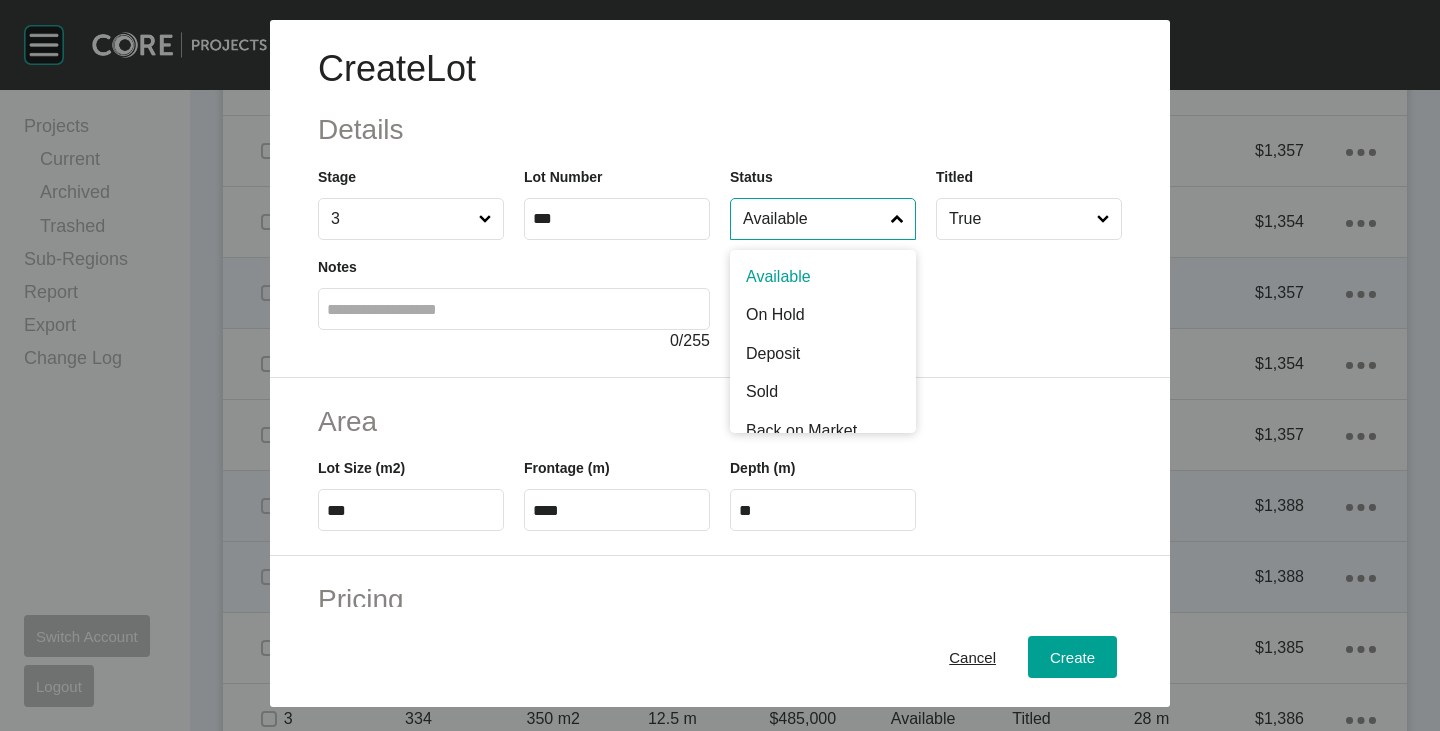 click on "Available" at bounding box center (813, 219) 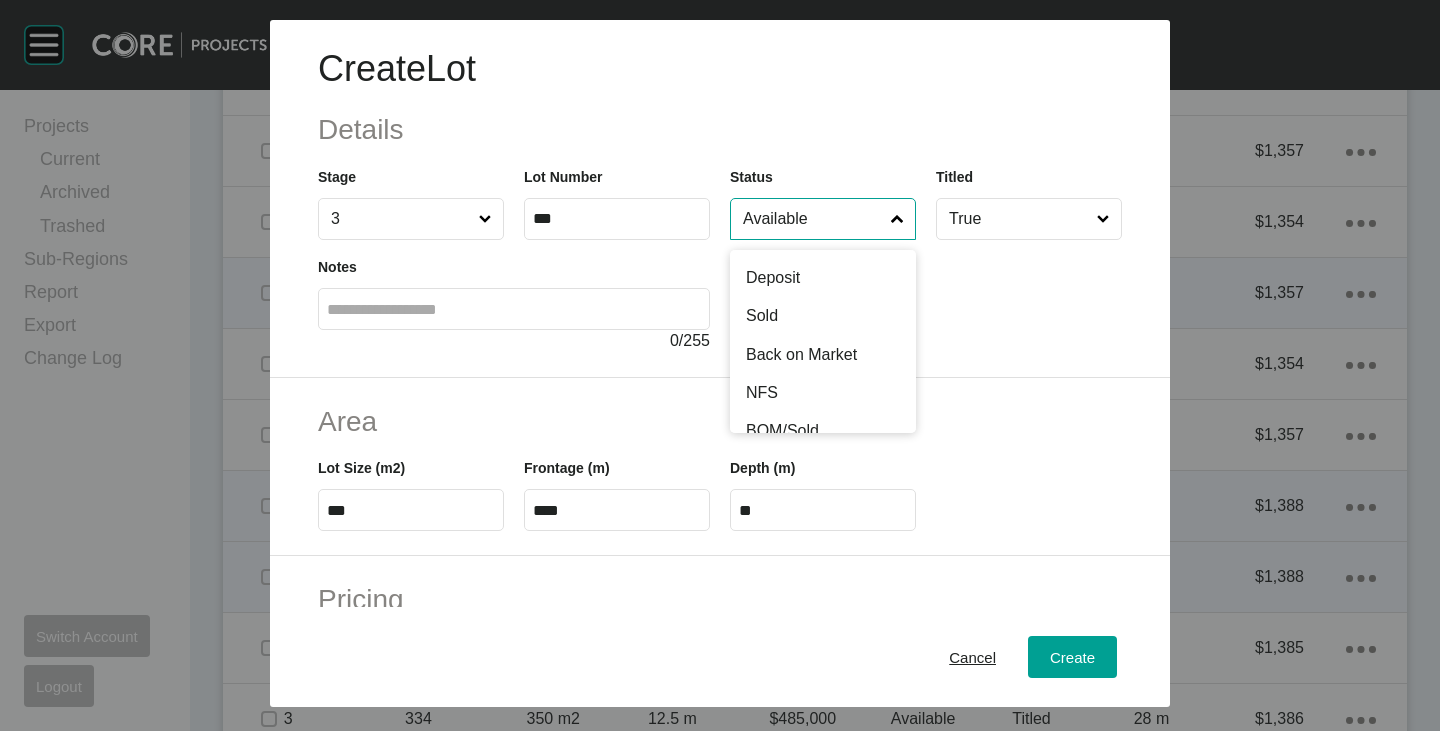 scroll, scrollTop: 100, scrollLeft: 0, axis: vertical 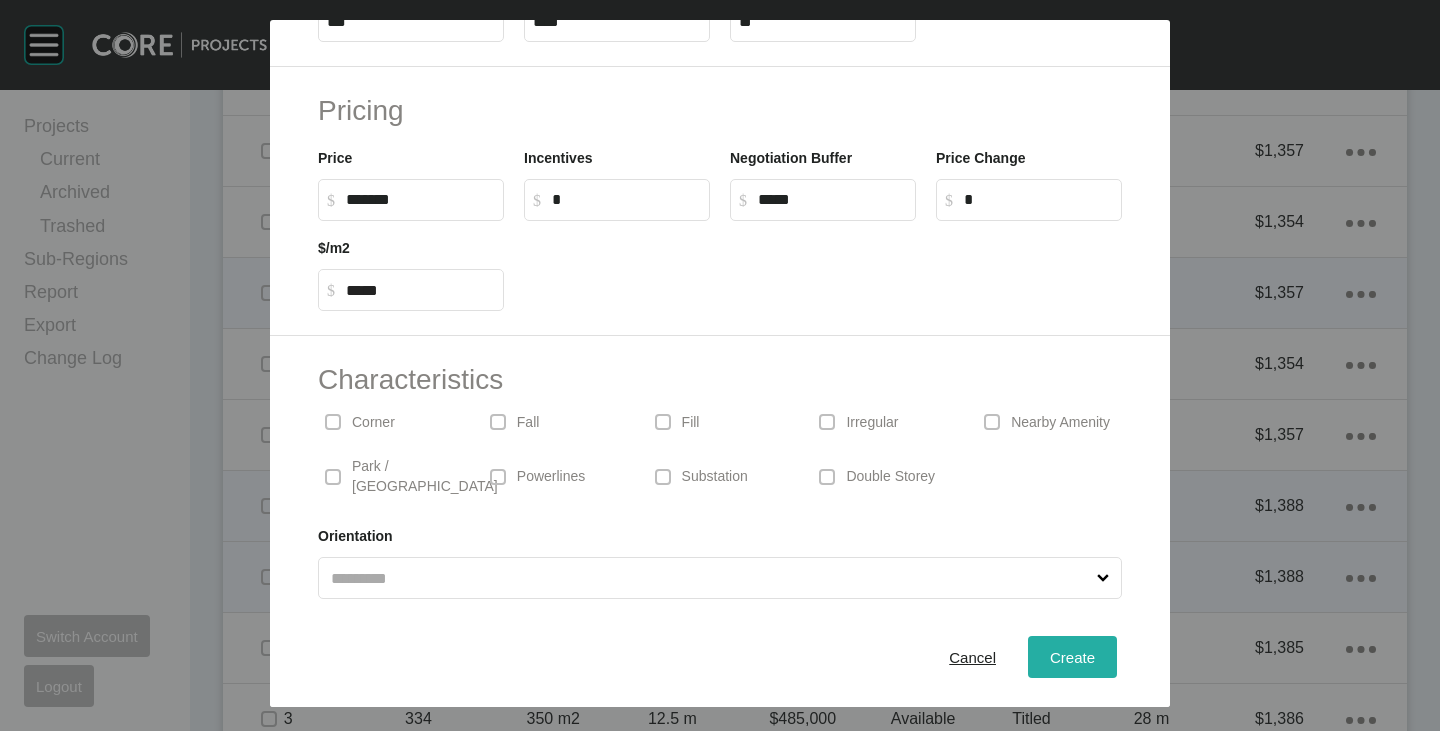 click on "Create" at bounding box center [1072, 657] 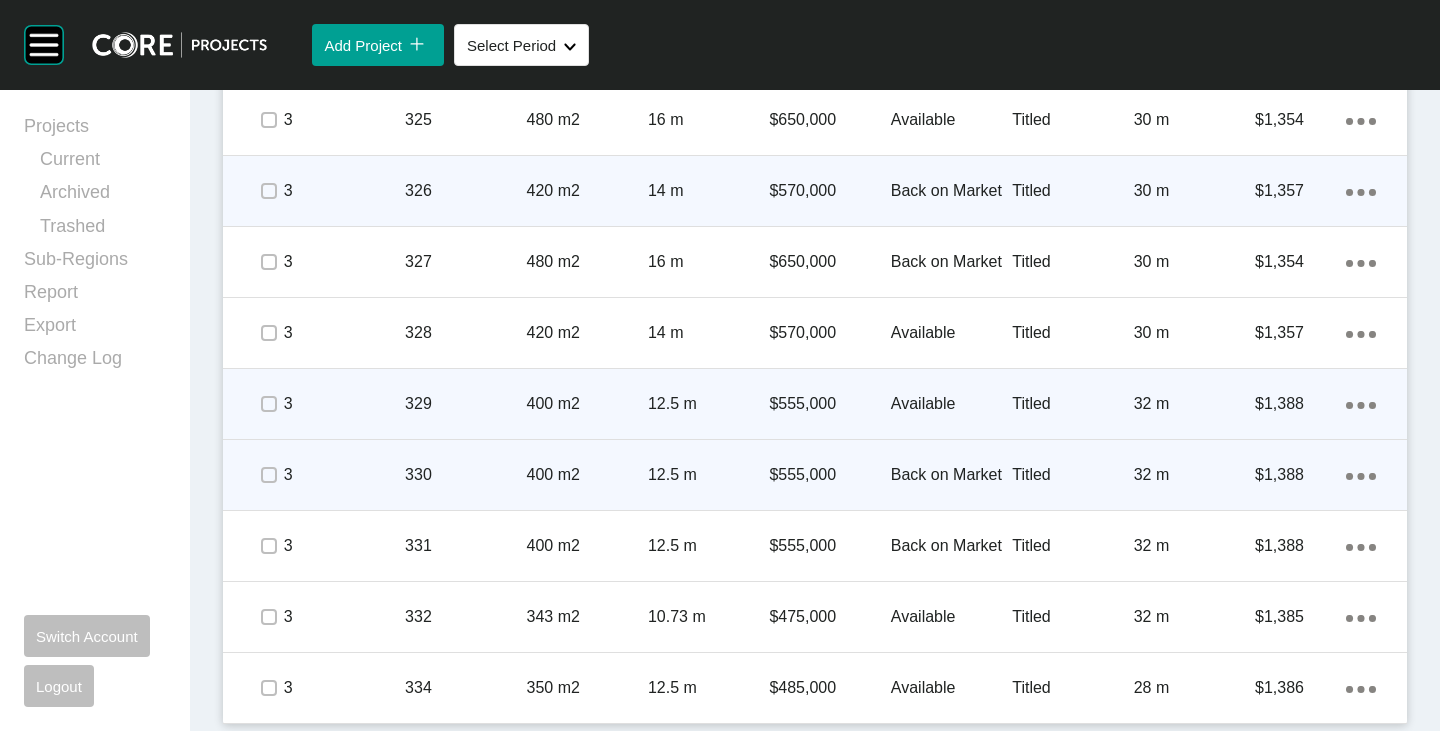 scroll, scrollTop: 4431, scrollLeft: 0, axis: vertical 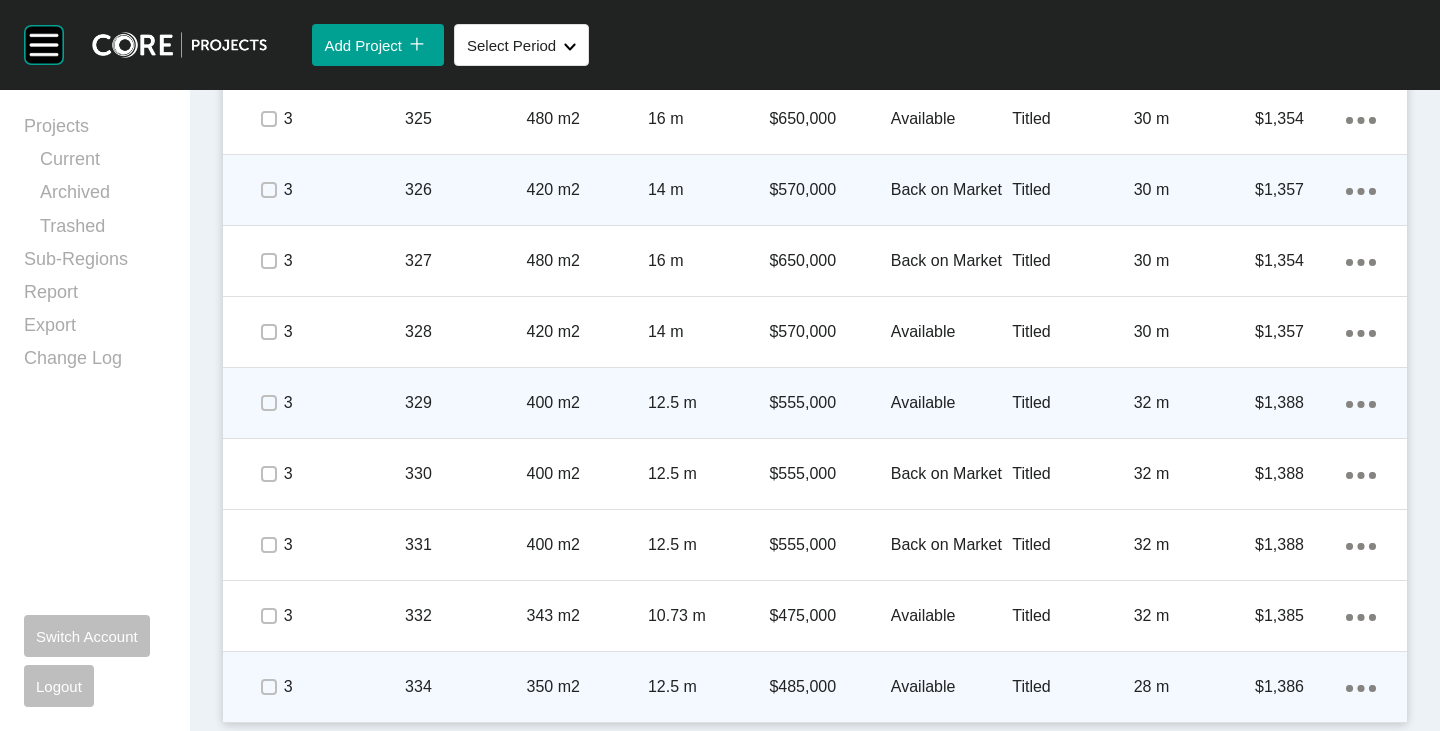 click 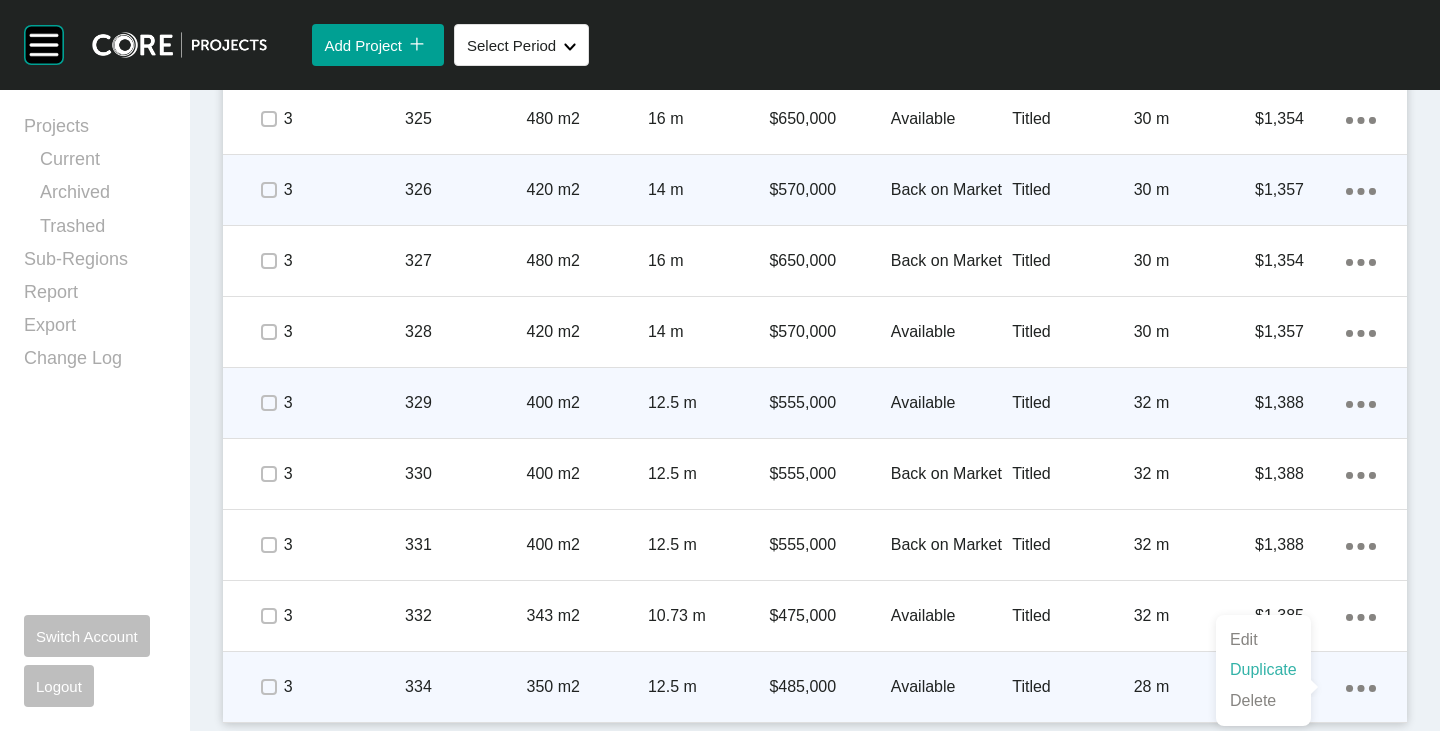 click on "Duplicate" at bounding box center [1263, 670] 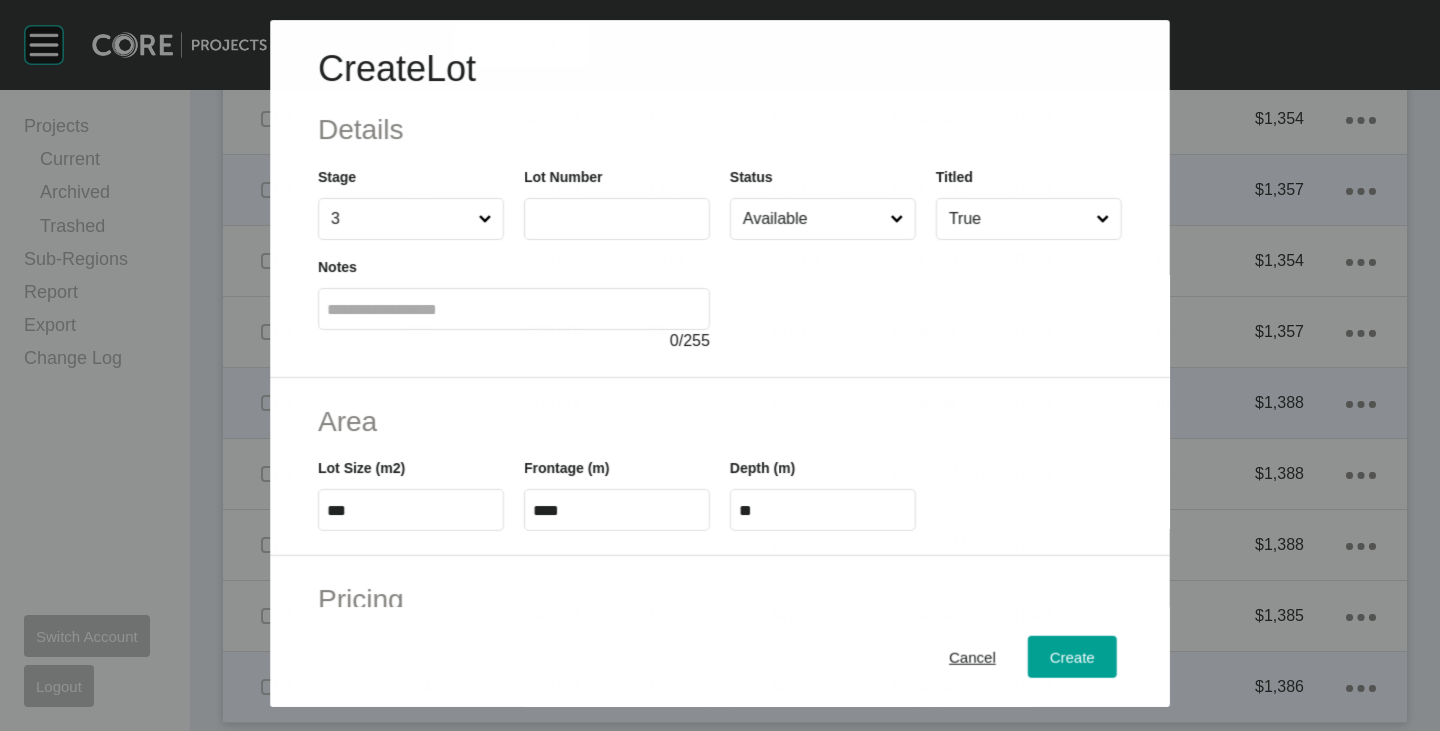click at bounding box center [617, 219] 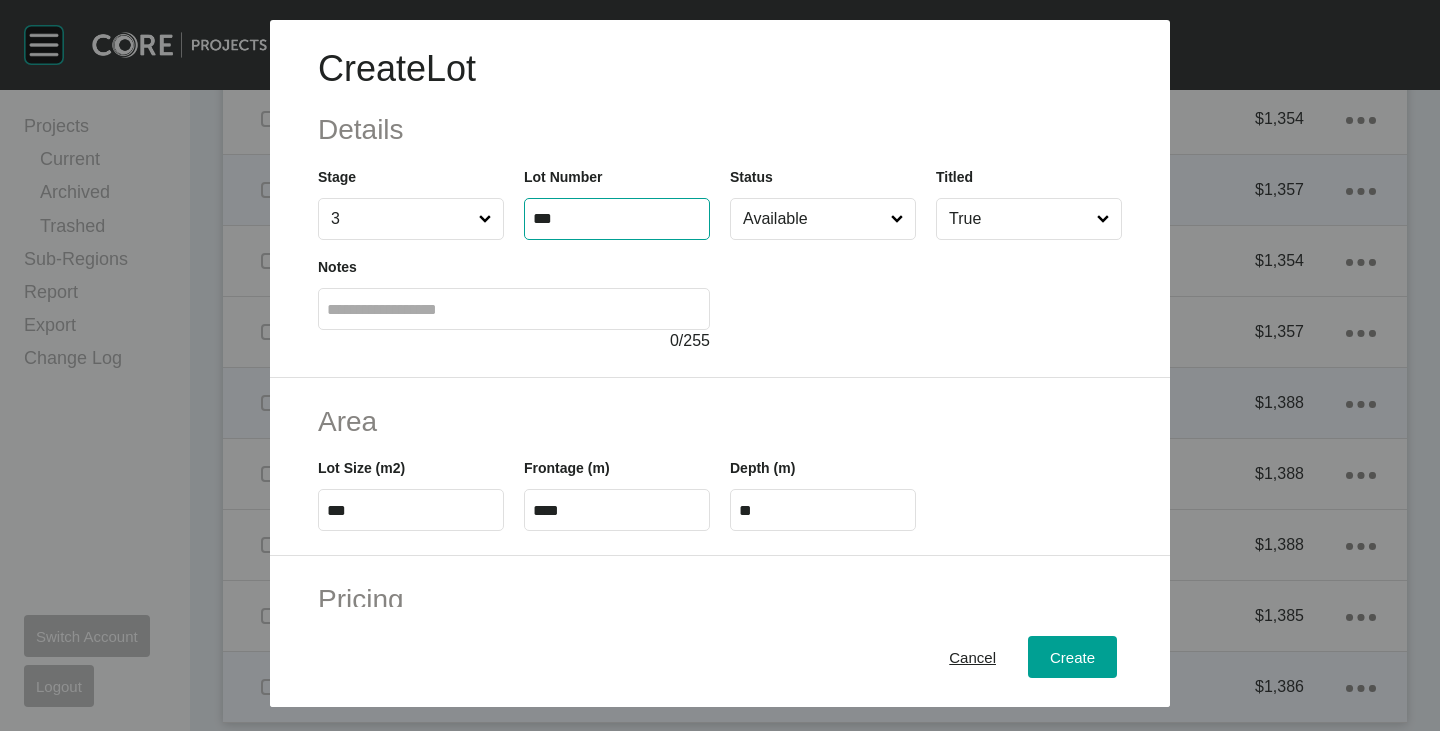 type on "***" 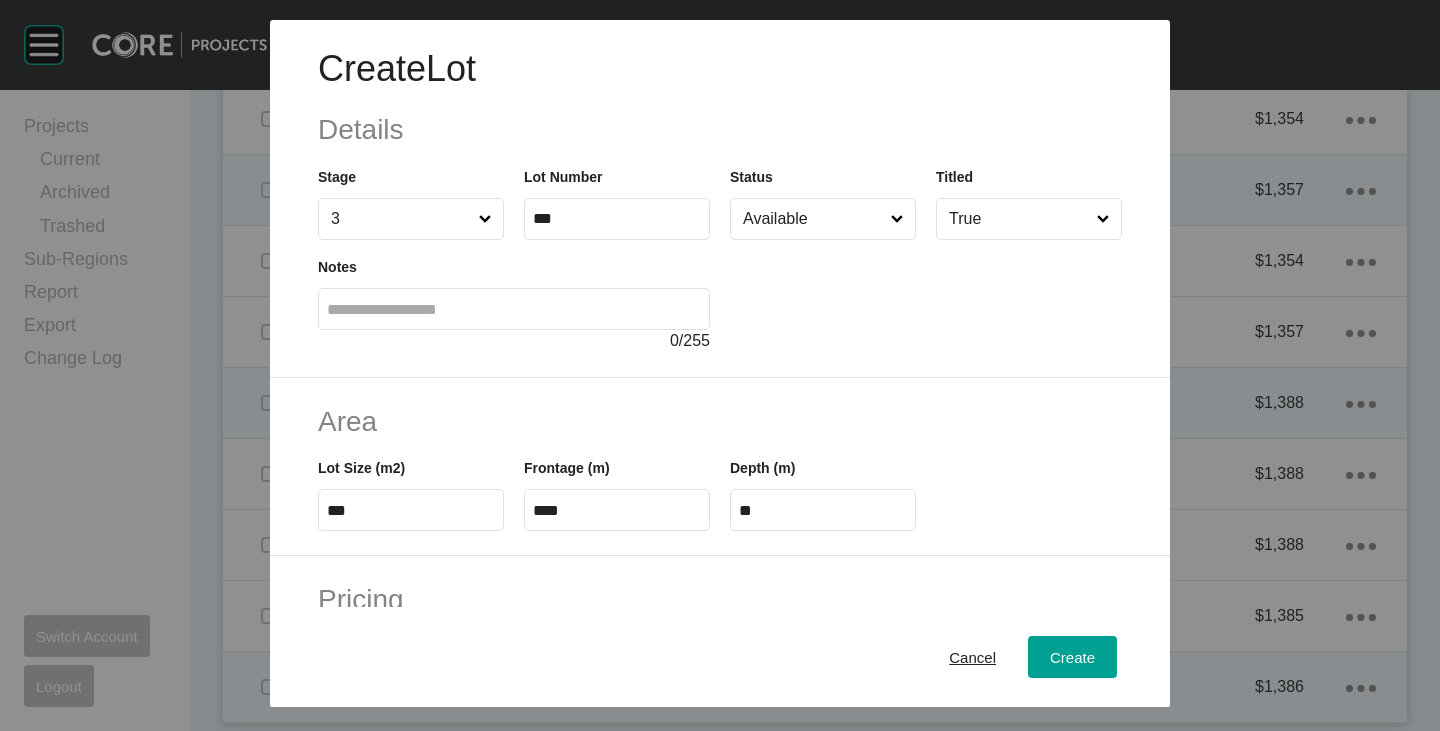 type on "*" 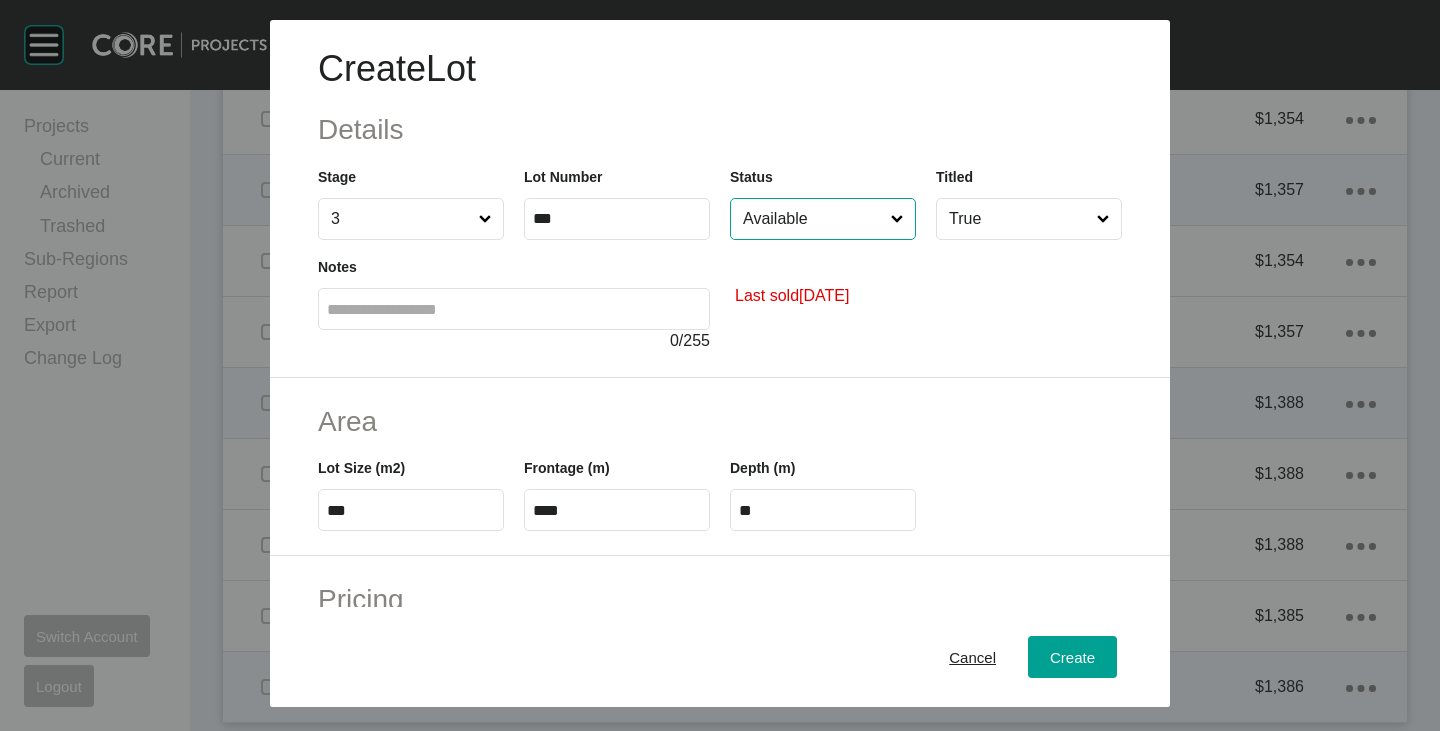click on "Available" at bounding box center (813, 219) 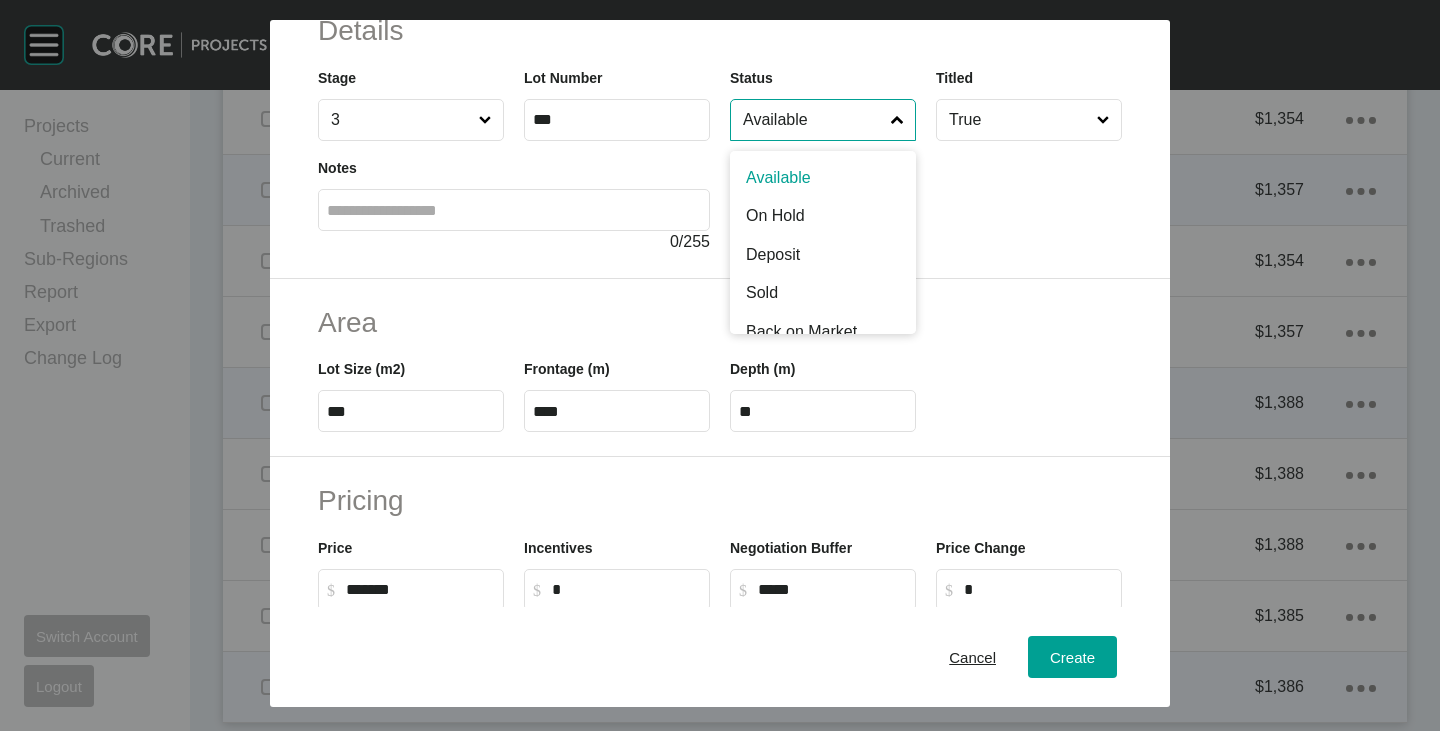 scroll, scrollTop: 200, scrollLeft: 0, axis: vertical 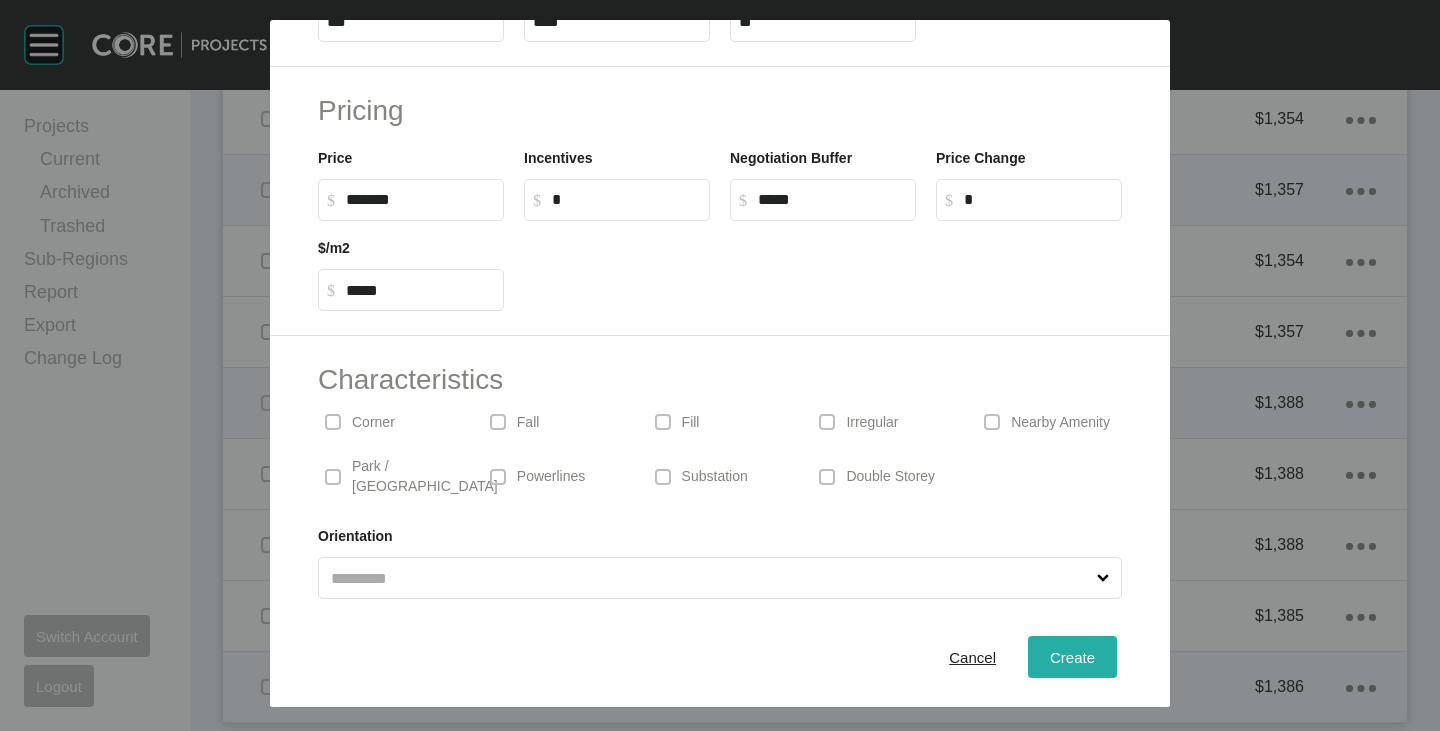 click on "Create" at bounding box center [1072, 657] 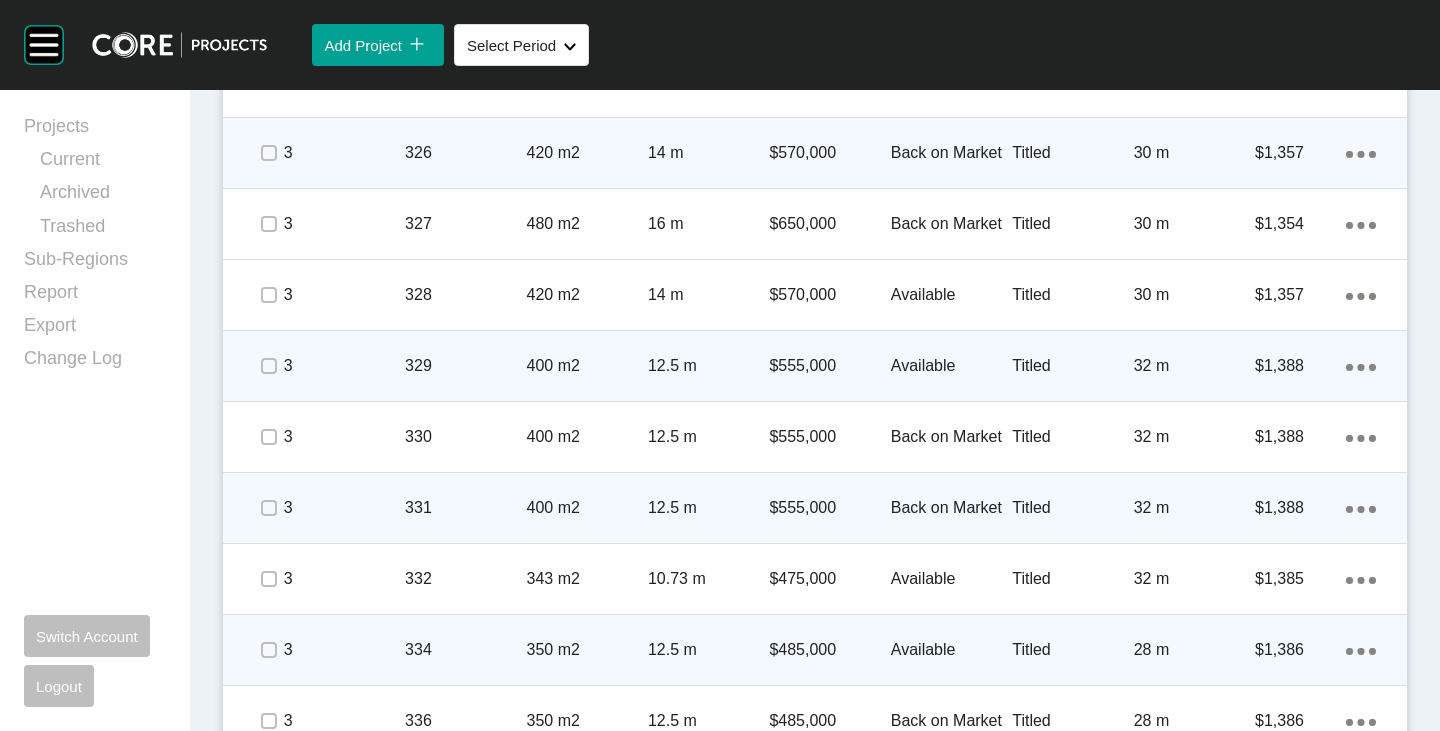 scroll, scrollTop: 4502, scrollLeft: 0, axis: vertical 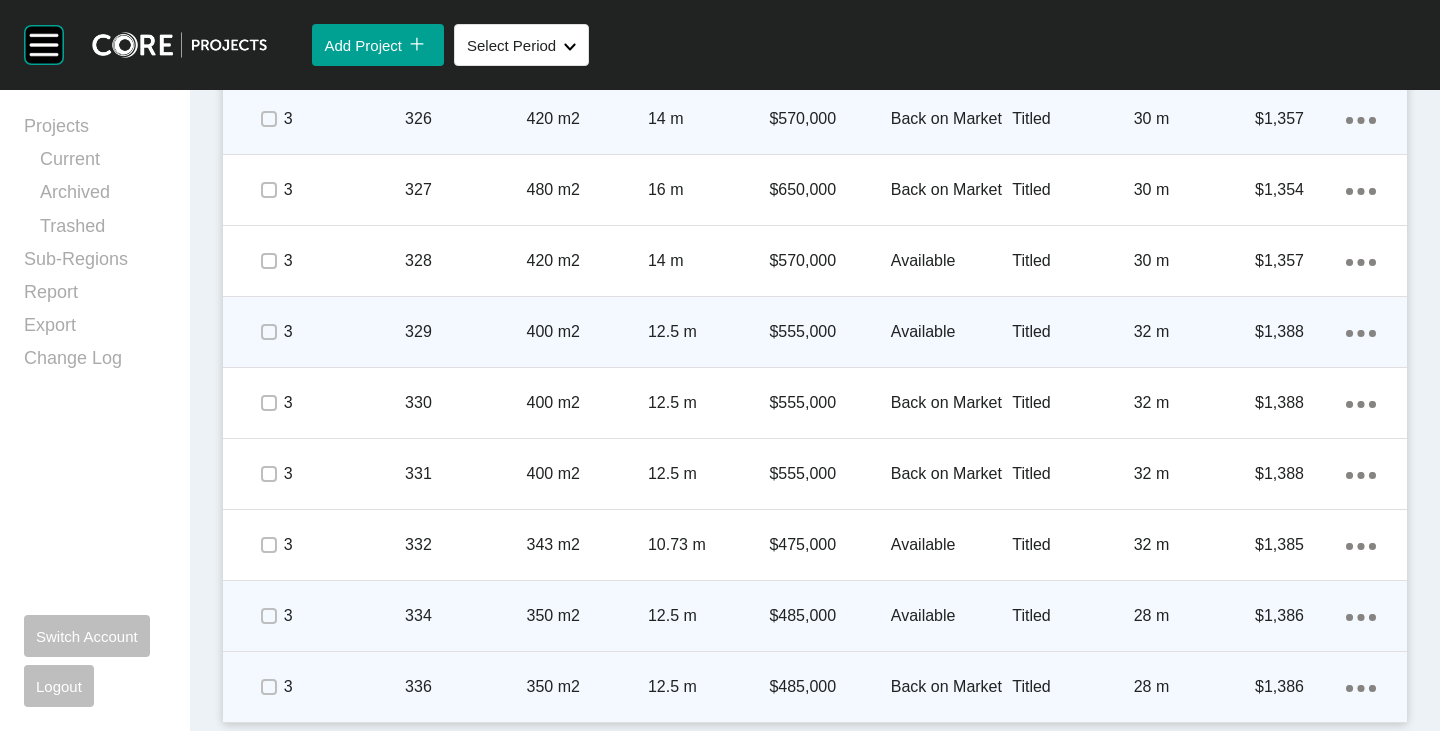 click 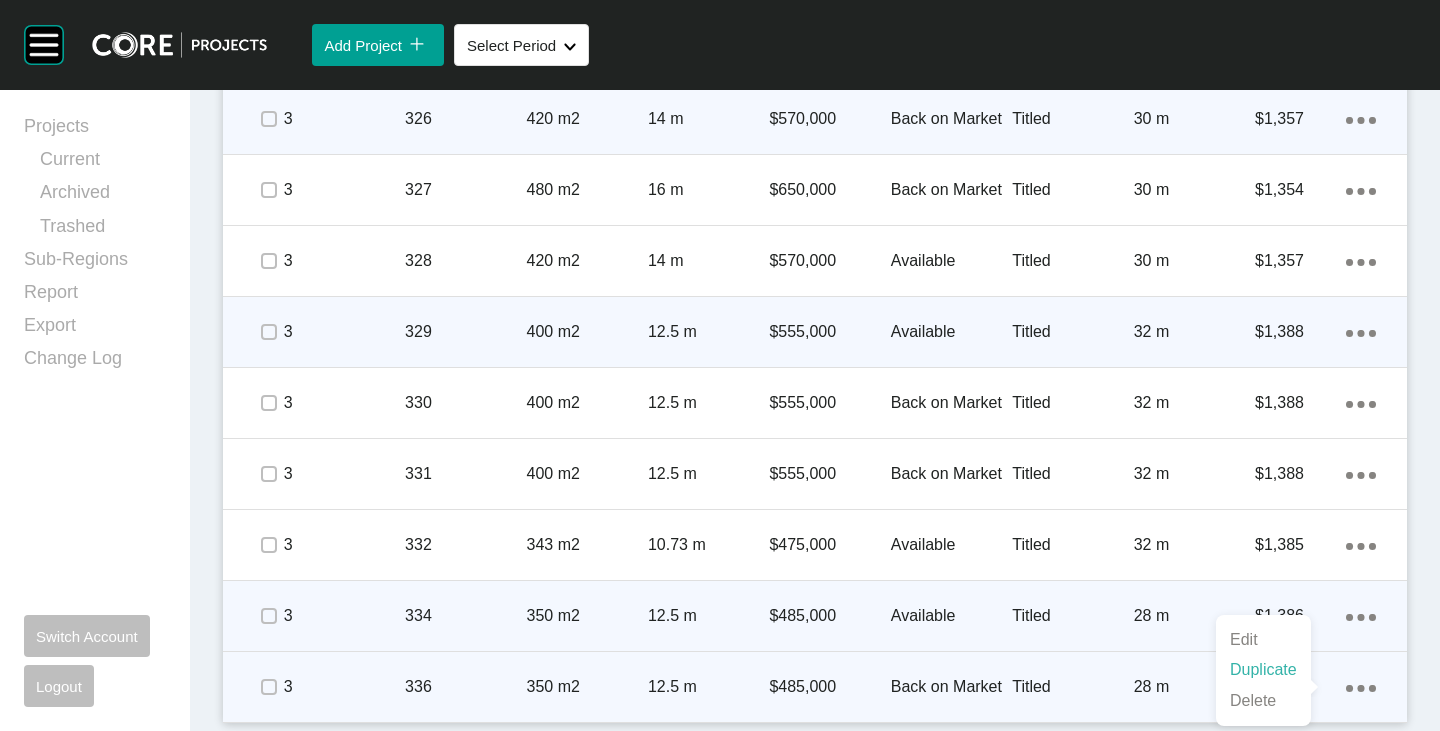 click on "Duplicate" at bounding box center [1263, 670] 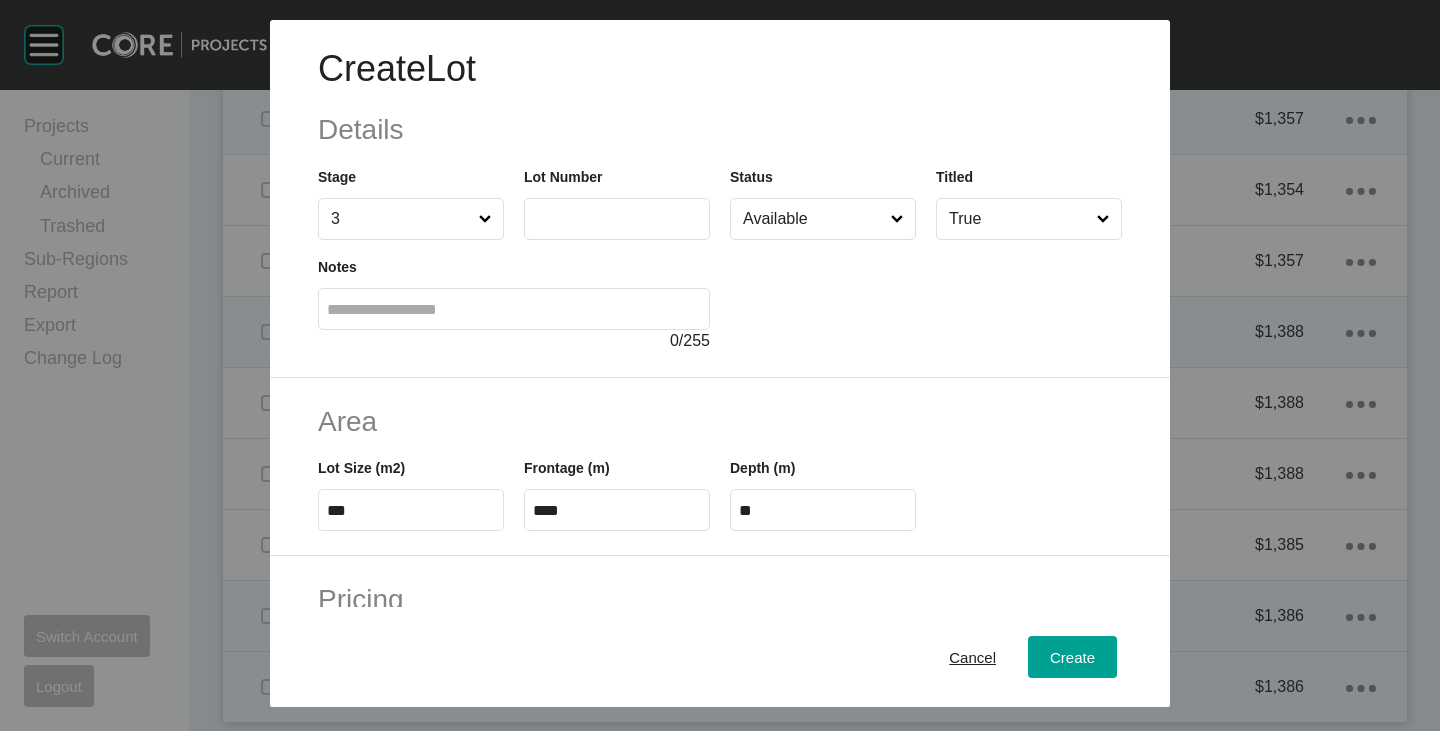 click at bounding box center (617, 218) 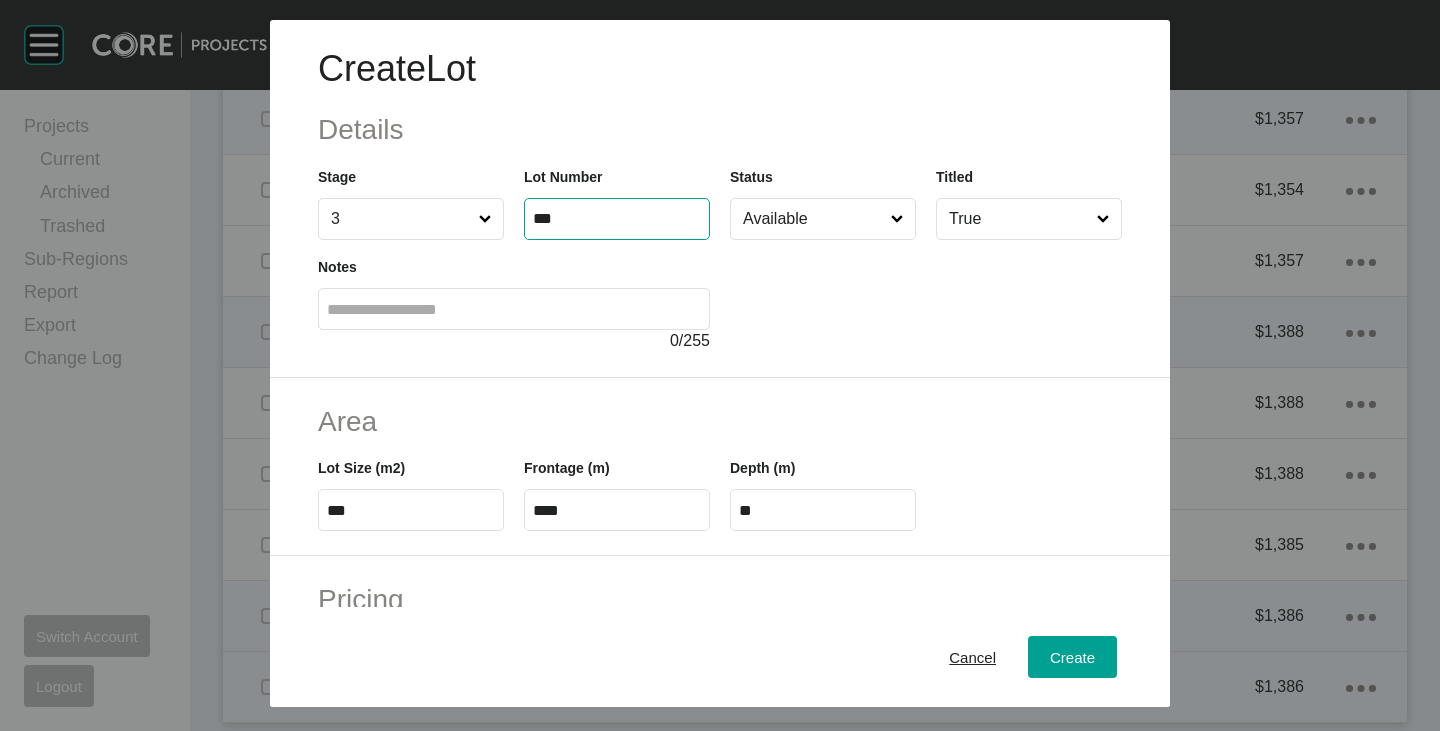 type on "***" 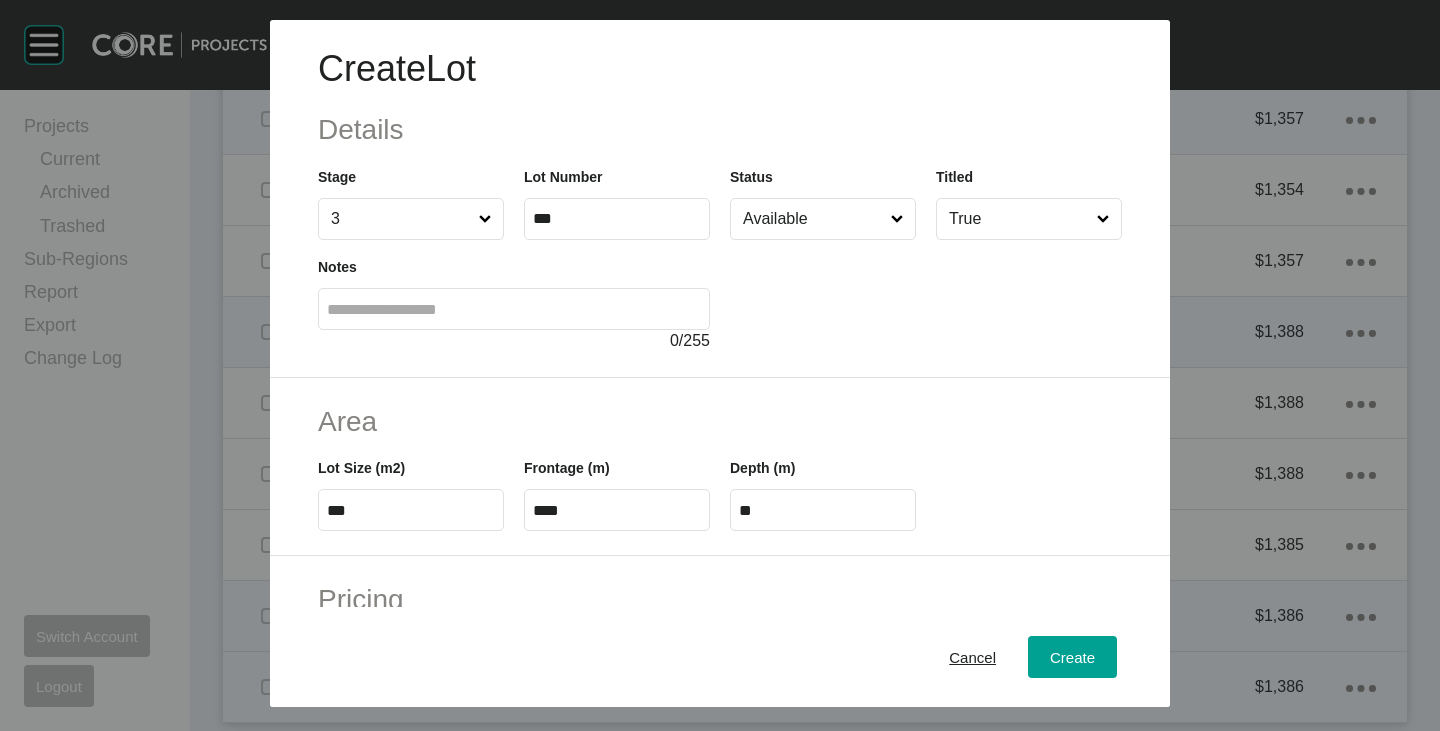 click at bounding box center [926, 296] 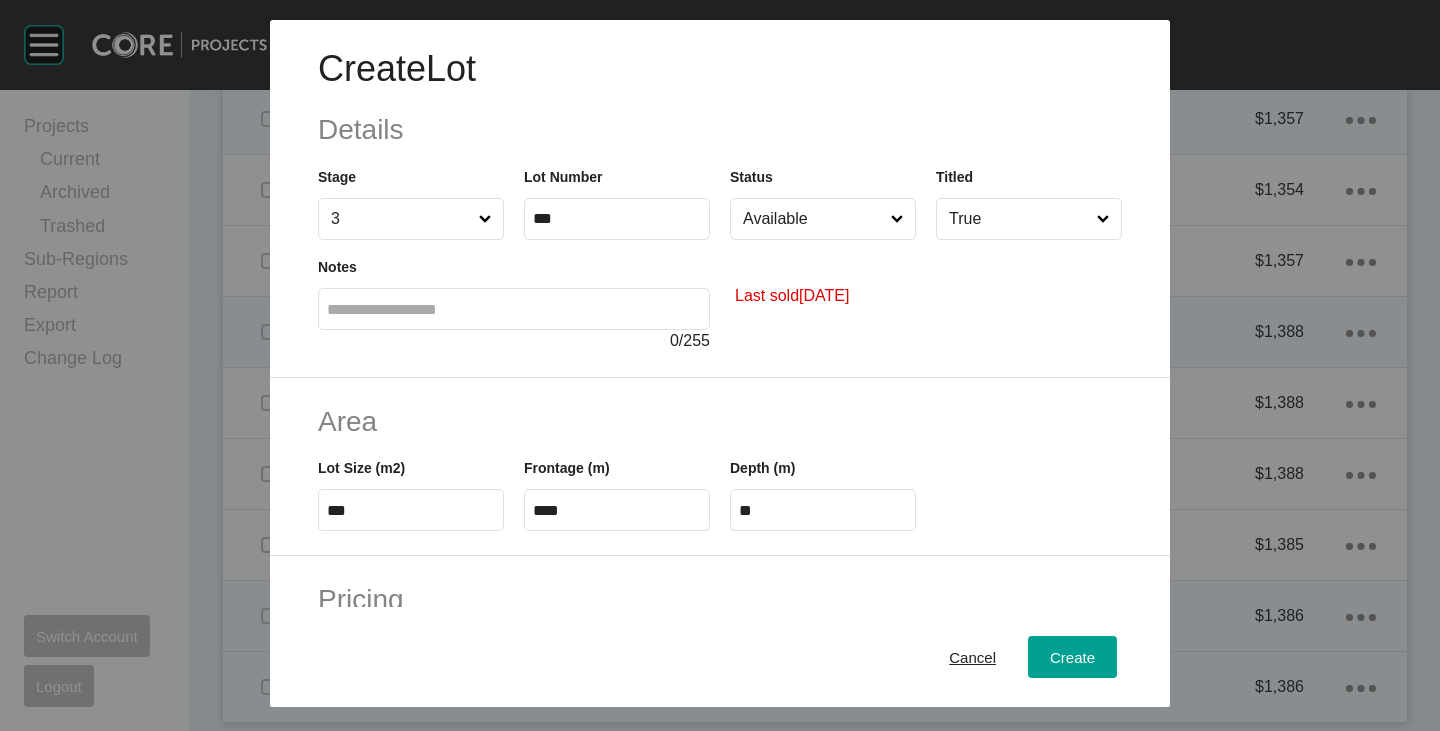 click on "Available" at bounding box center [813, 219] 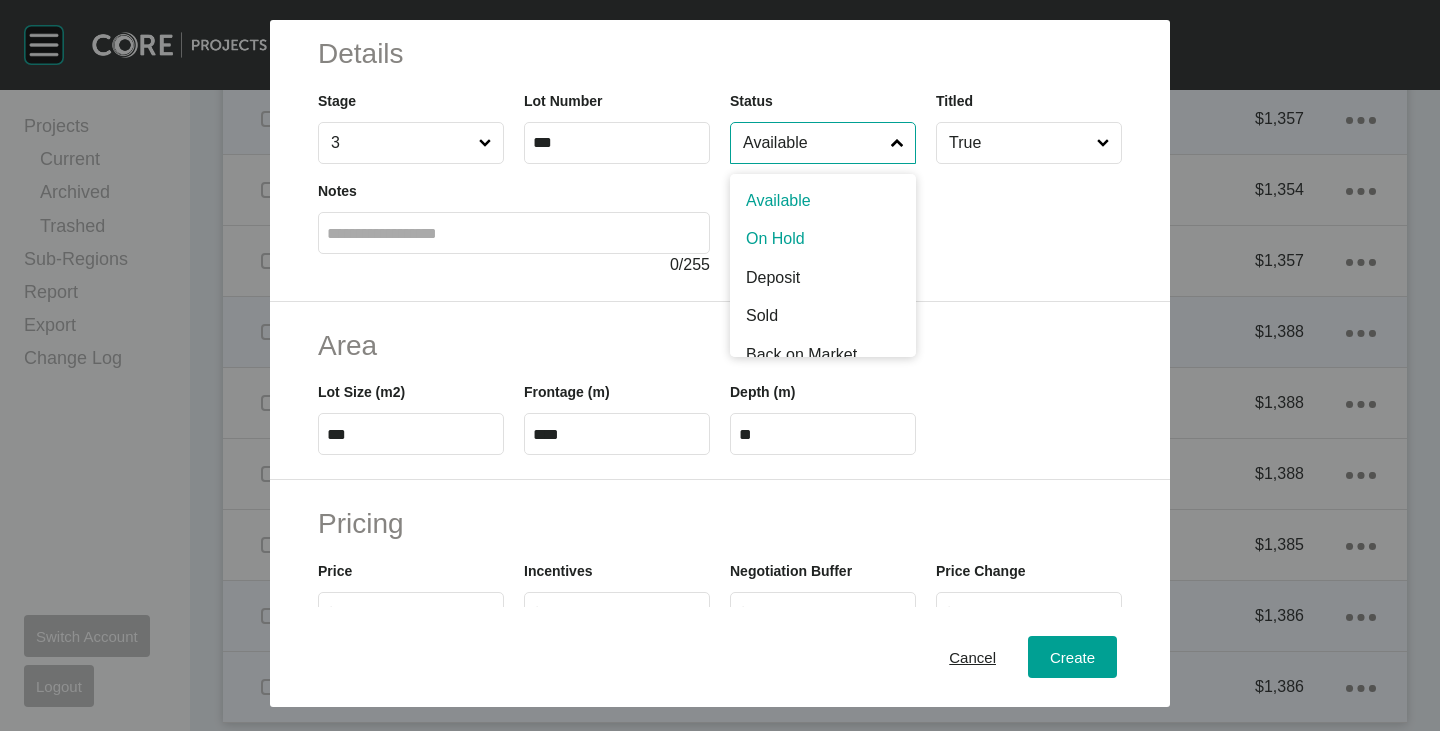 scroll, scrollTop: 100, scrollLeft: 0, axis: vertical 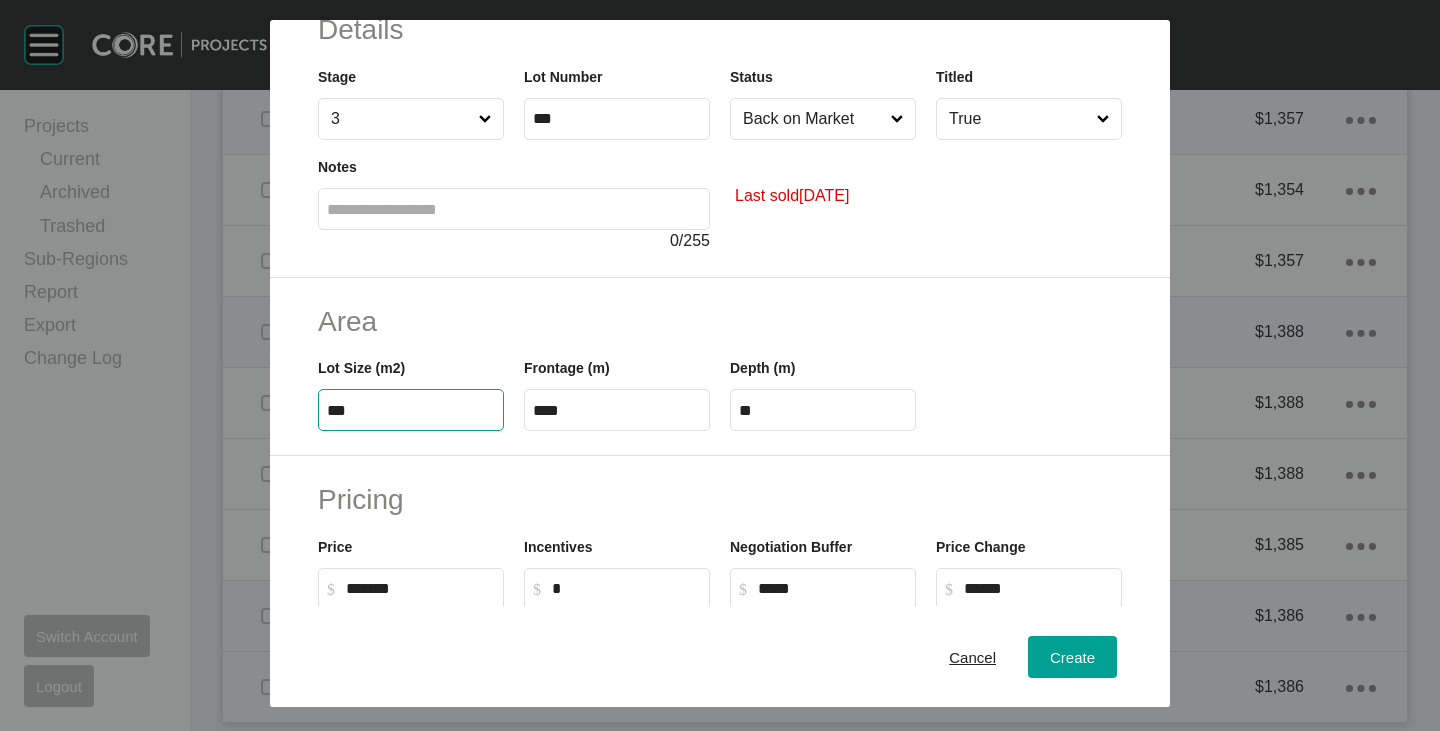 click on "***" at bounding box center [411, 410] 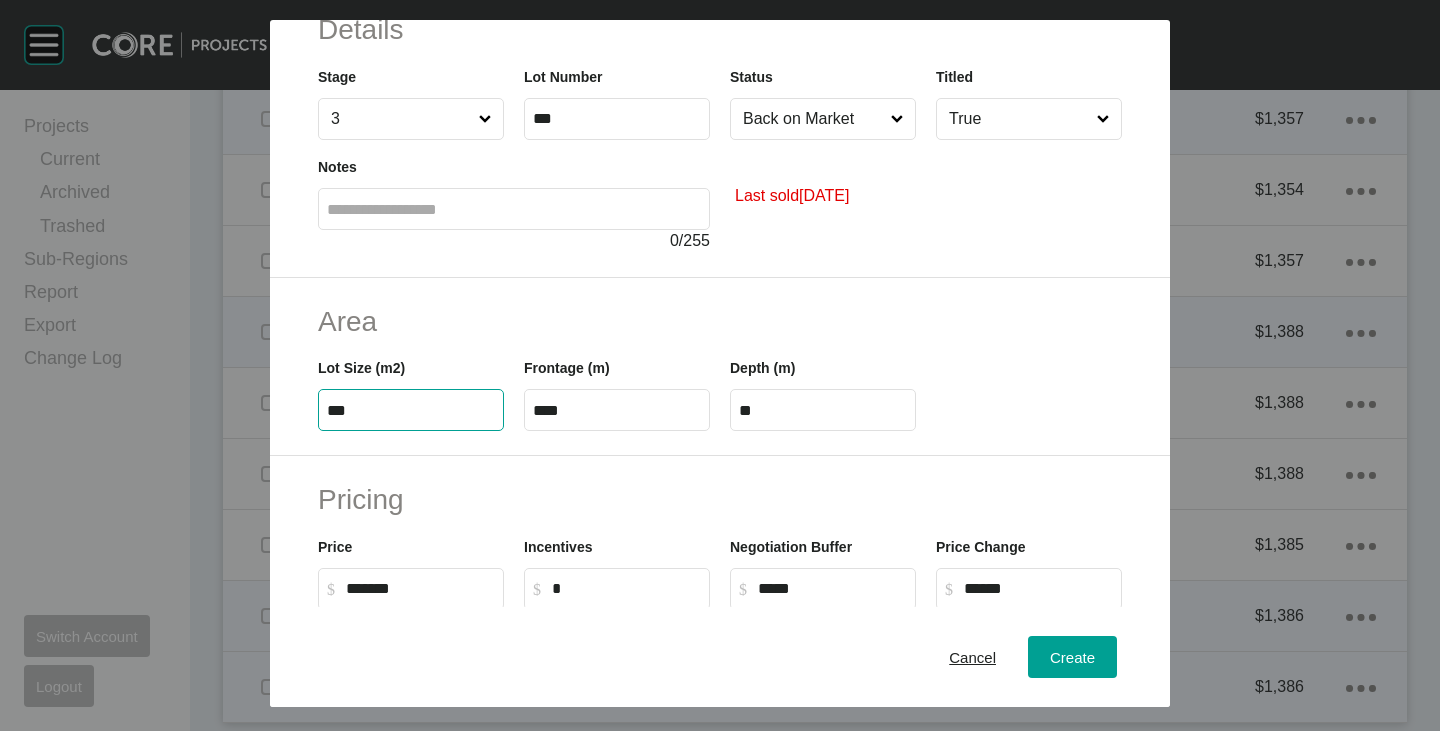 type on "***" 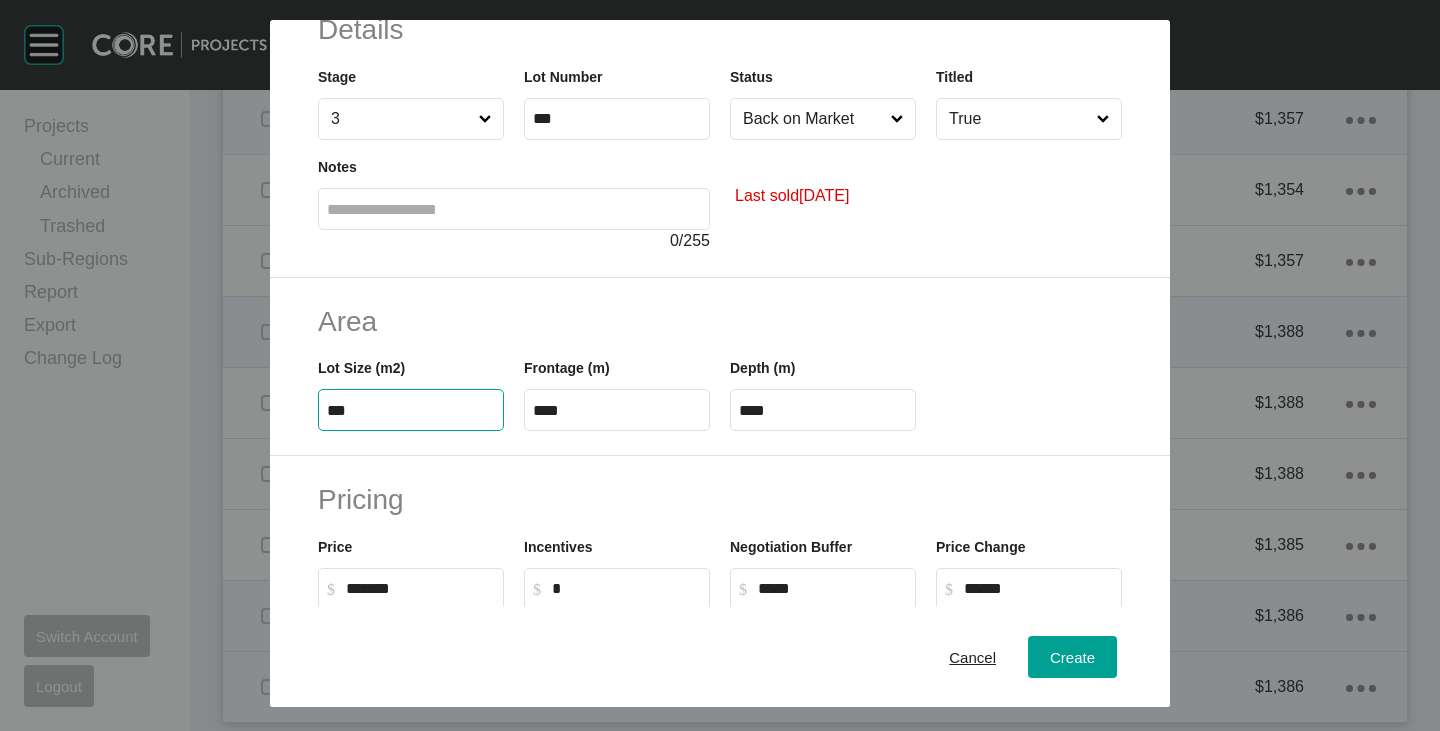 click on "****" at bounding box center (617, 410) 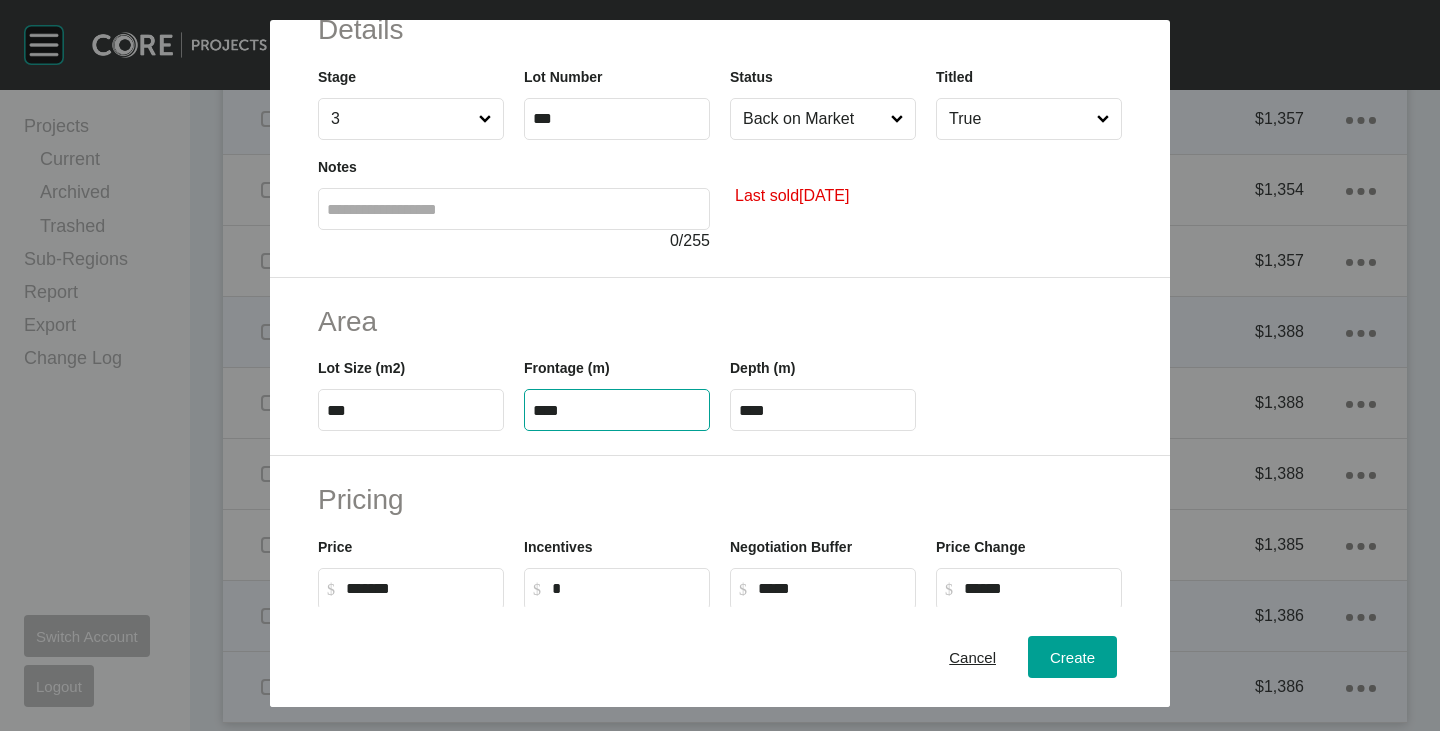click on "****" at bounding box center (617, 410) 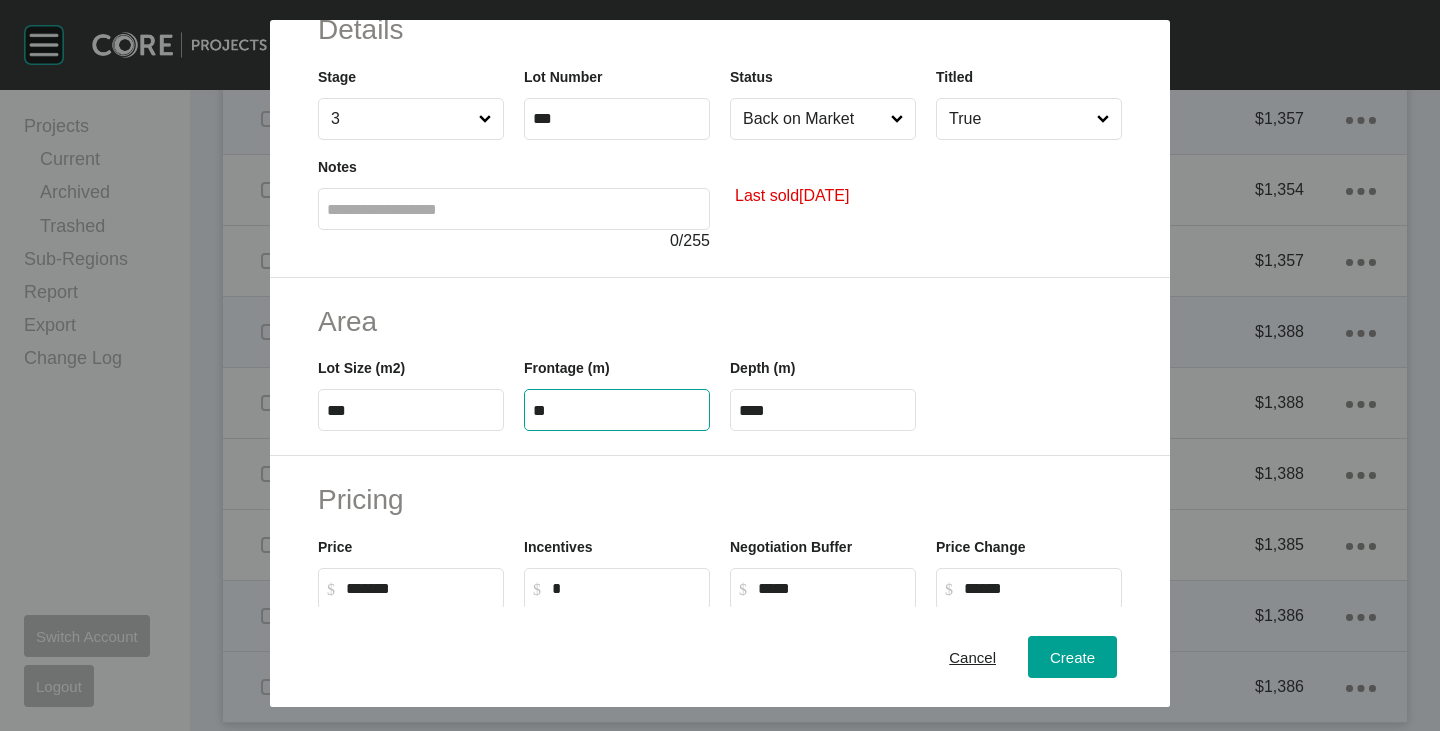 type on "**" 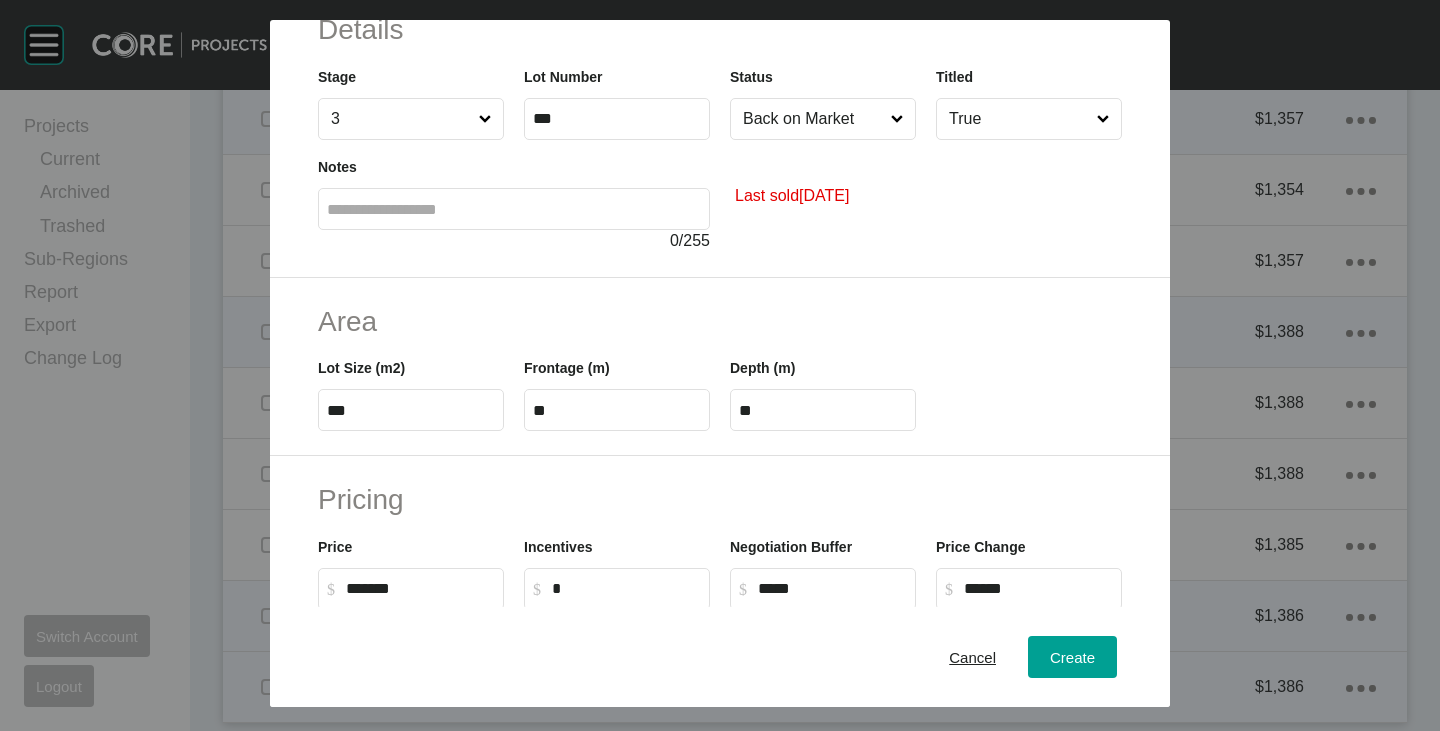 click on "Area" at bounding box center (720, 321) 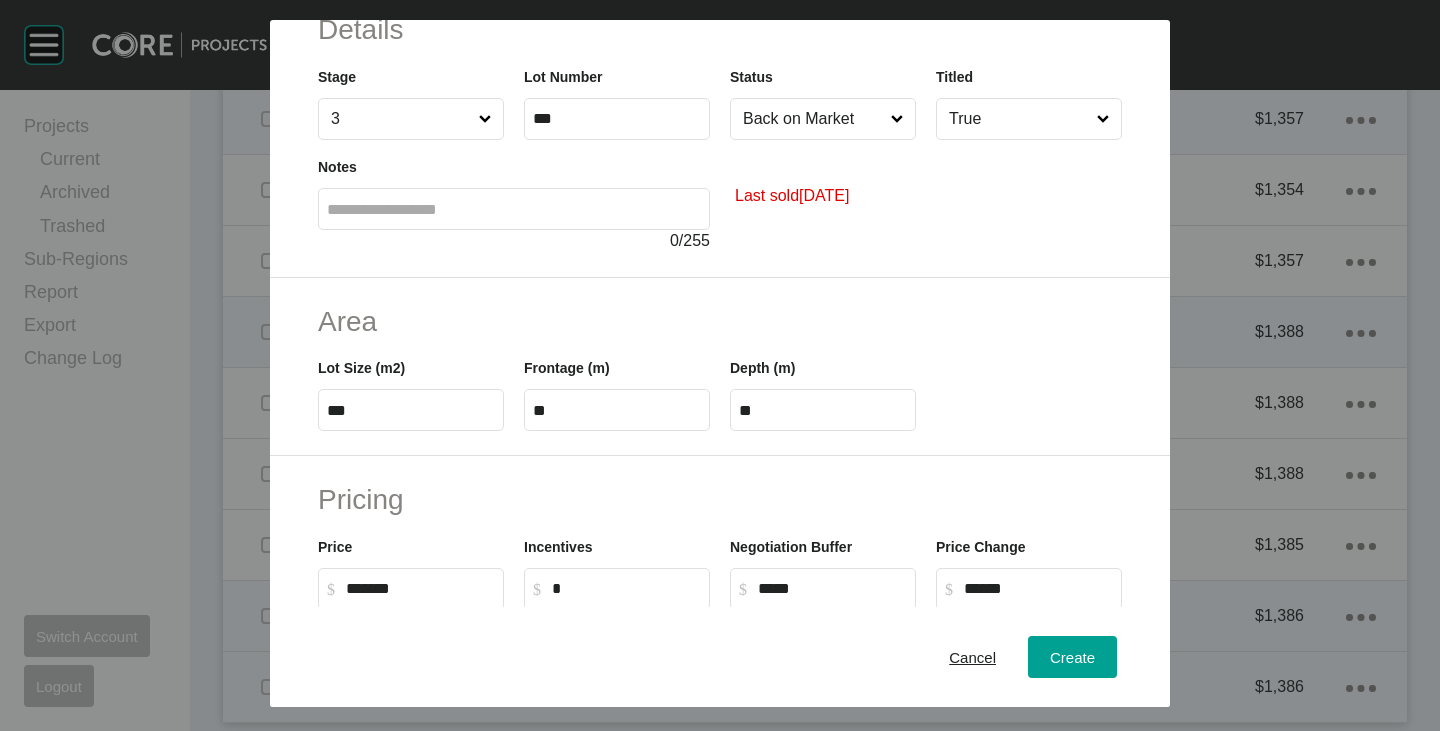 scroll, scrollTop: 300, scrollLeft: 0, axis: vertical 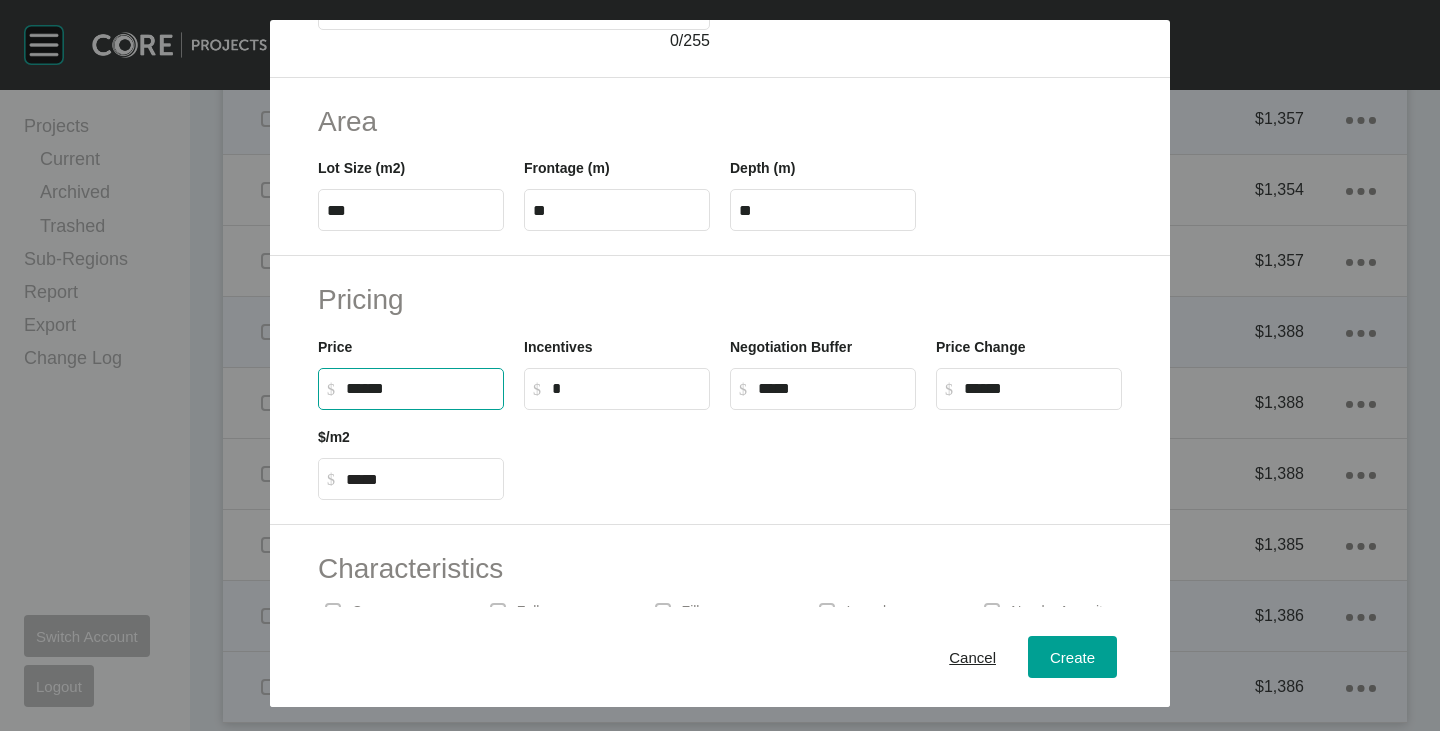 click on "******" at bounding box center [420, 388] 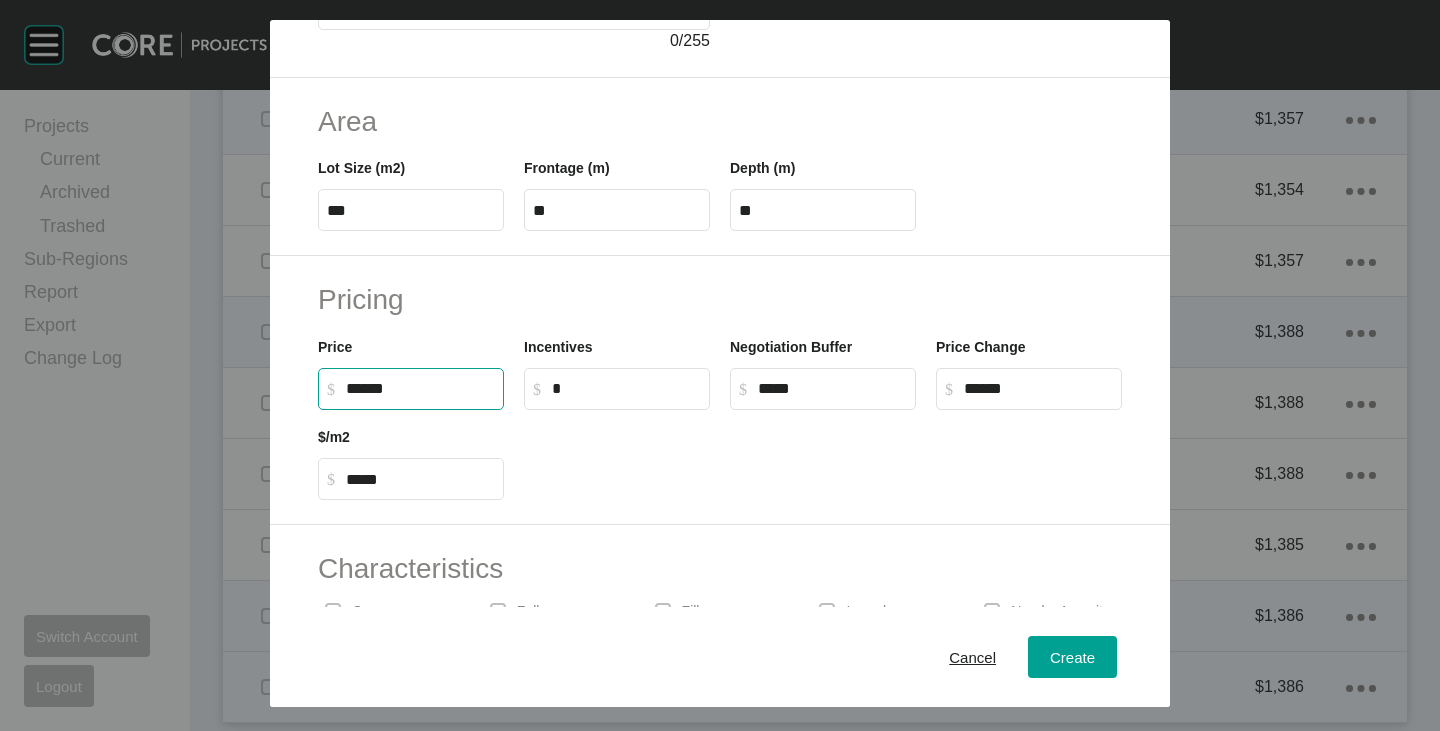 type on "*******" 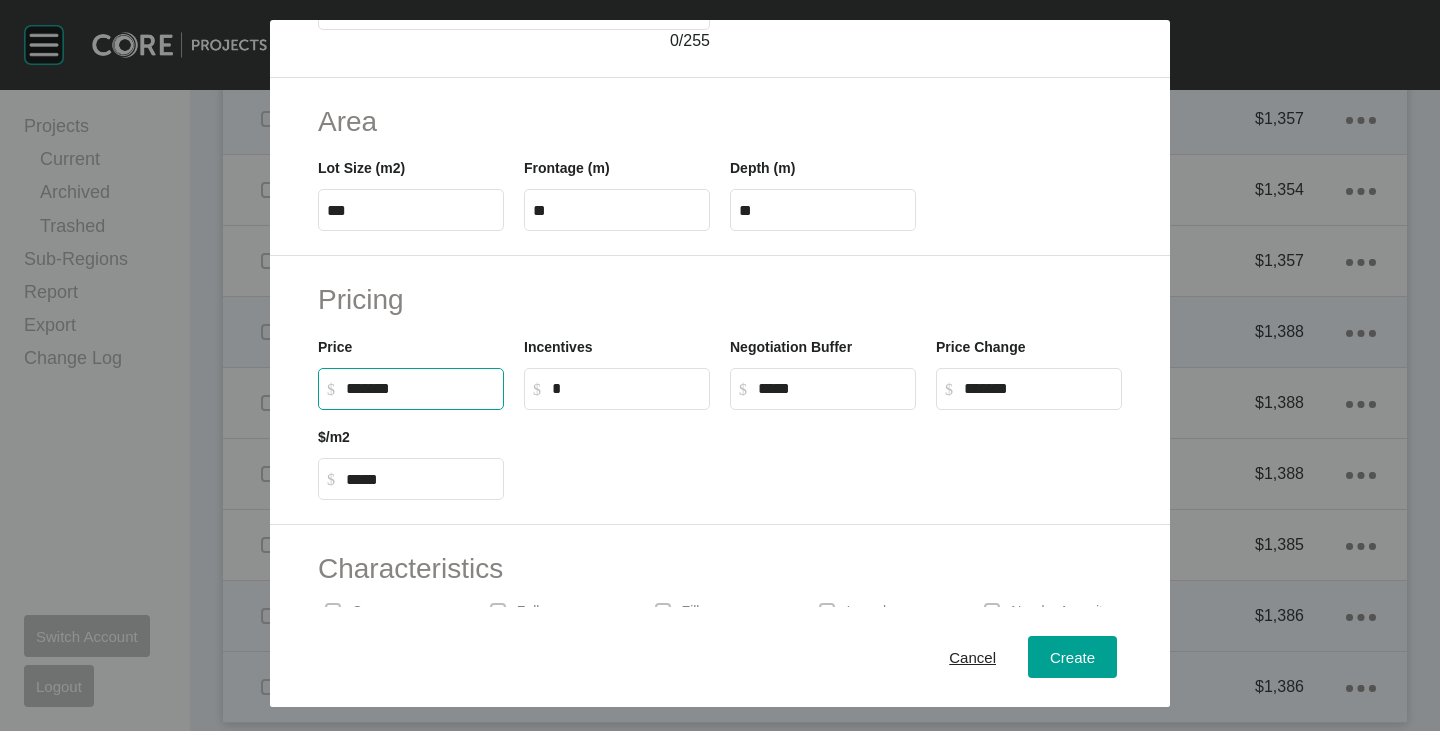 click at bounding box center (823, 455) 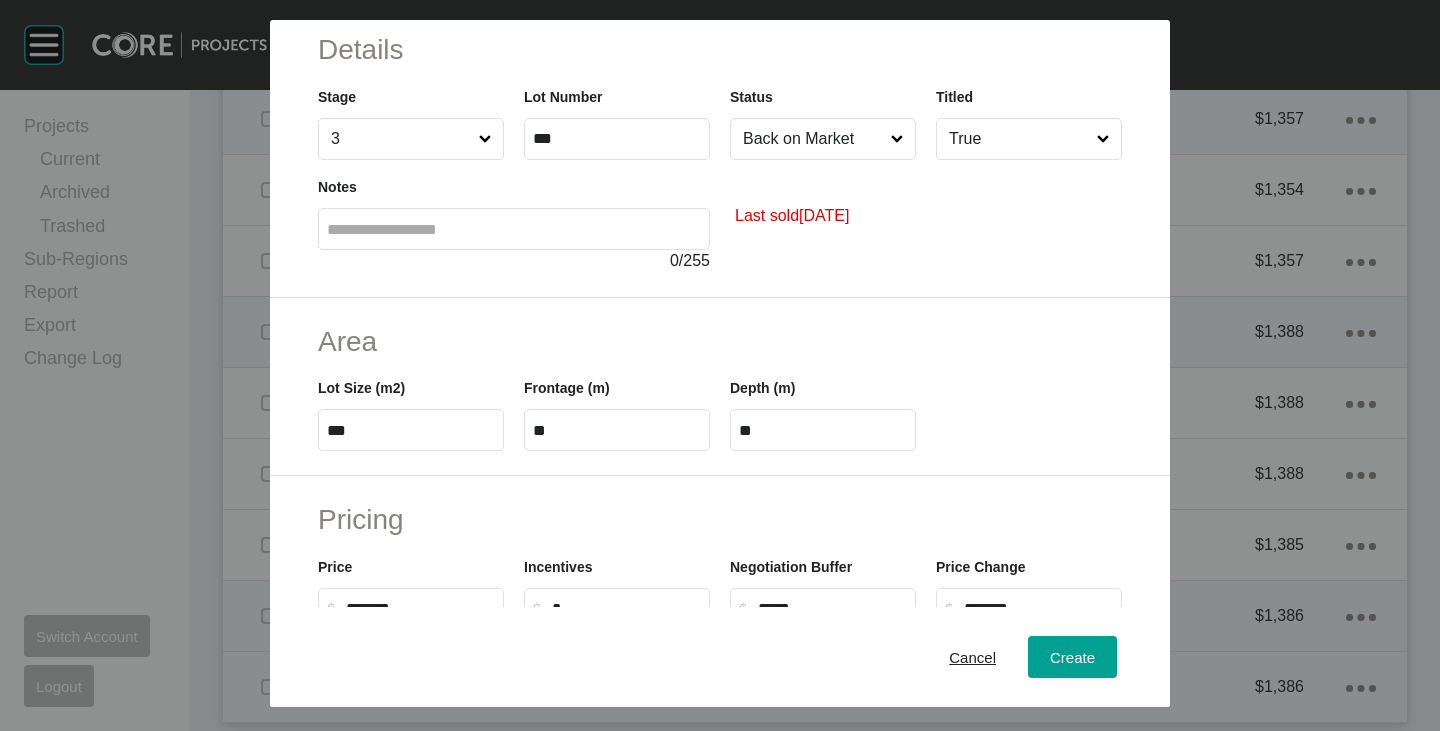 scroll, scrollTop: 0, scrollLeft: 0, axis: both 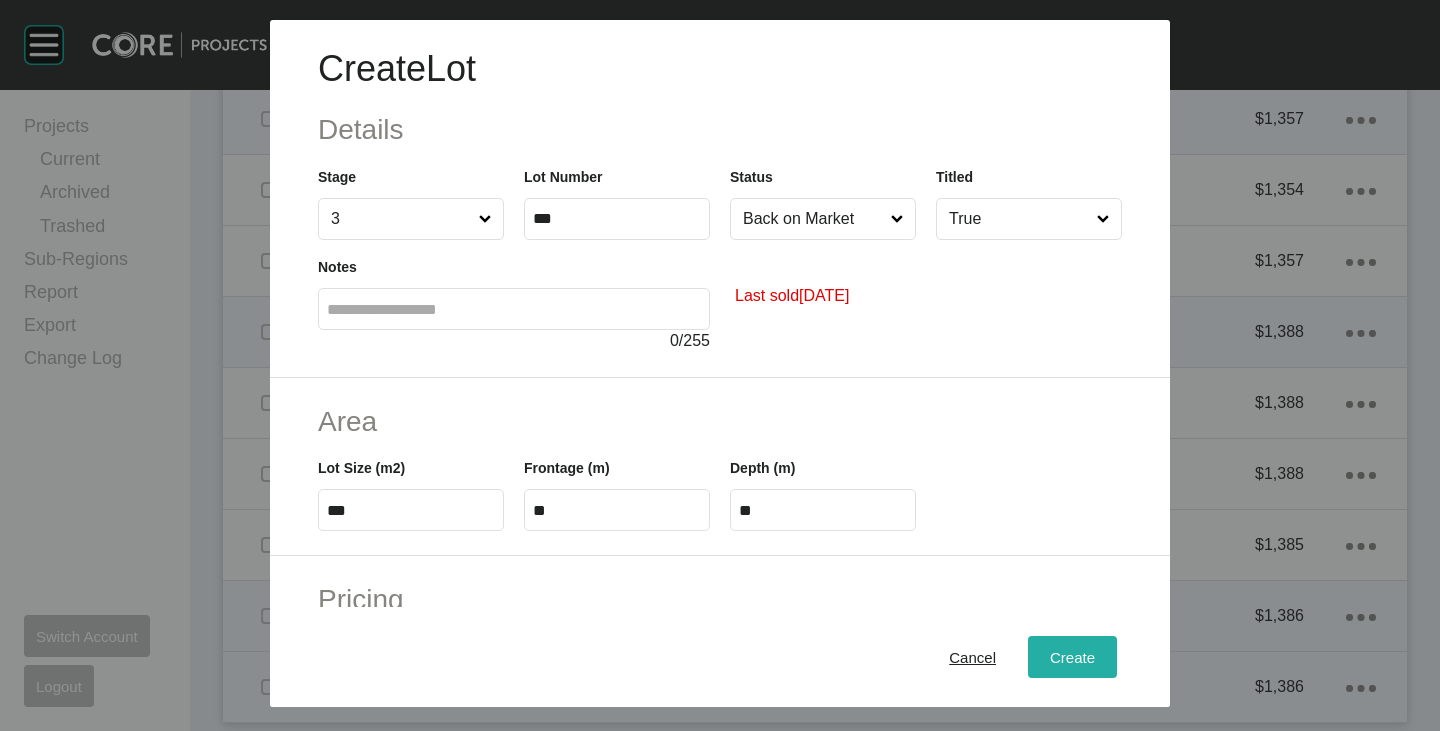 click on "Create" at bounding box center (1072, 657) 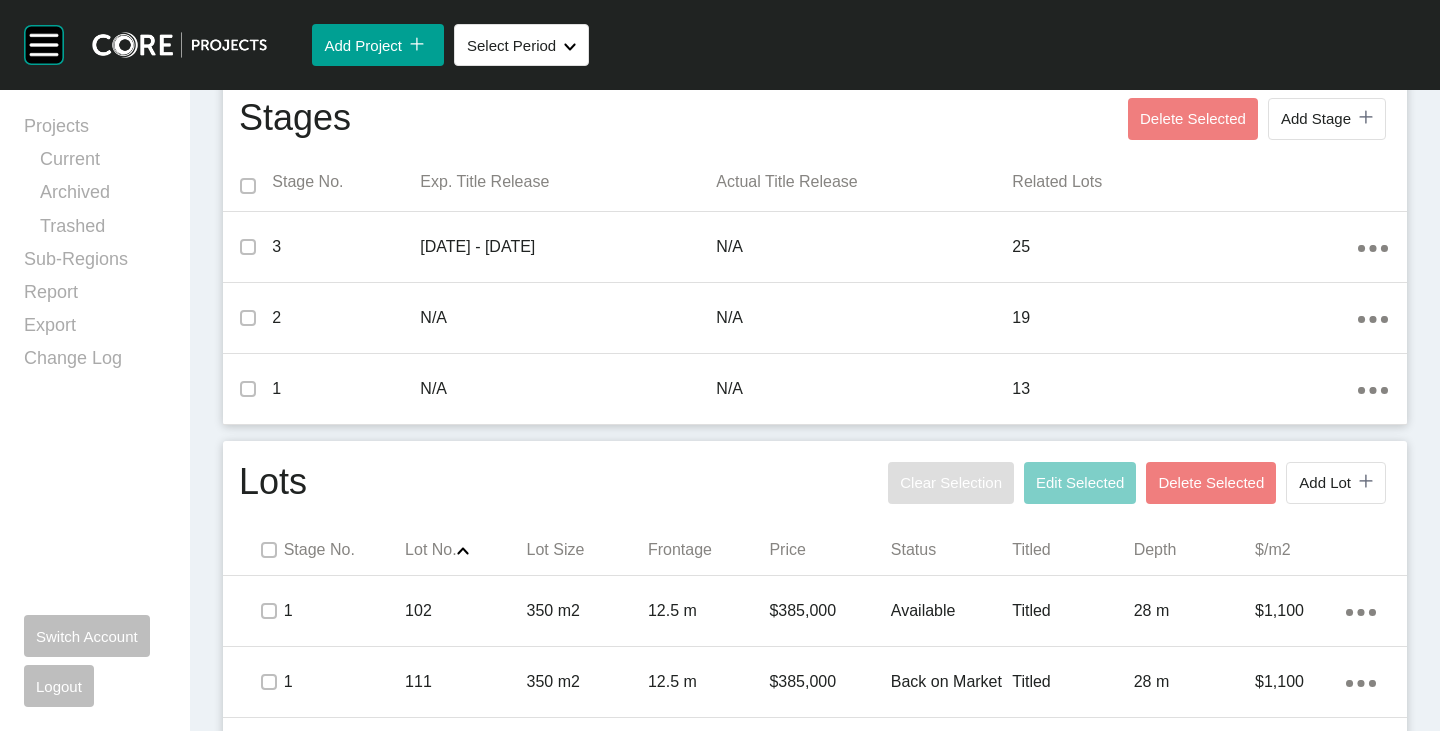 scroll, scrollTop: 0, scrollLeft: 0, axis: both 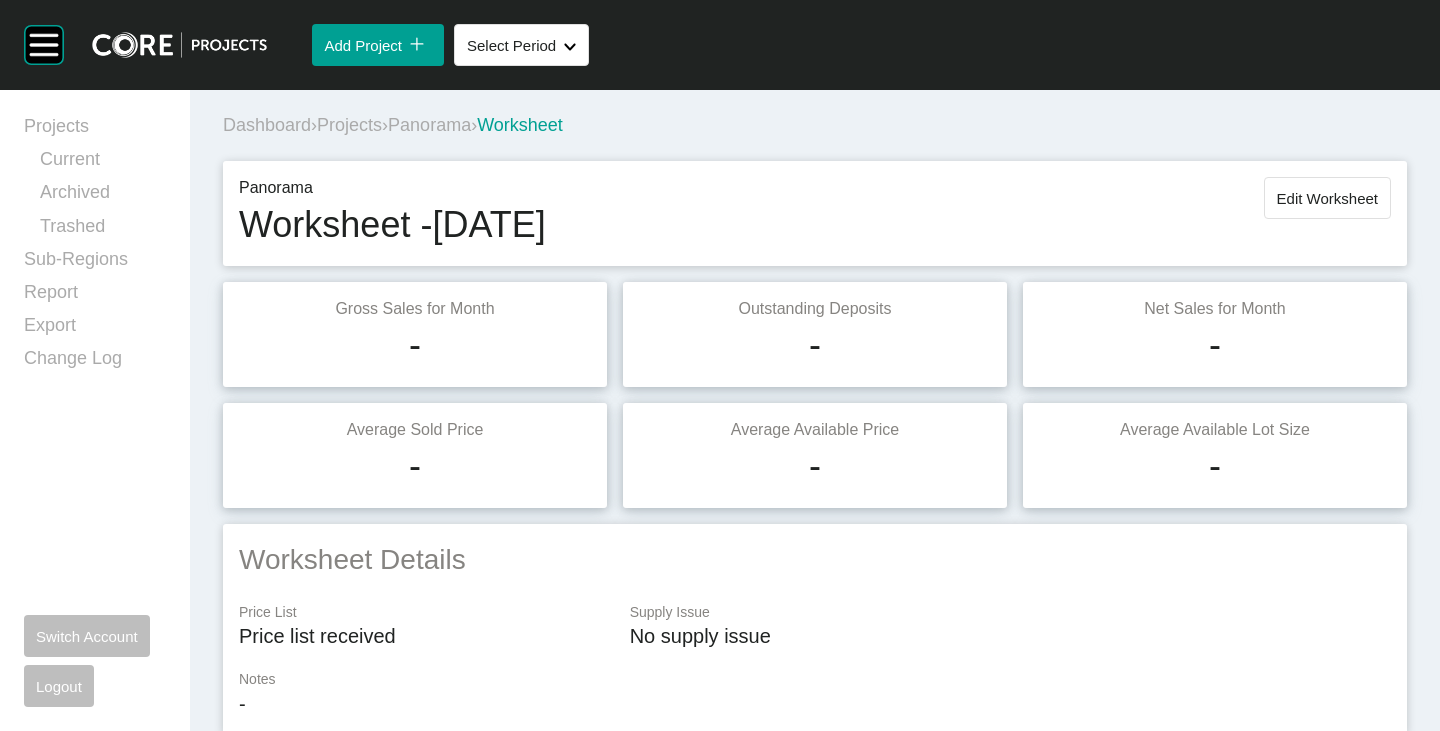 click on "Edit Worksheet" at bounding box center [1327, 198] 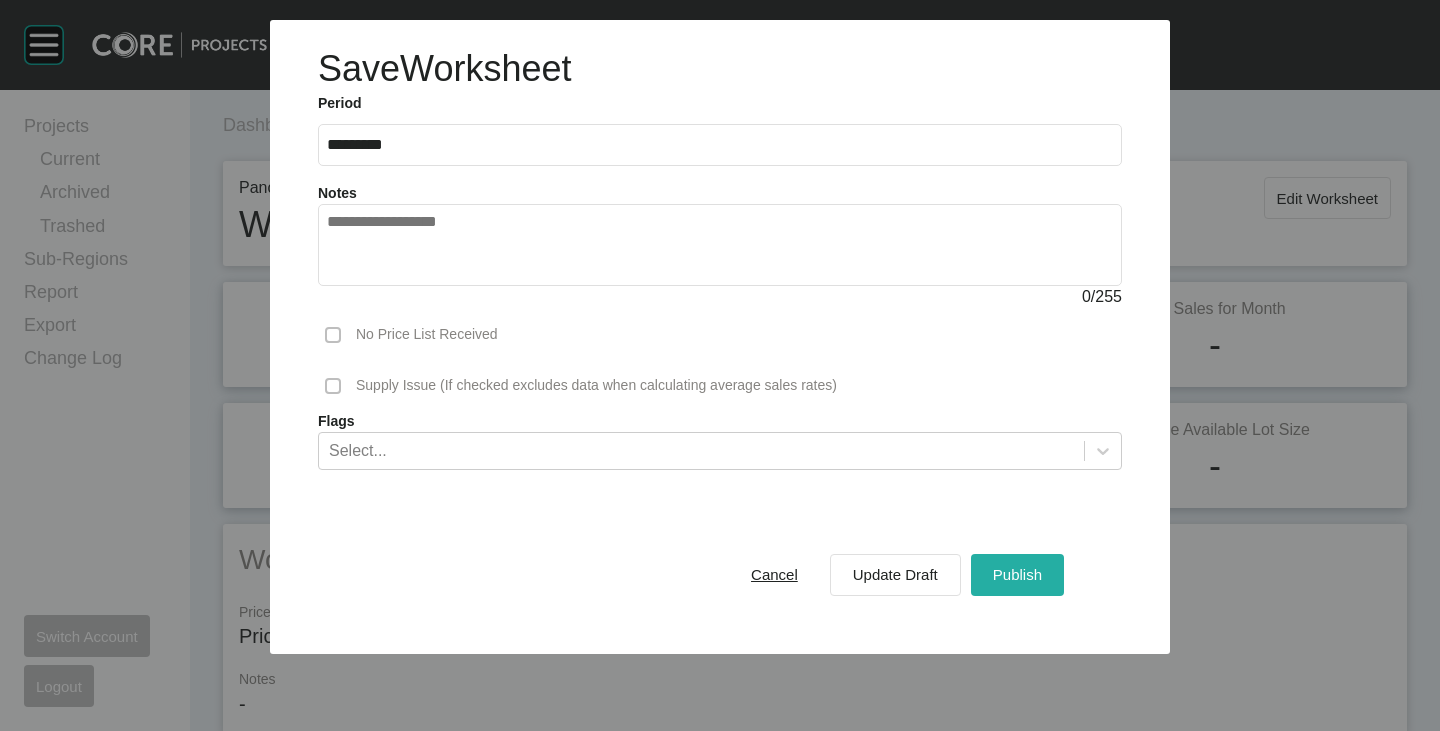 click on "Publish" at bounding box center [1017, 574] 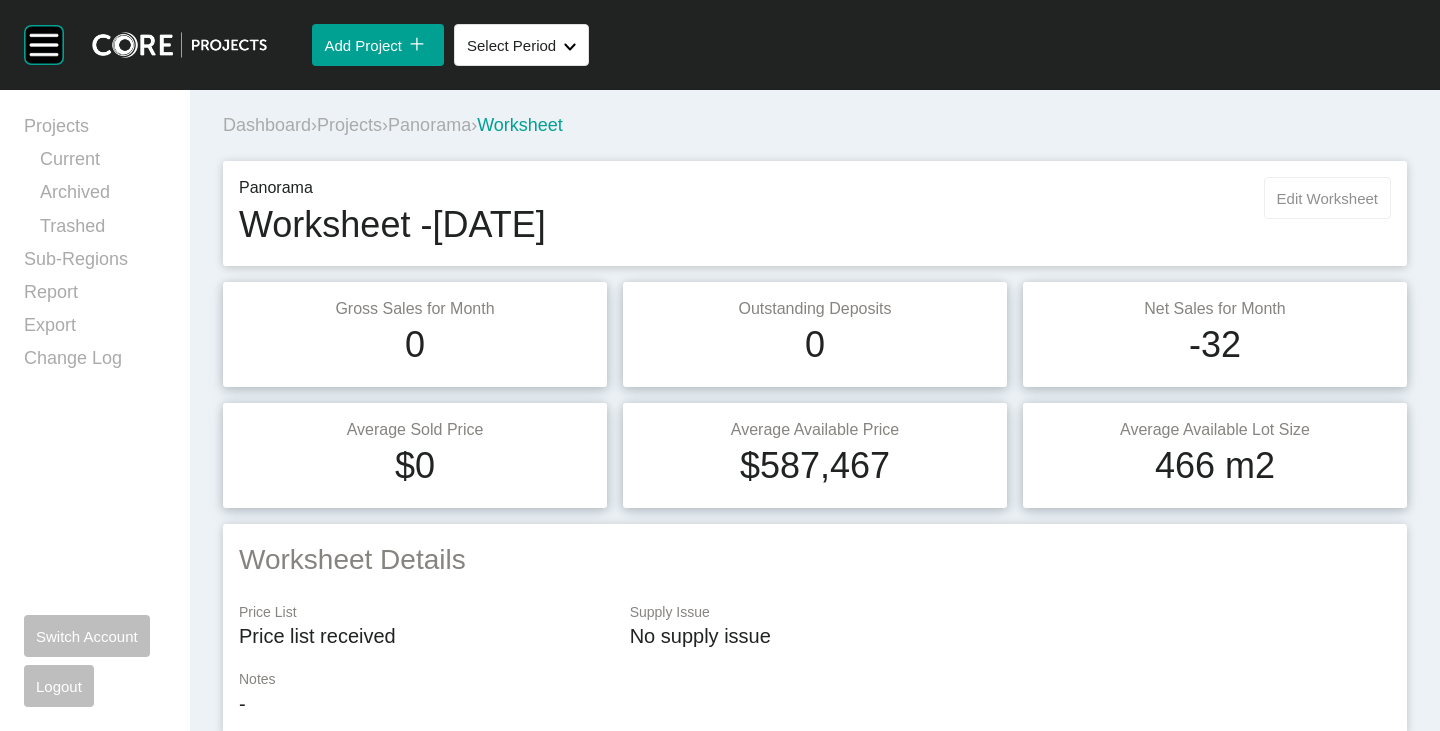 click on "Edit Worksheet" at bounding box center [1327, 198] 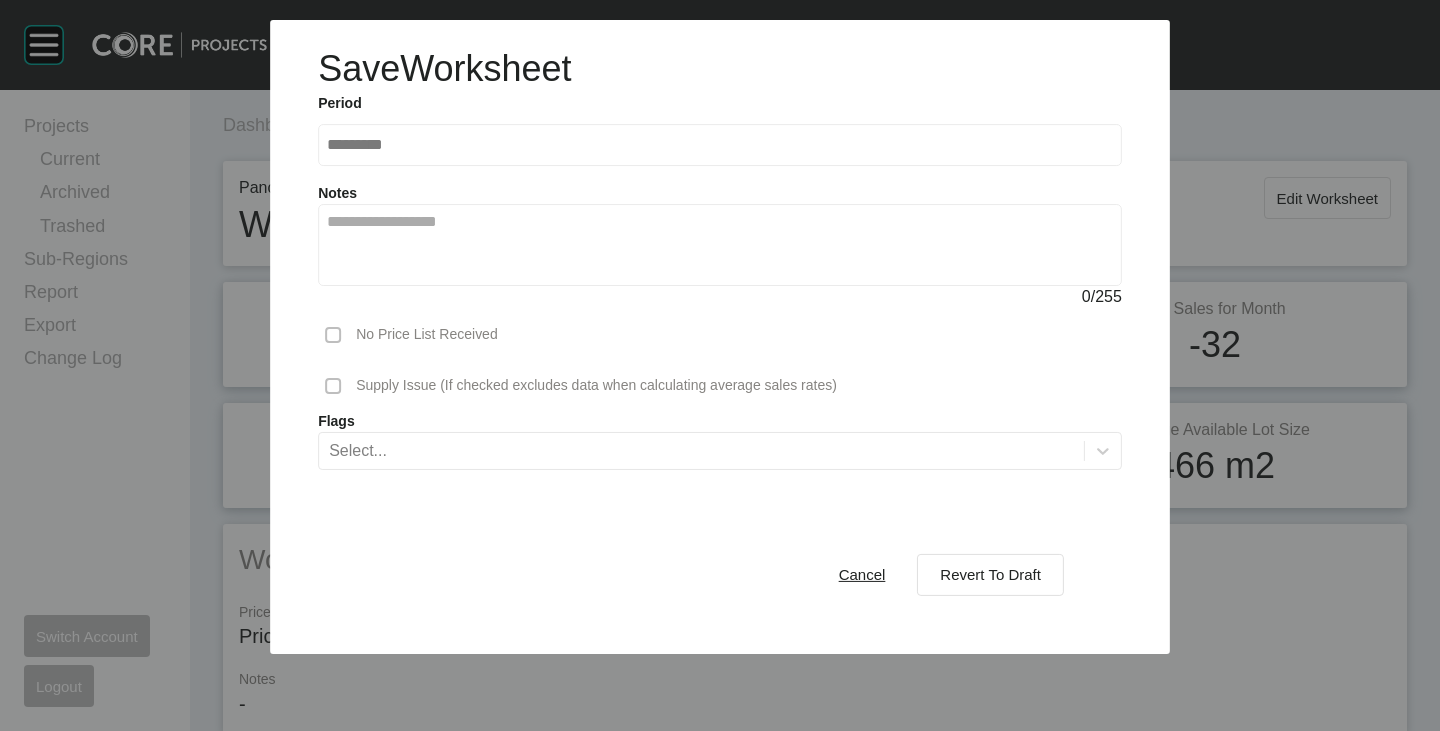click on "Cancel Revert To Draft" at bounding box center [940, 574] 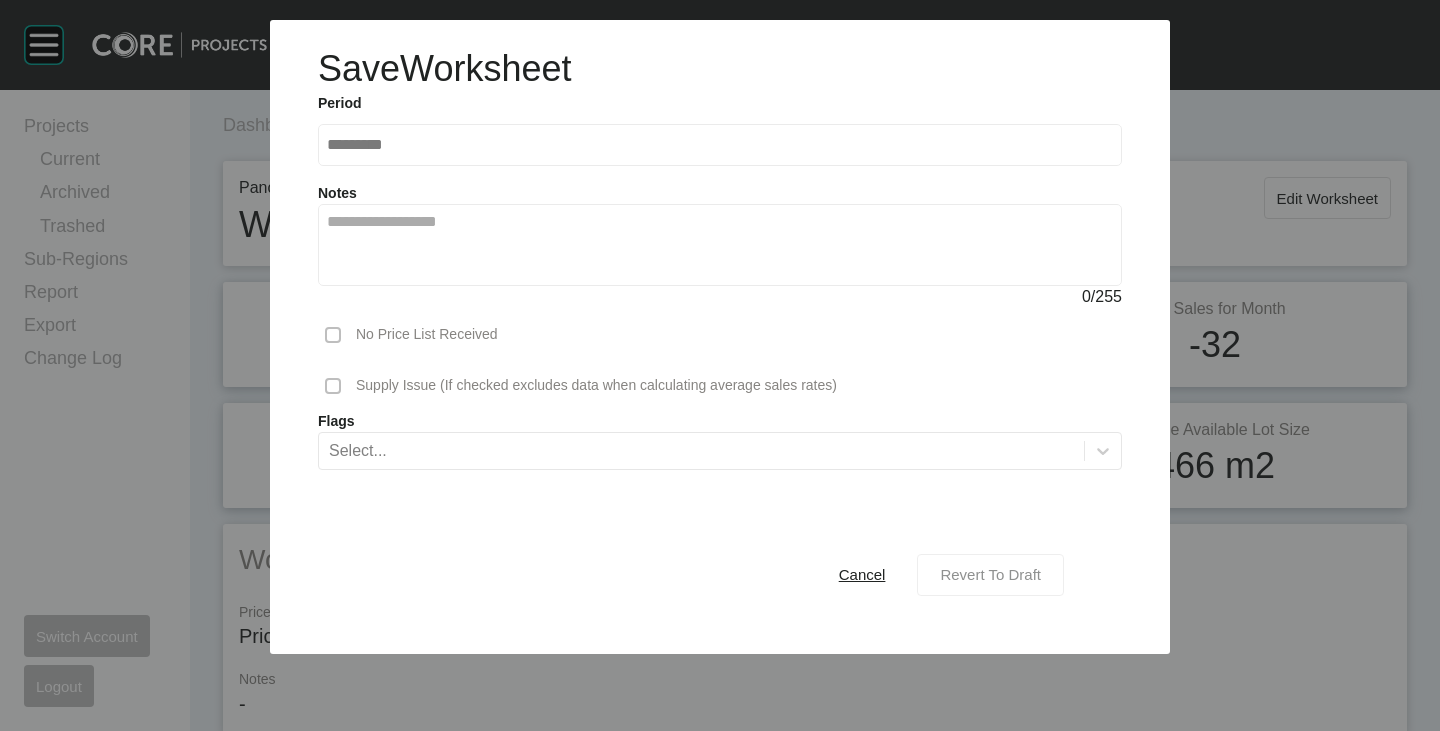 click on "Revert To Draft" at bounding box center (990, 574) 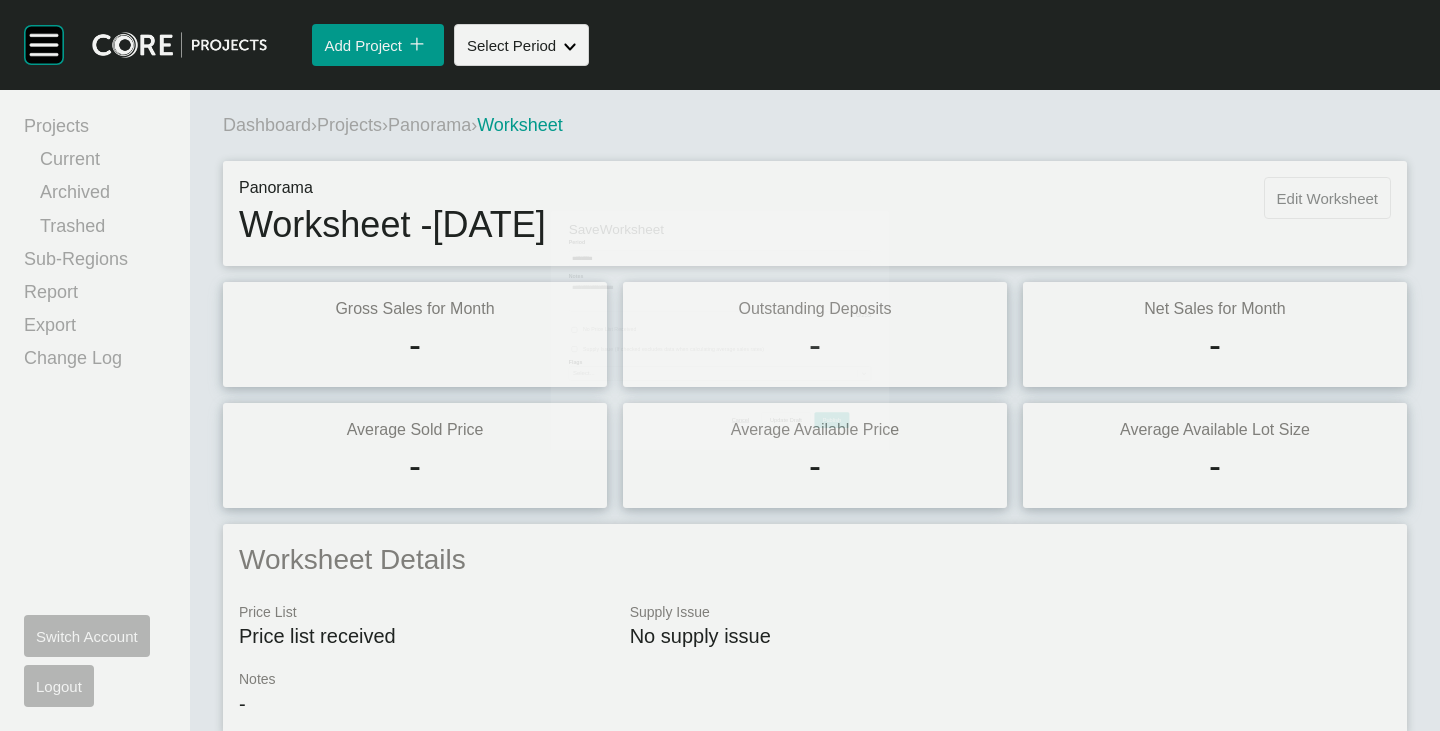 click on "Edit Worksheet" at bounding box center (1327, 198) 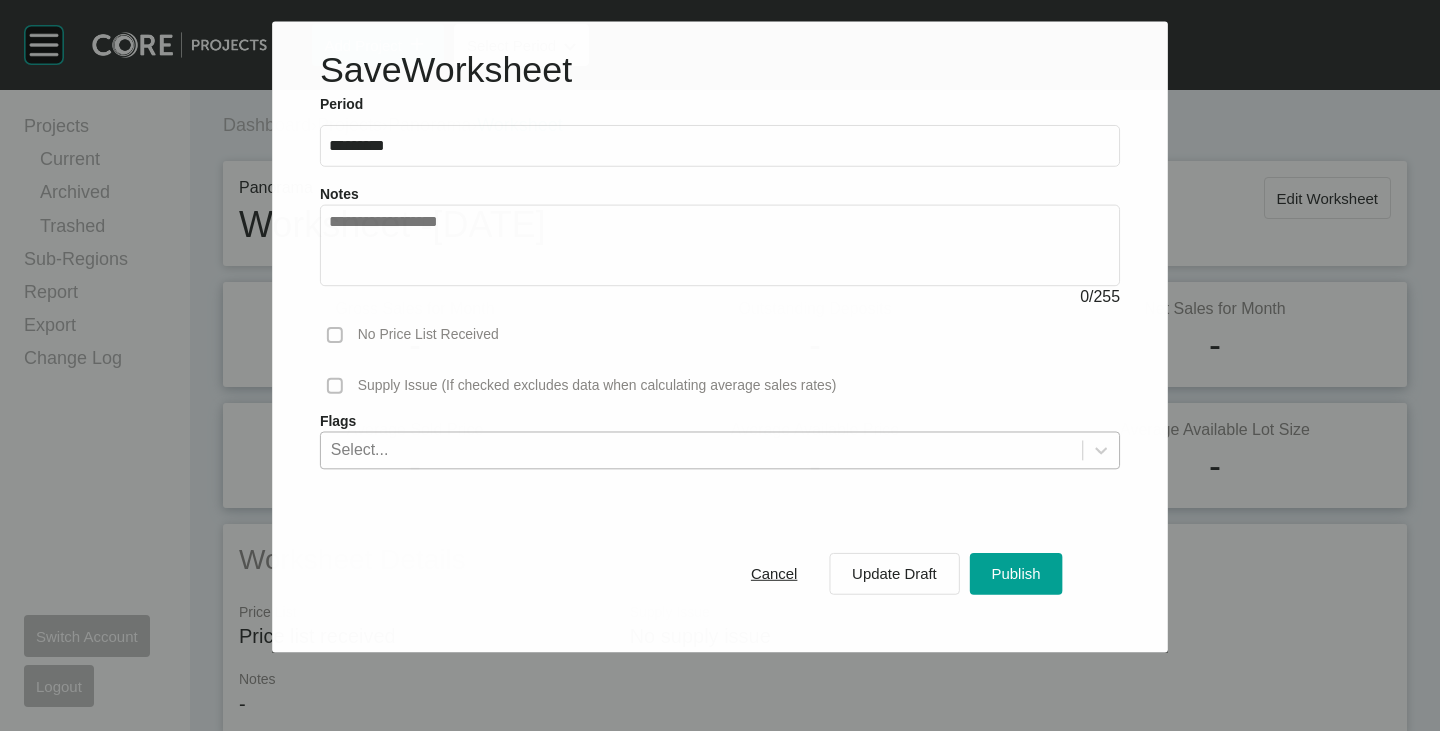 click on "Select..." at bounding box center (701, 450) 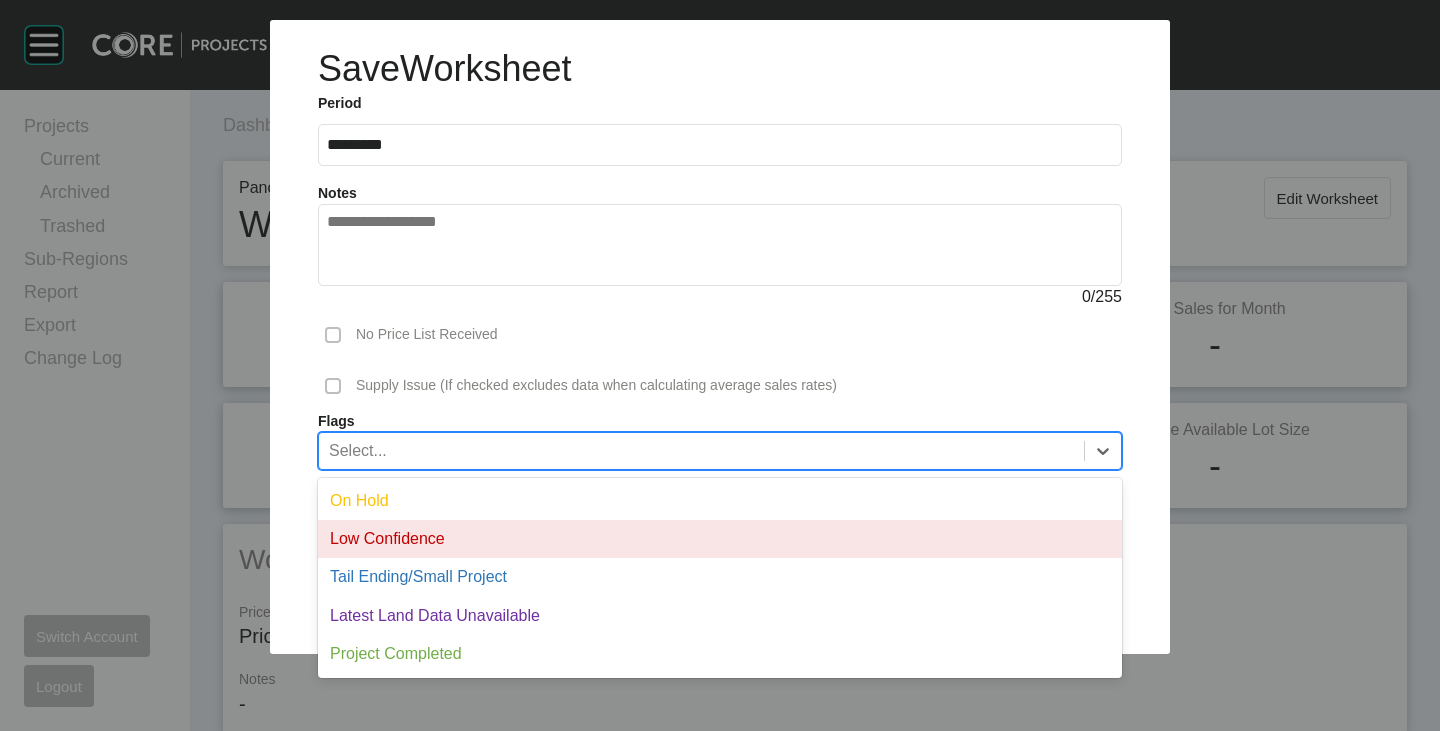 drag, startPoint x: 476, startPoint y: 545, endPoint x: 785, endPoint y: 548, distance: 309.01456 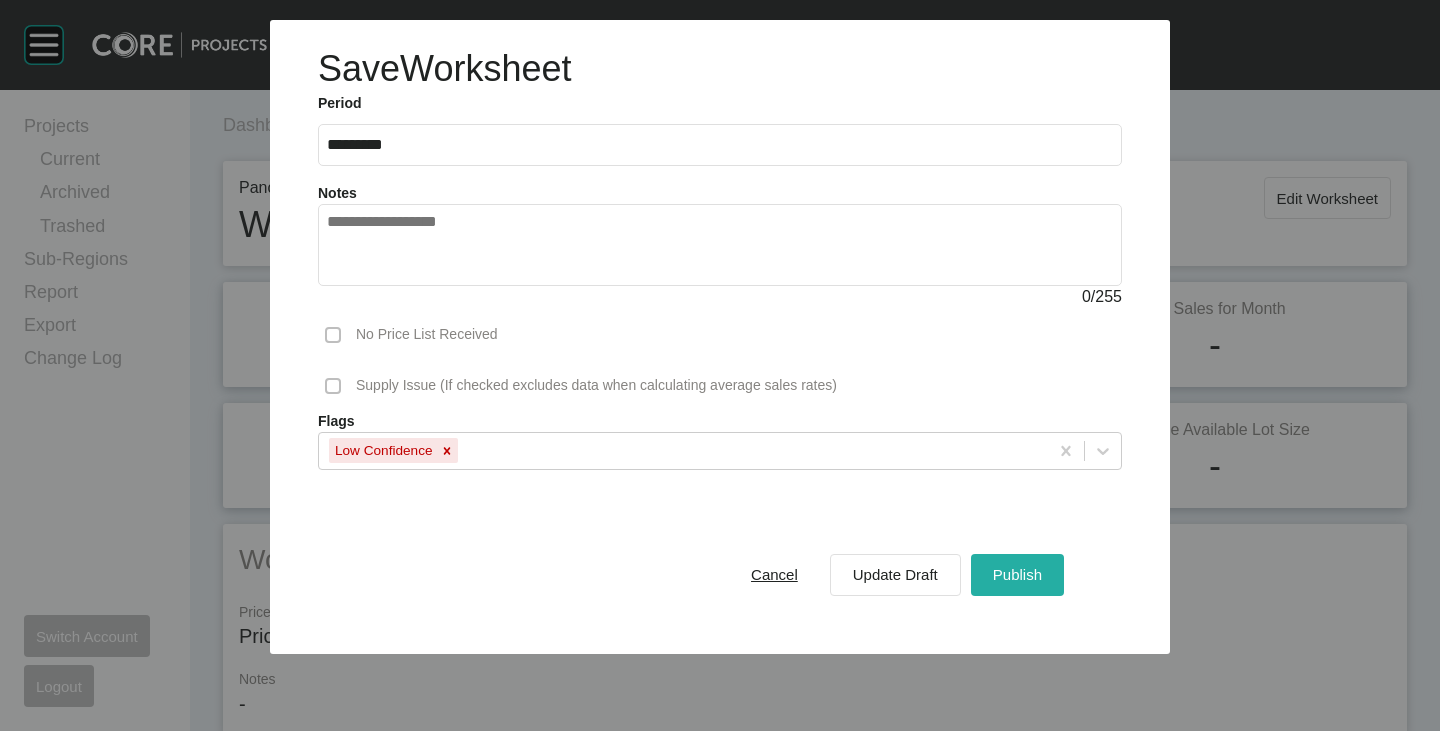 click on "Publish" at bounding box center (1017, 574) 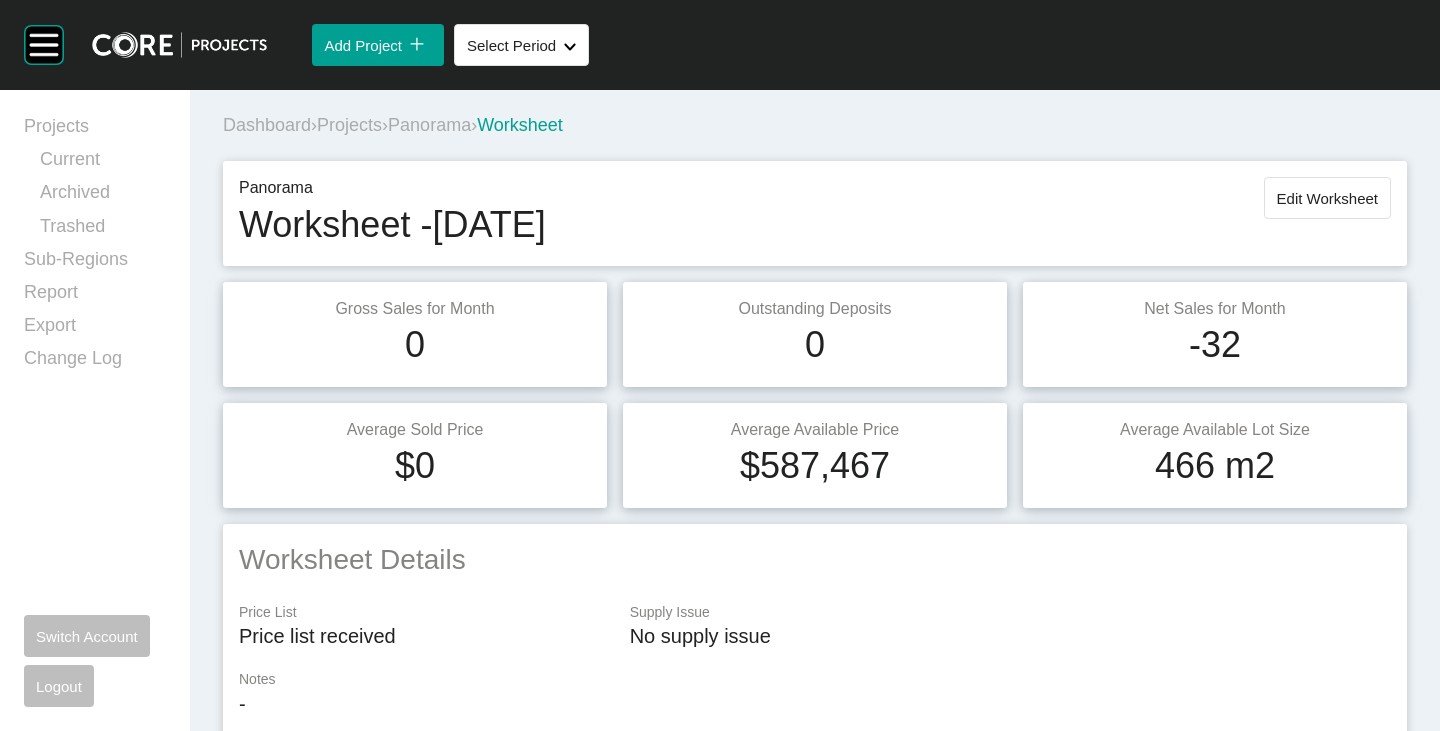 click on "Panorama" at bounding box center (429, 125) 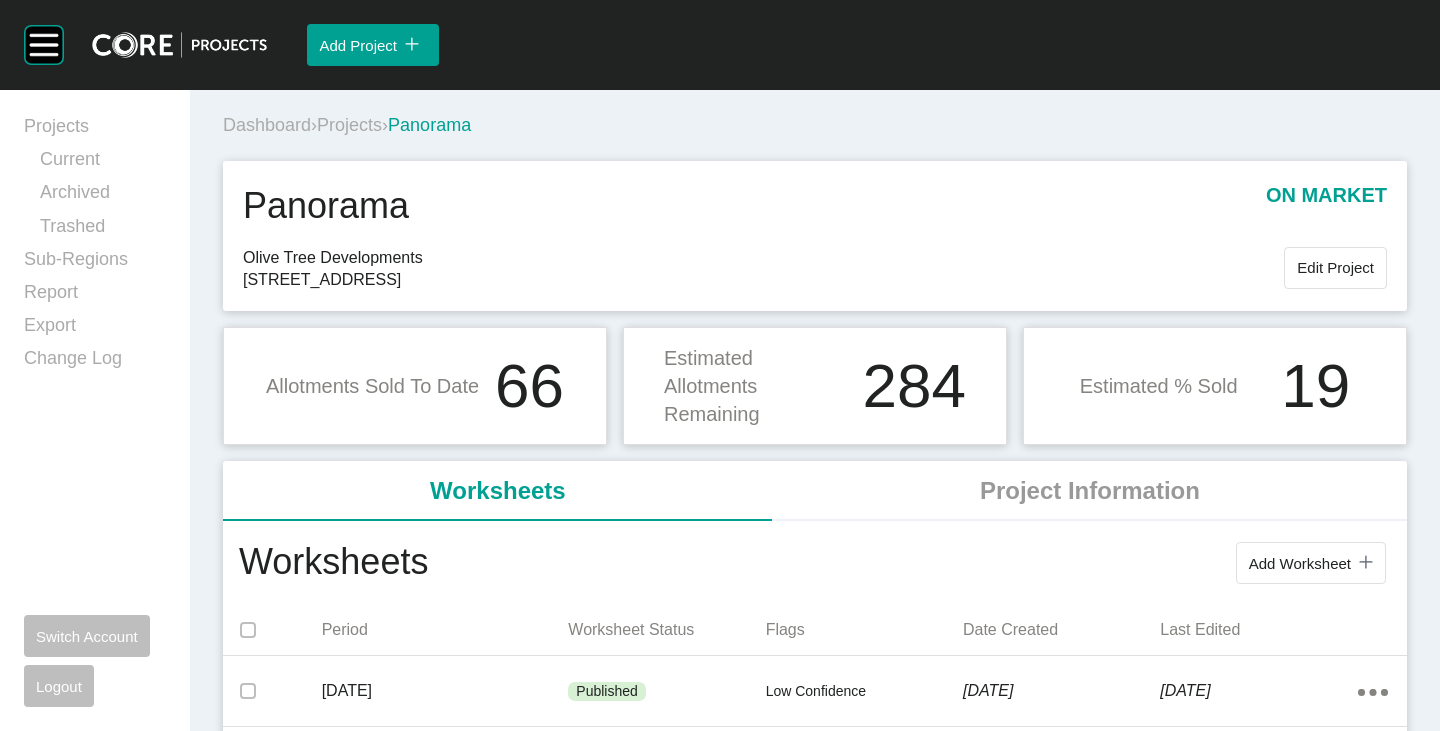 scroll, scrollTop: 100, scrollLeft: 0, axis: vertical 